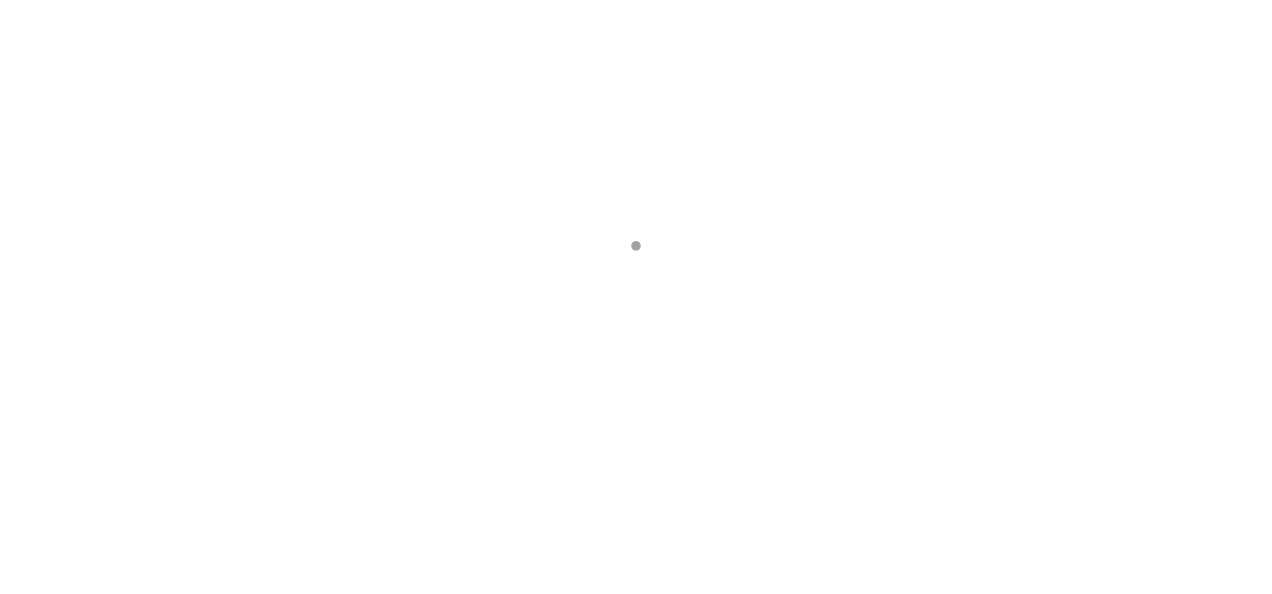 scroll, scrollTop: 0, scrollLeft: 0, axis: both 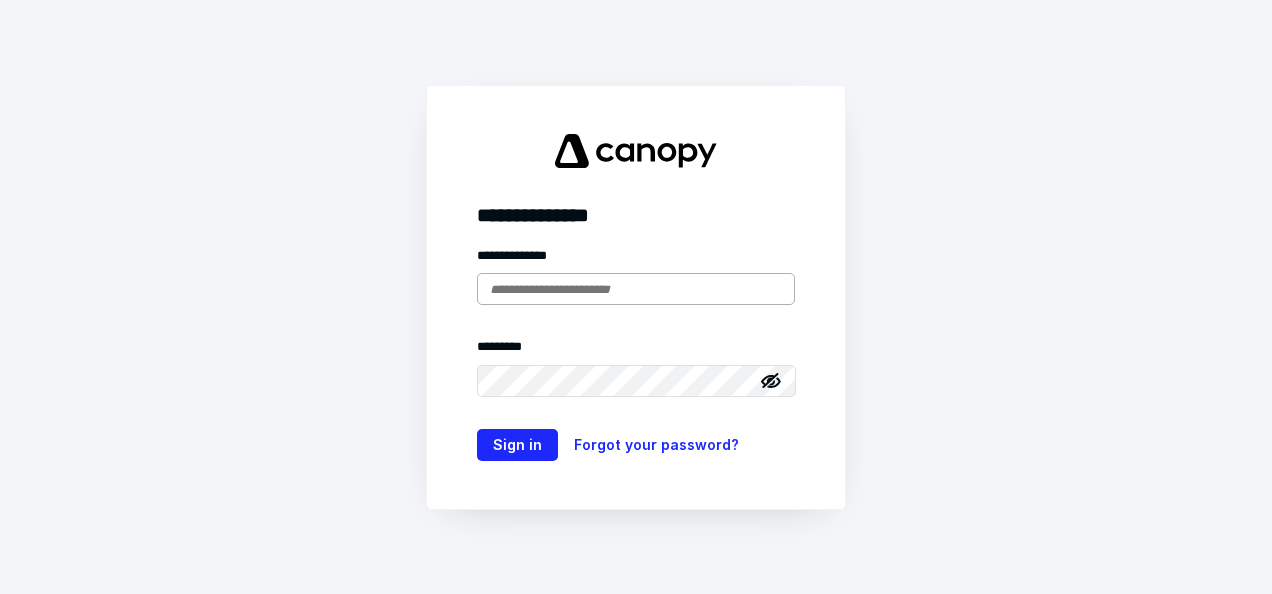 click at bounding box center (636, 289) 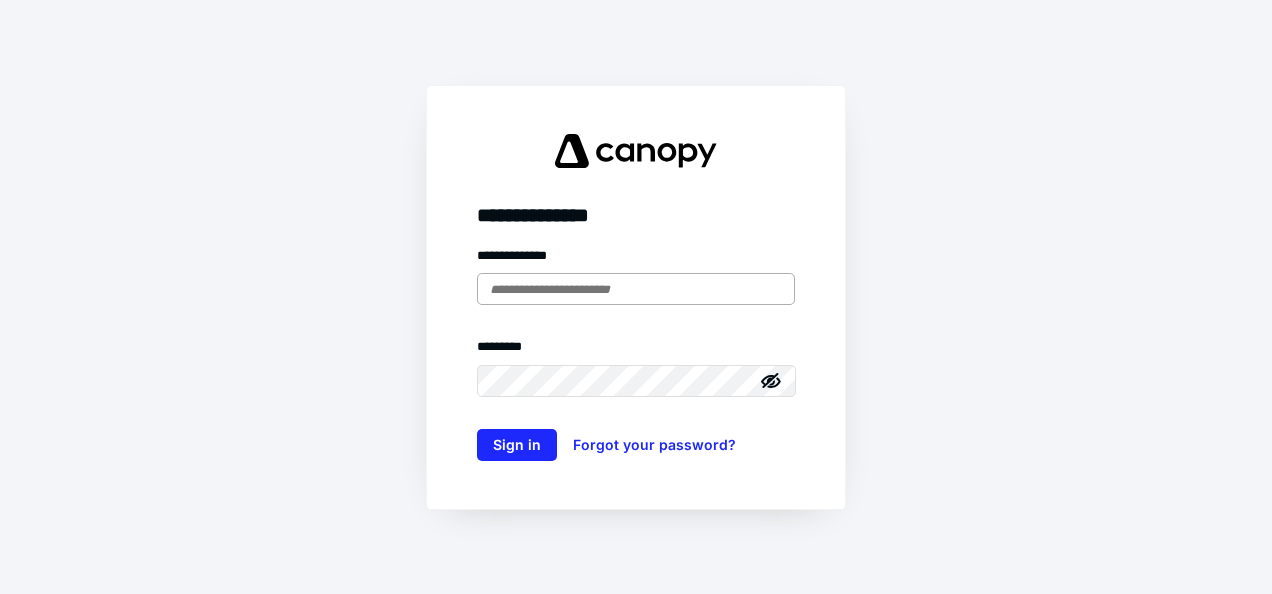 scroll, scrollTop: 0, scrollLeft: 0, axis: both 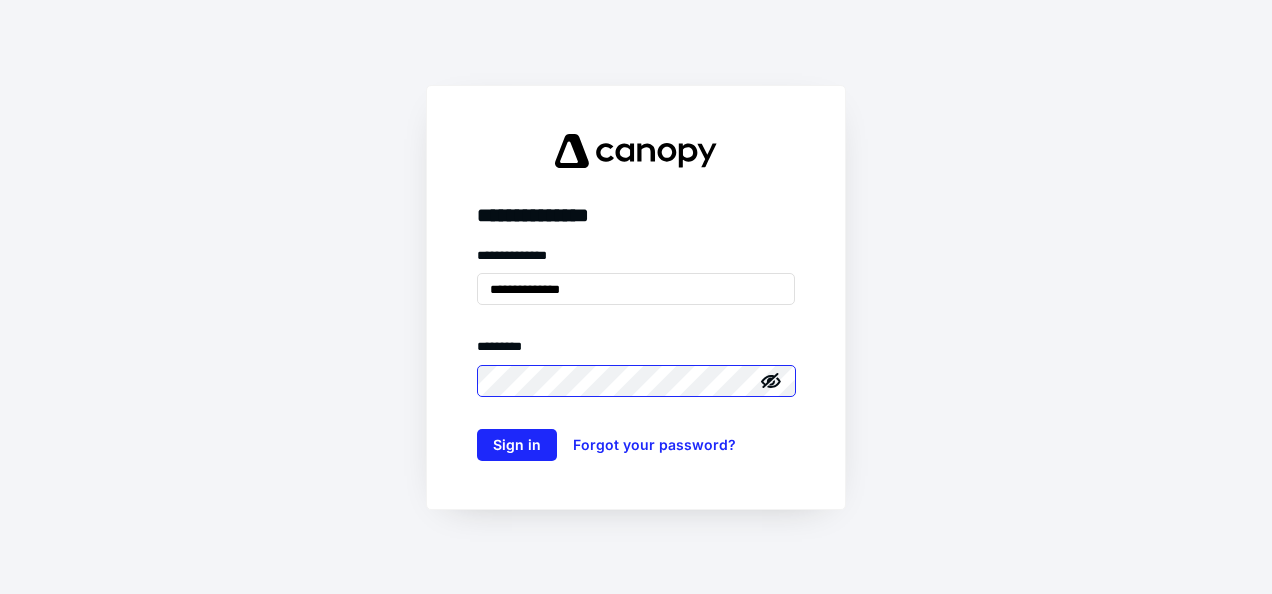 click on "Sign in" at bounding box center (517, 445) 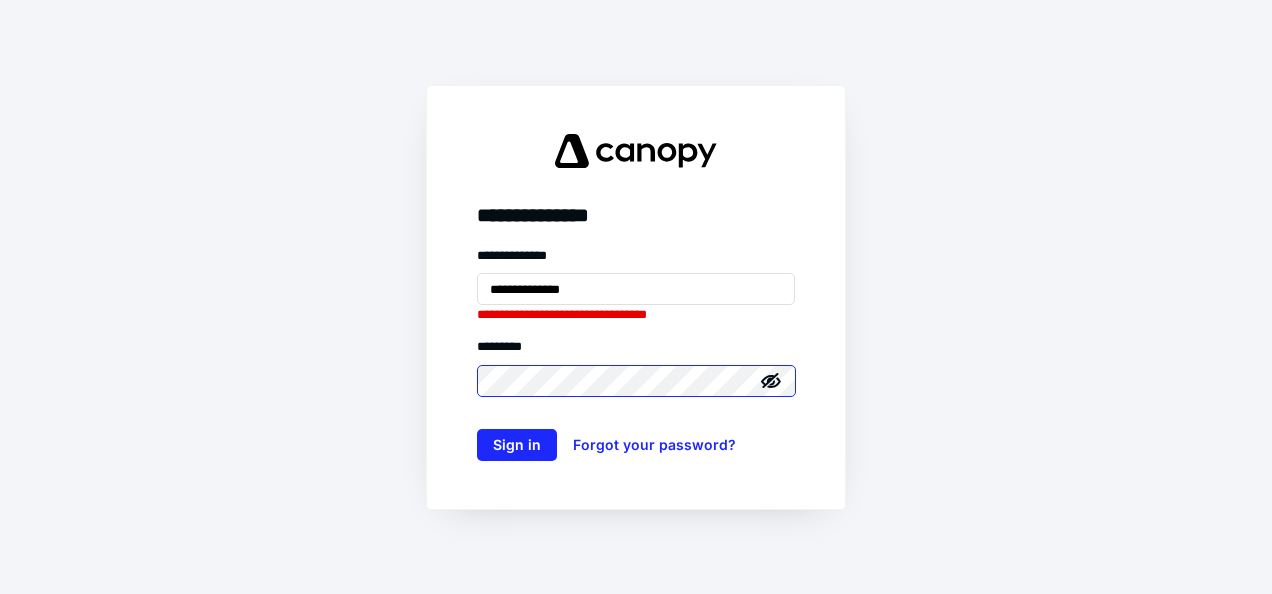 click on "Sign in" at bounding box center [517, 445] 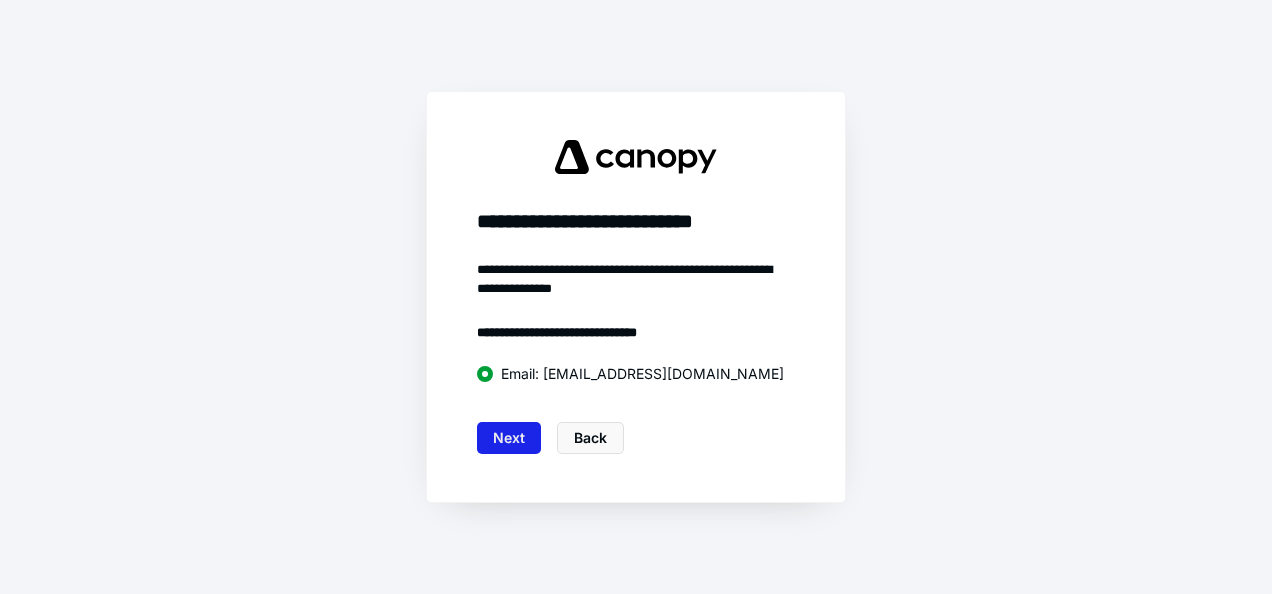 click on "Next" at bounding box center (509, 438) 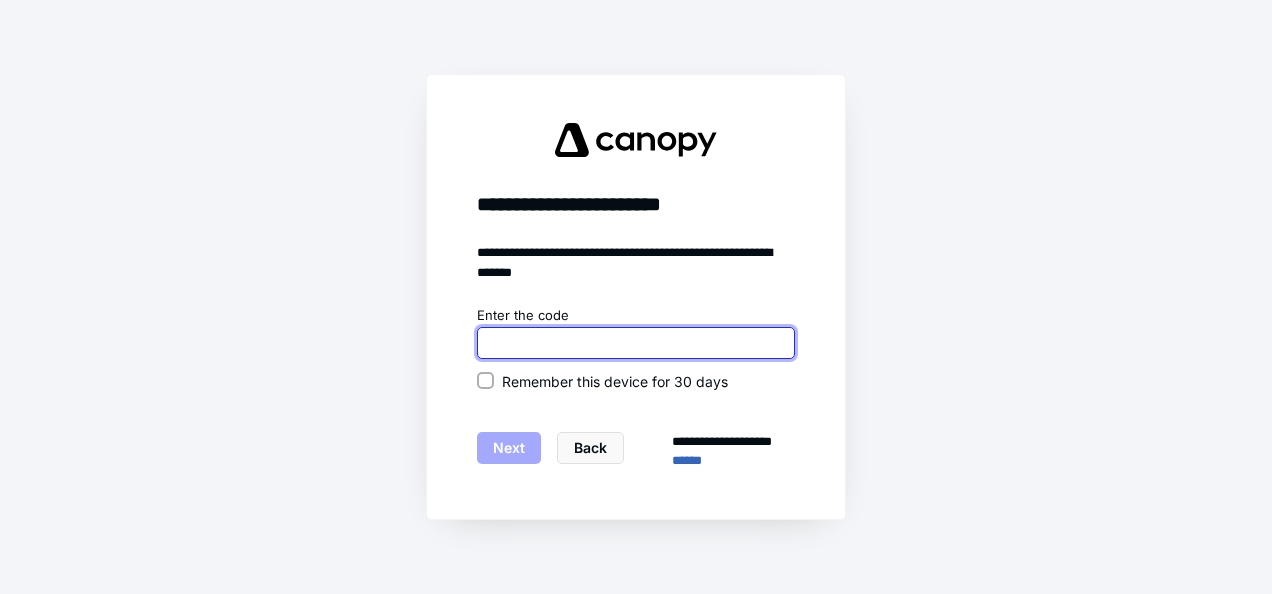 click at bounding box center [636, 343] 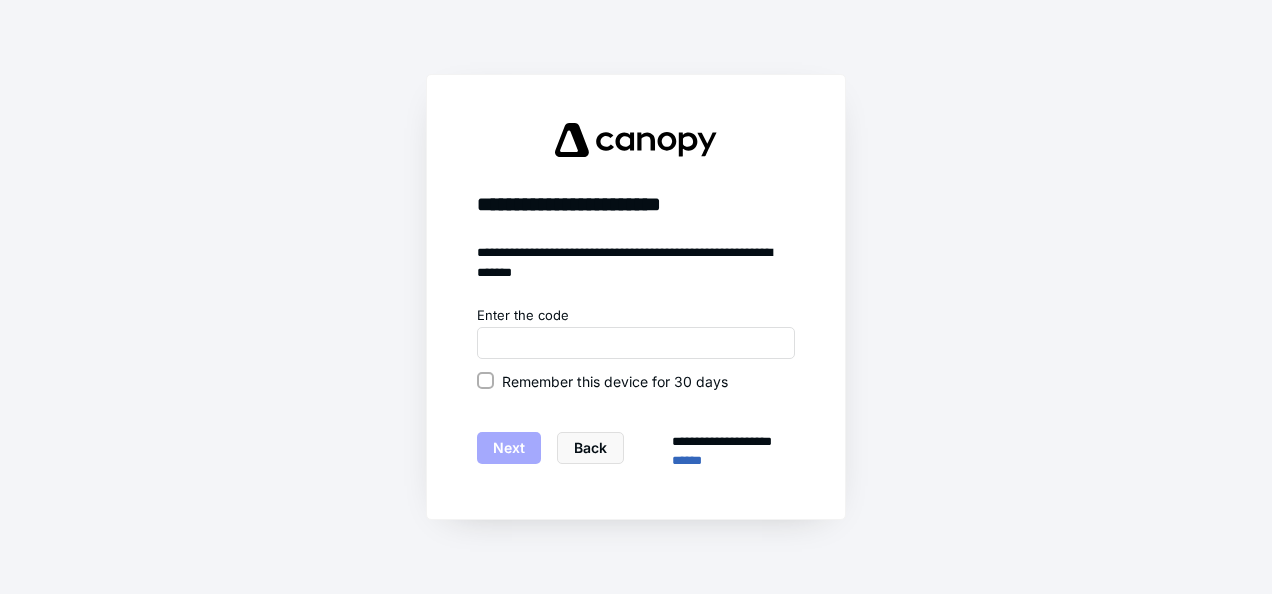 click 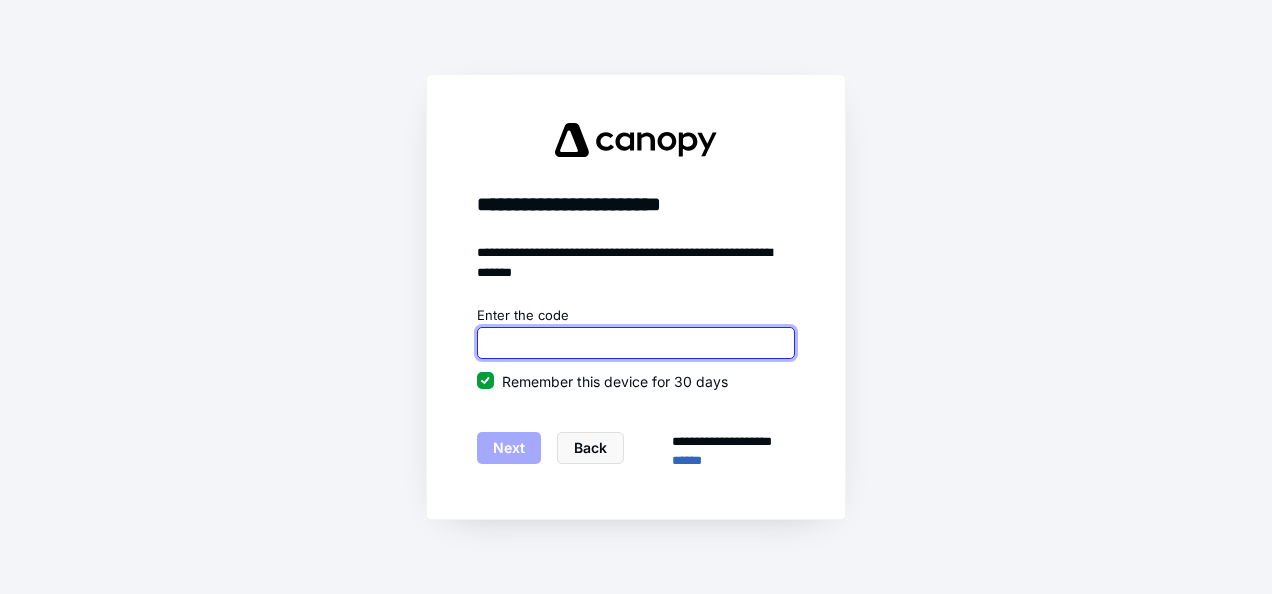 click at bounding box center (636, 343) 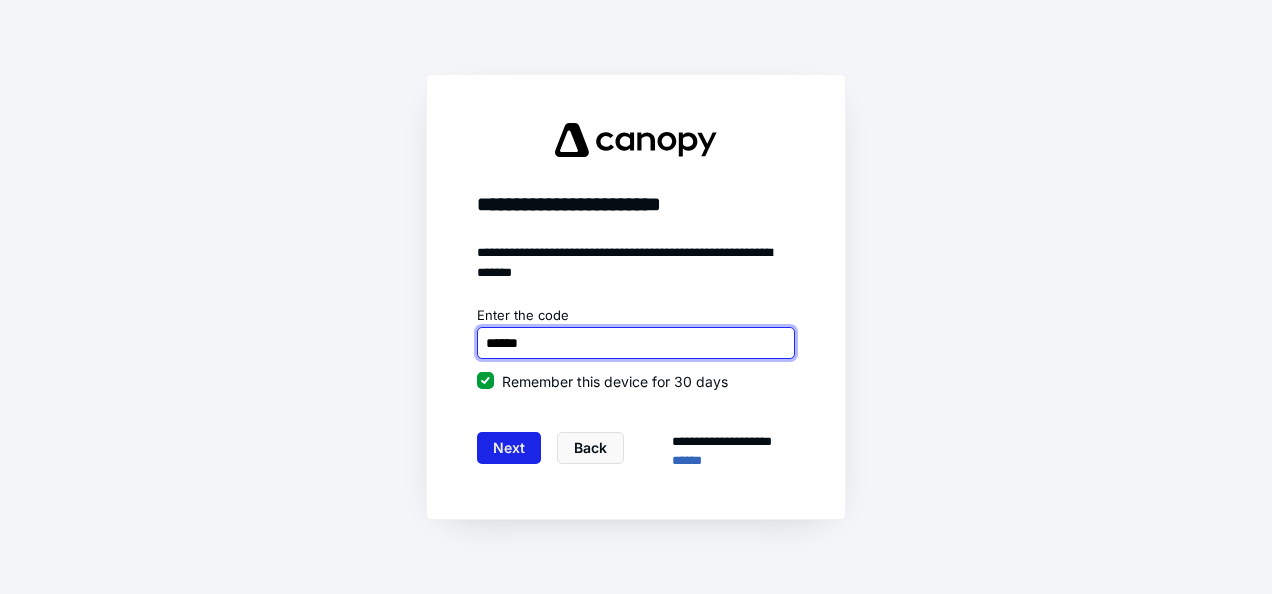 type on "******" 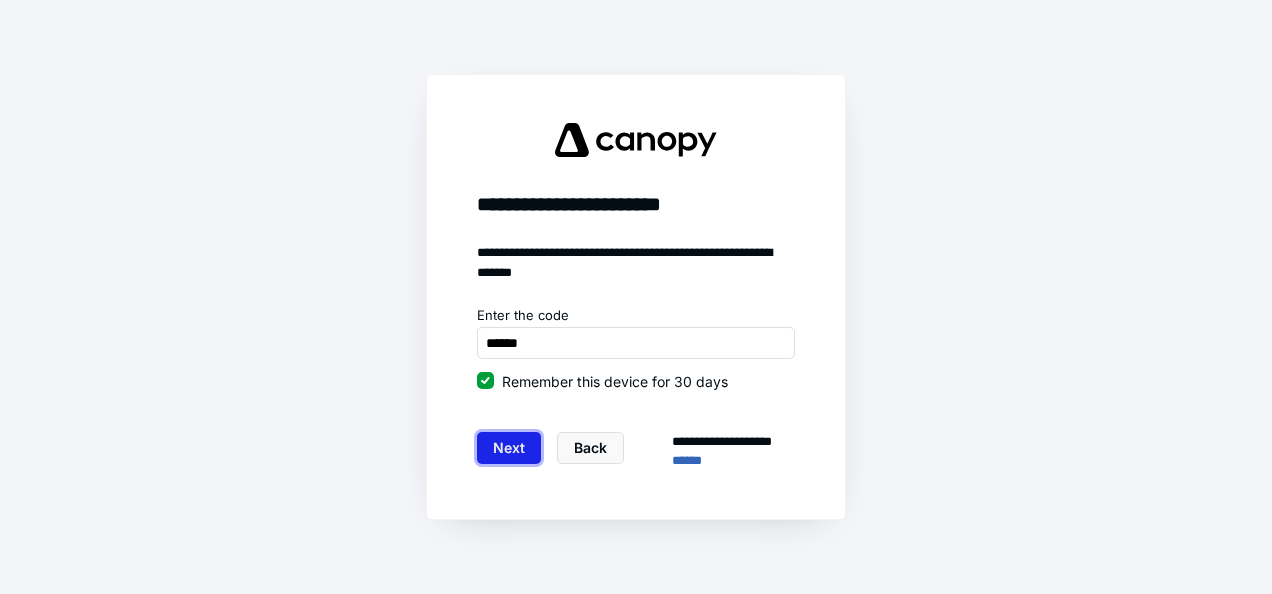 click on "Next" at bounding box center [509, 448] 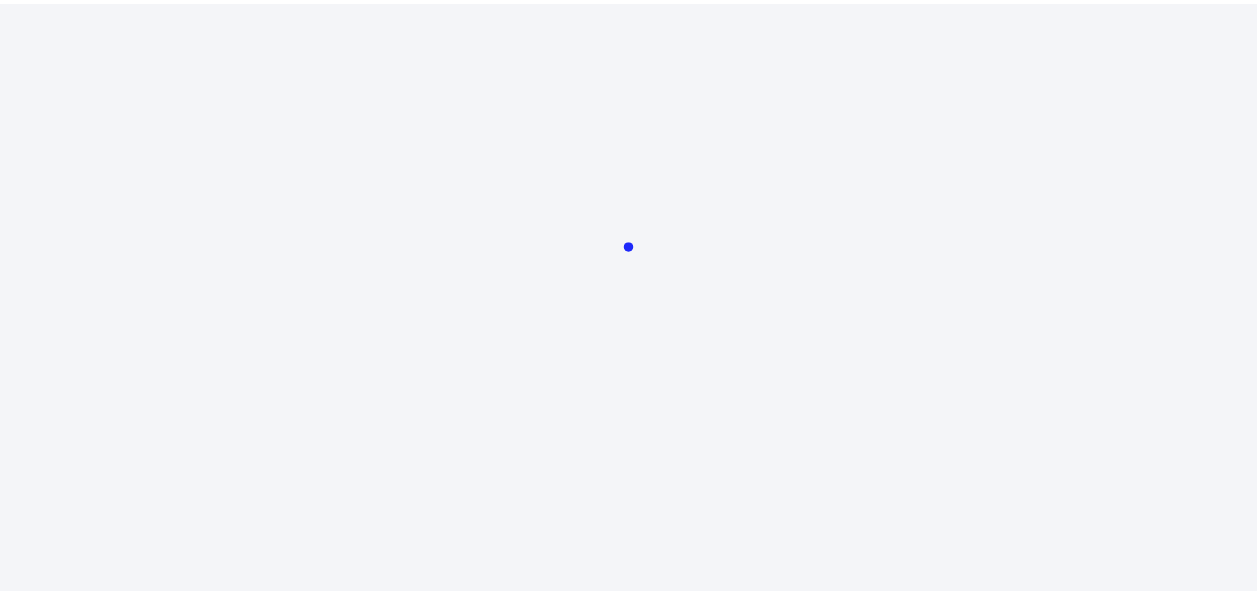 scroll, scrollTop: 0, scrollLeft: 0, axis: both 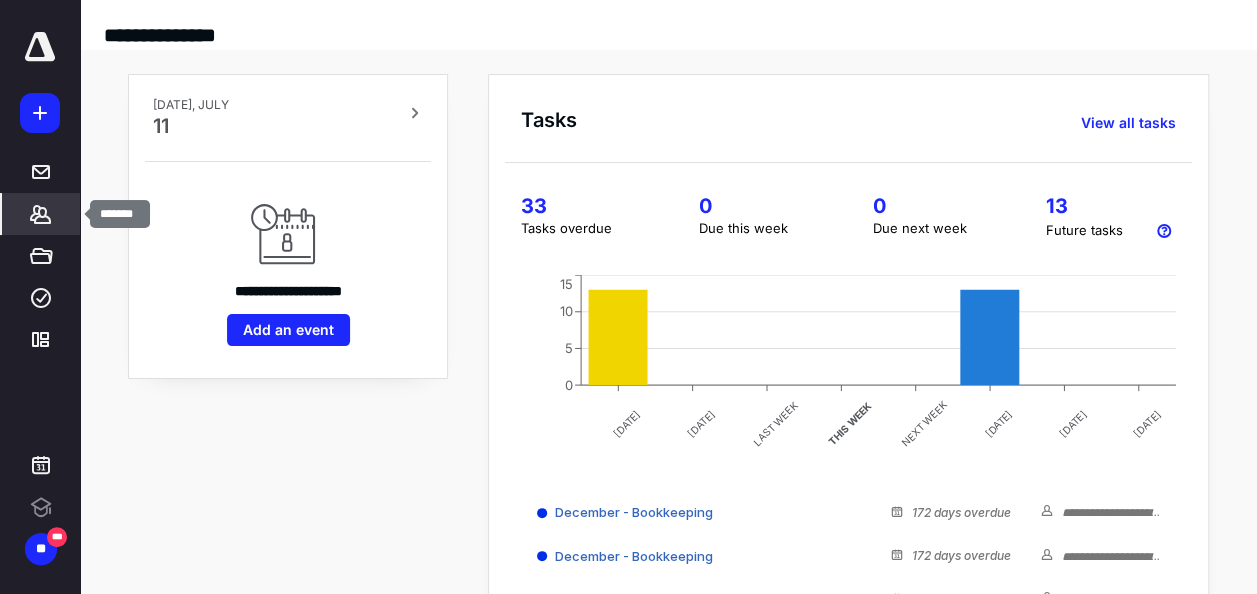 click 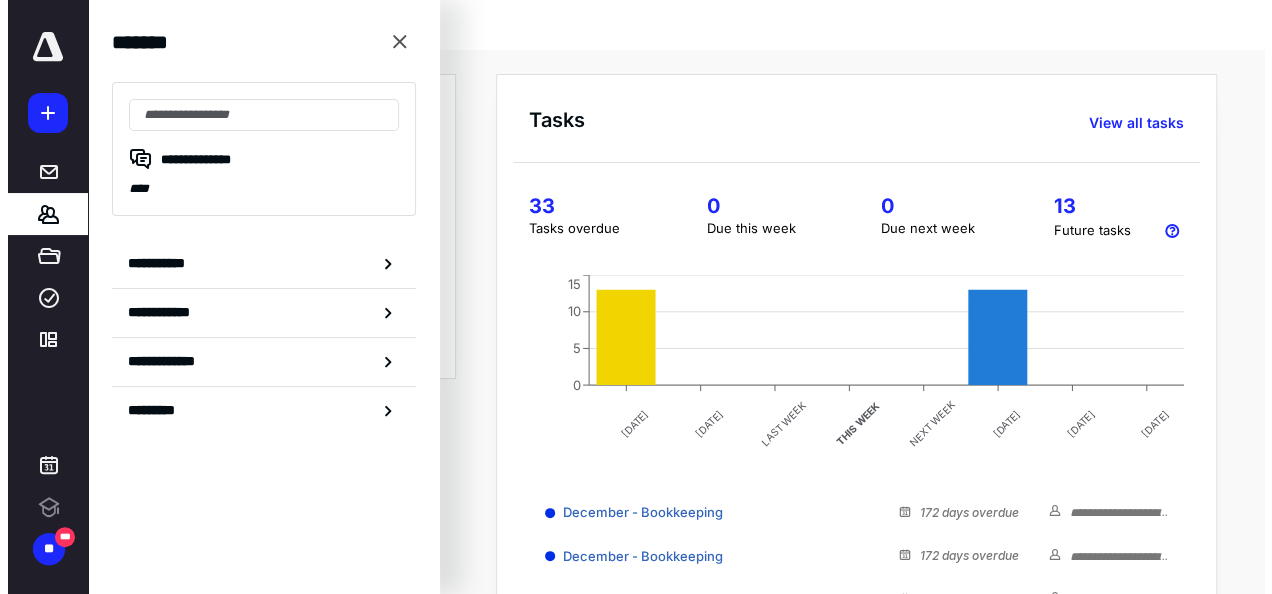 scroll, scrollTop: 0, scrollLeft: 0, axis: both 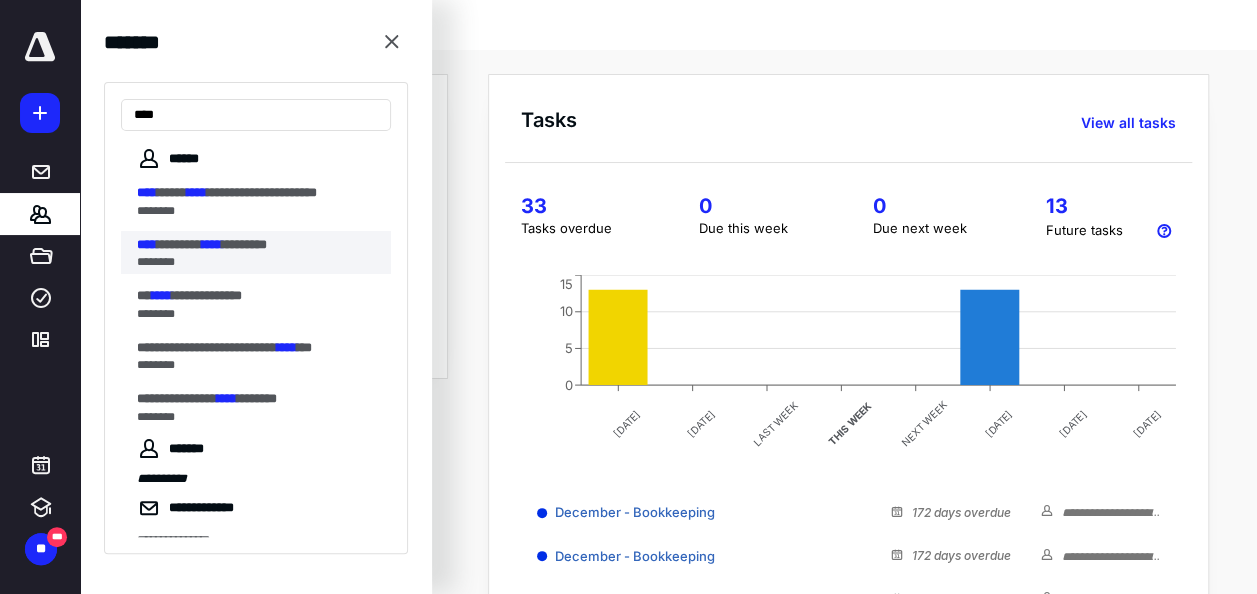 type on "****" 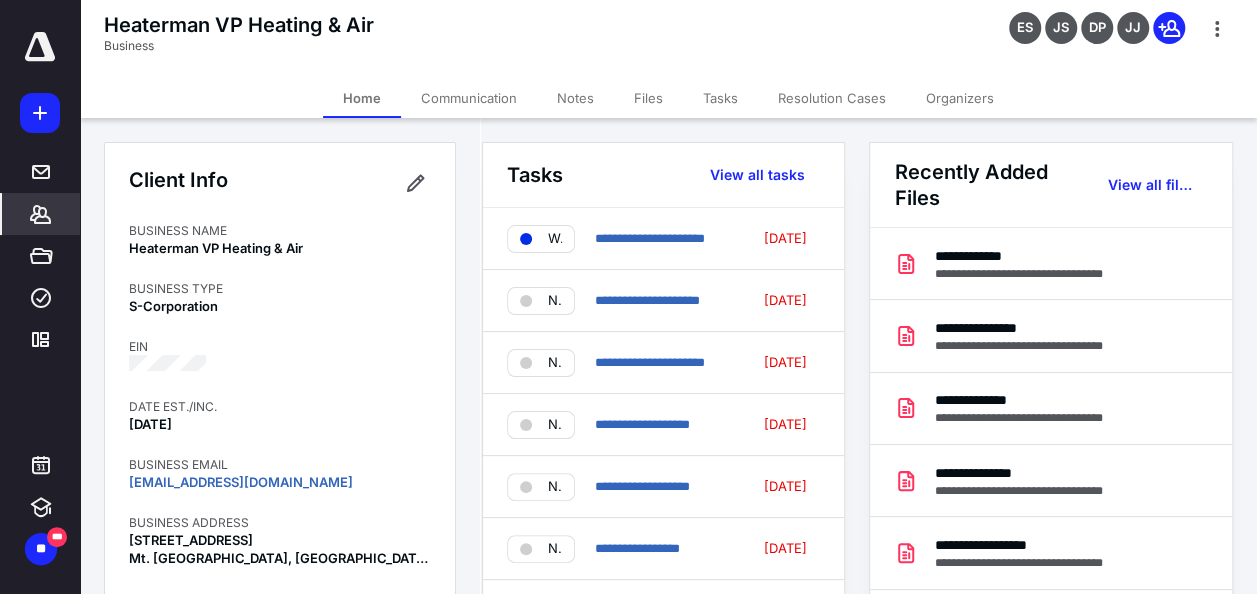 click on "Files" at bounding box center (648, 98) 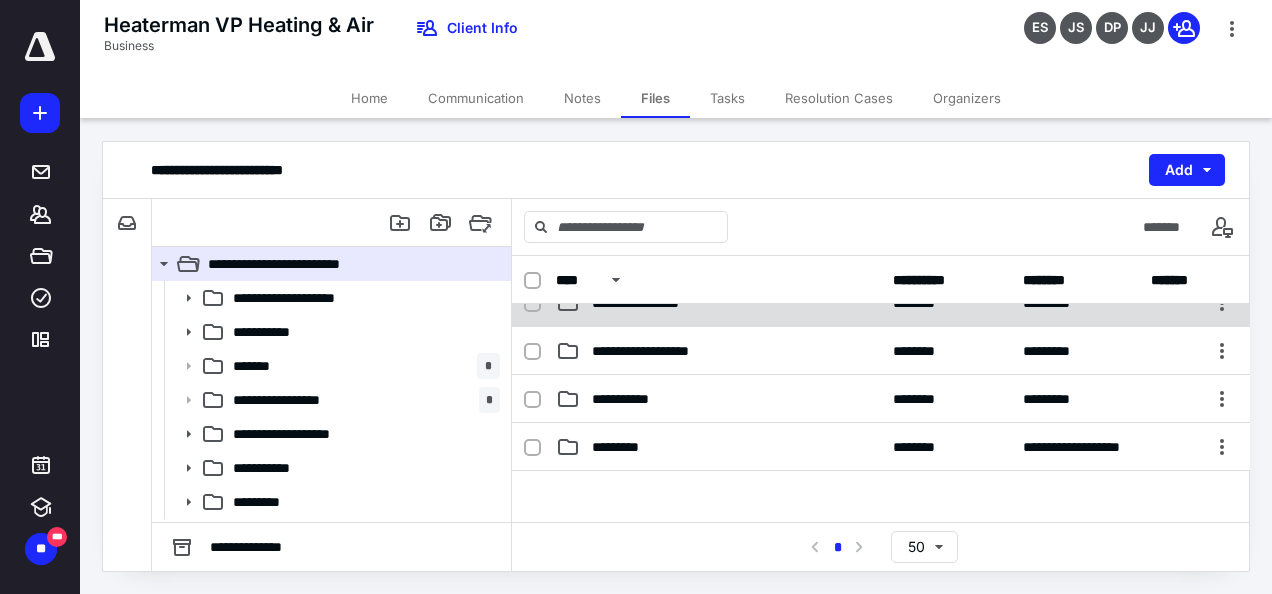 scroll, scrollTop: 200, scrollLeft: 0, axis: vertical 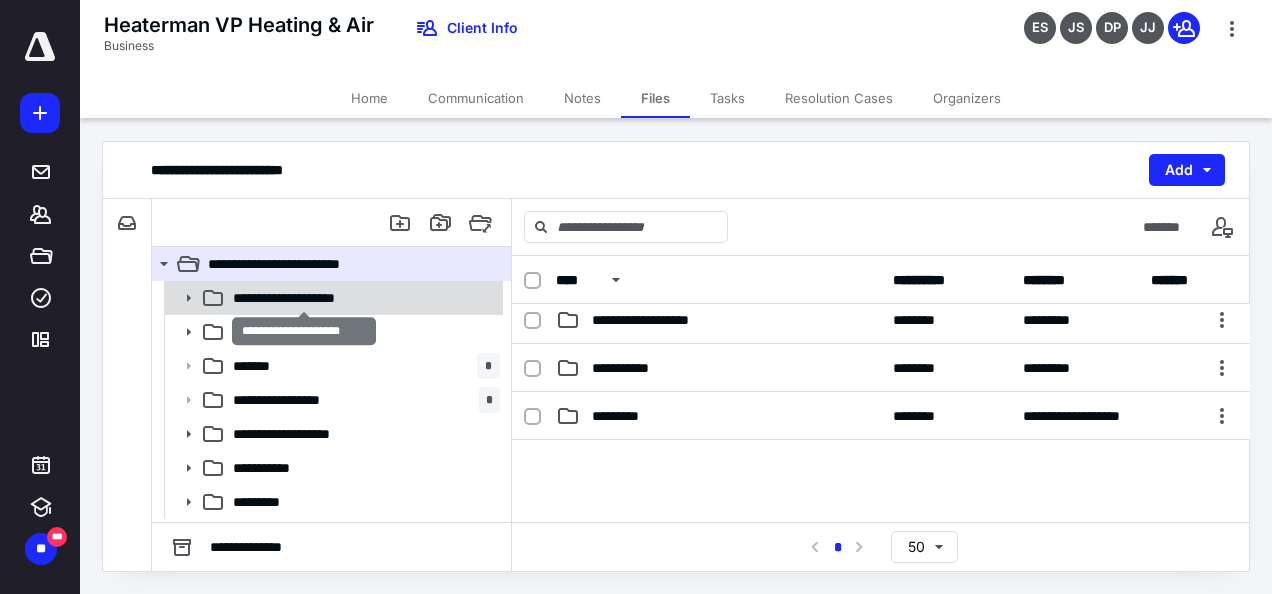 click on "**********" at bounding box center (305, 298) 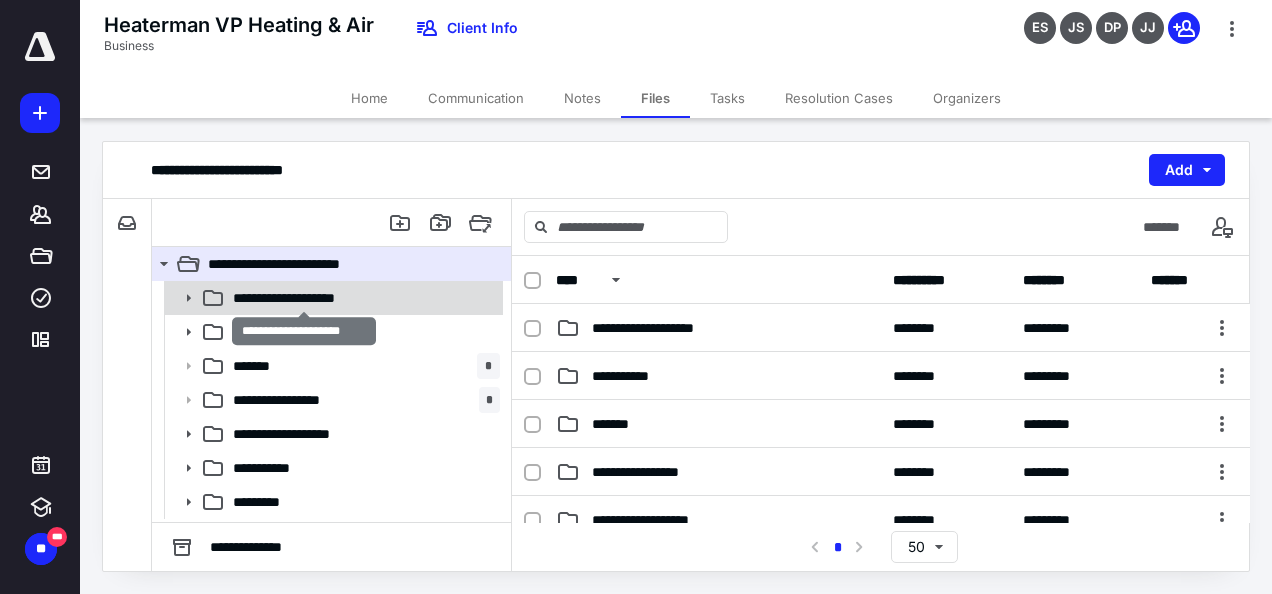 click on "**********" at bounding box center (305, 298) 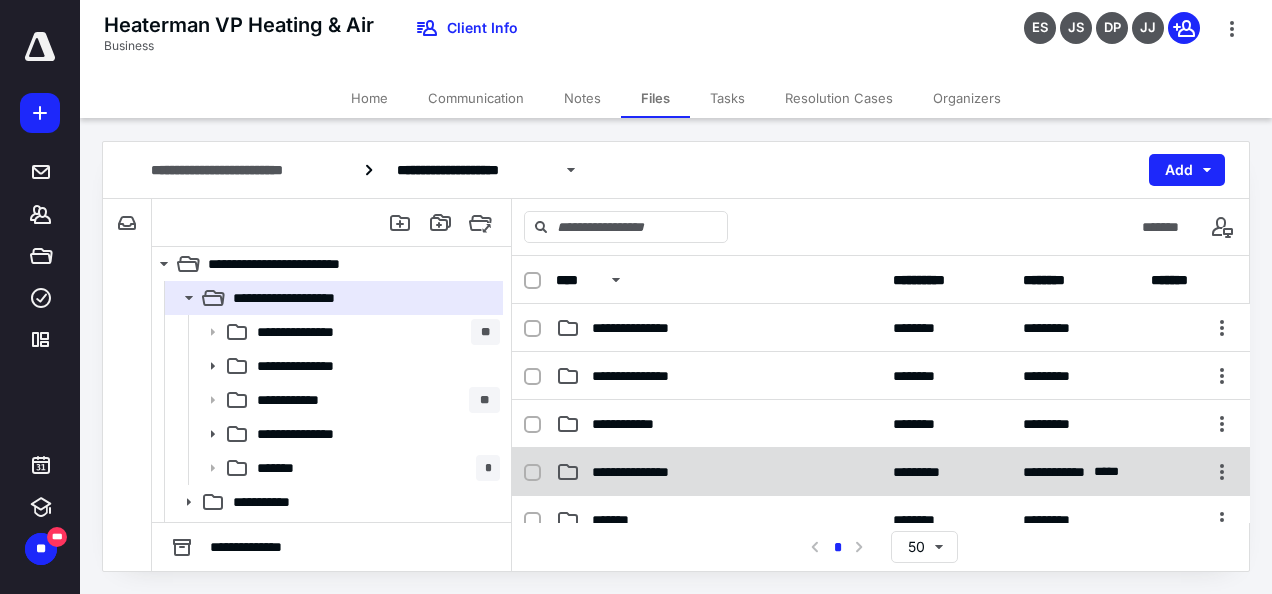 click on "**********" at bounding box center [718, 472] 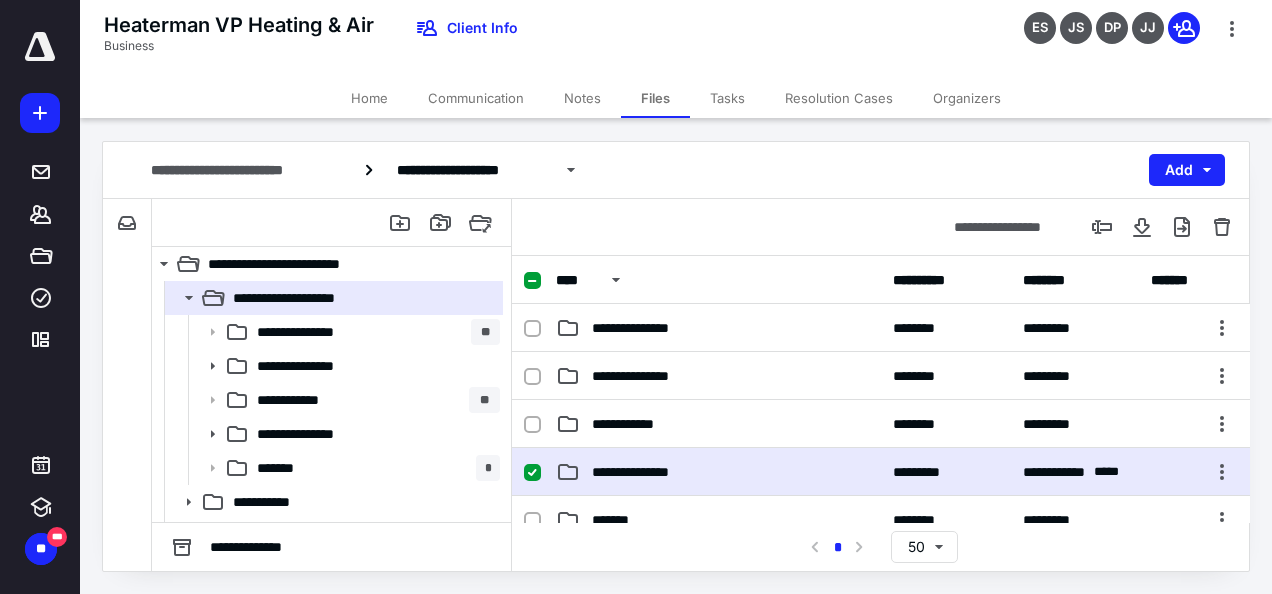click on "**********" at bounding box center [718, 472] 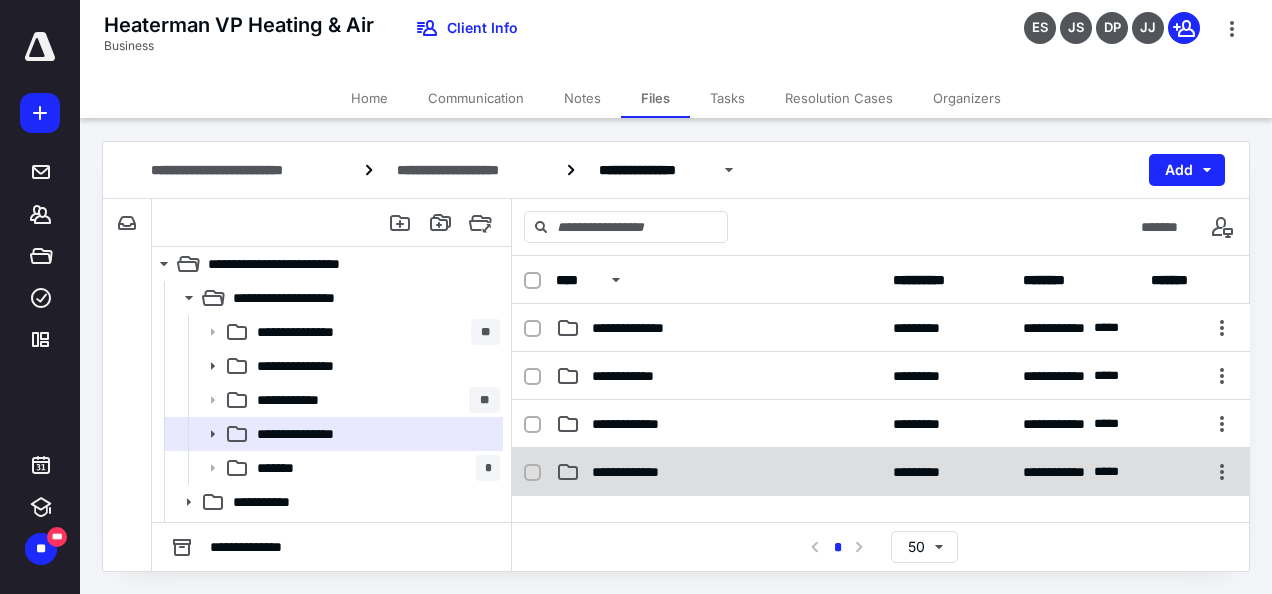click on "**********" at bounding box center (640, 472) 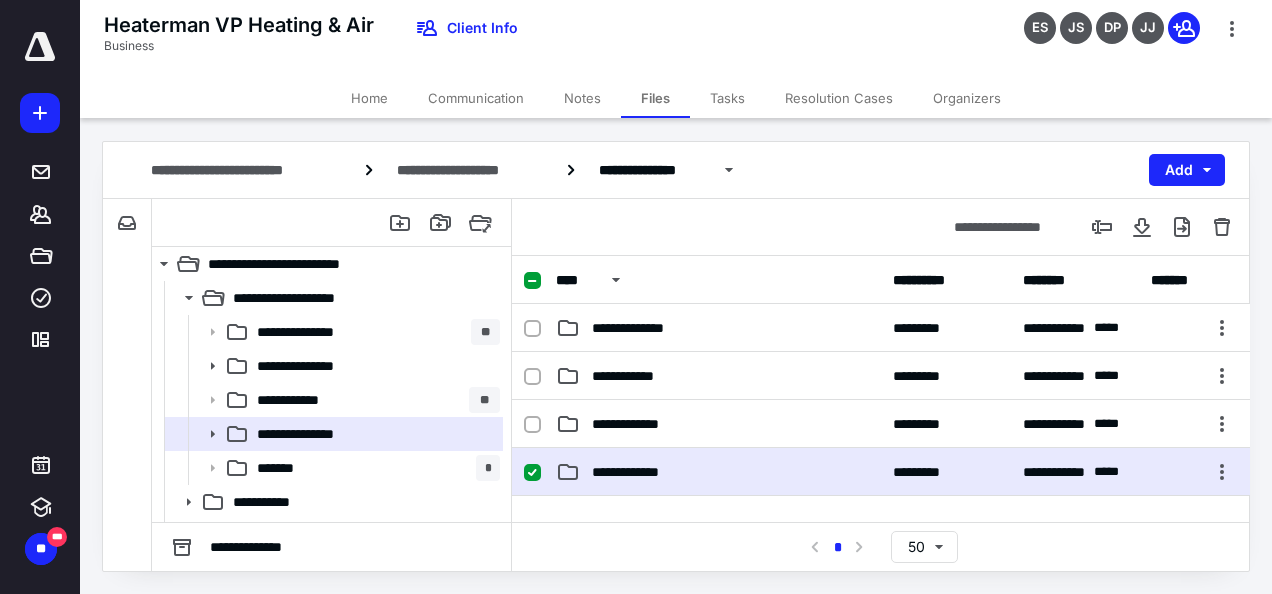 click on "**********" at bounding box center (640, 472) 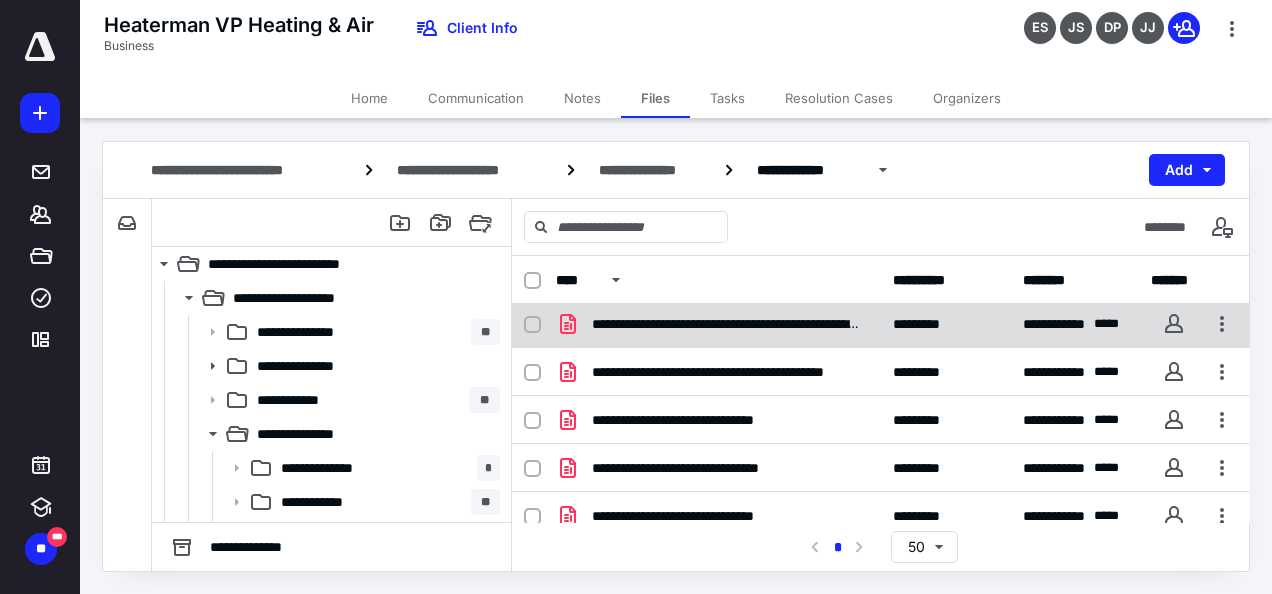 scroll, scrollTop: 200, scrollLeft: 0, axis: vertical 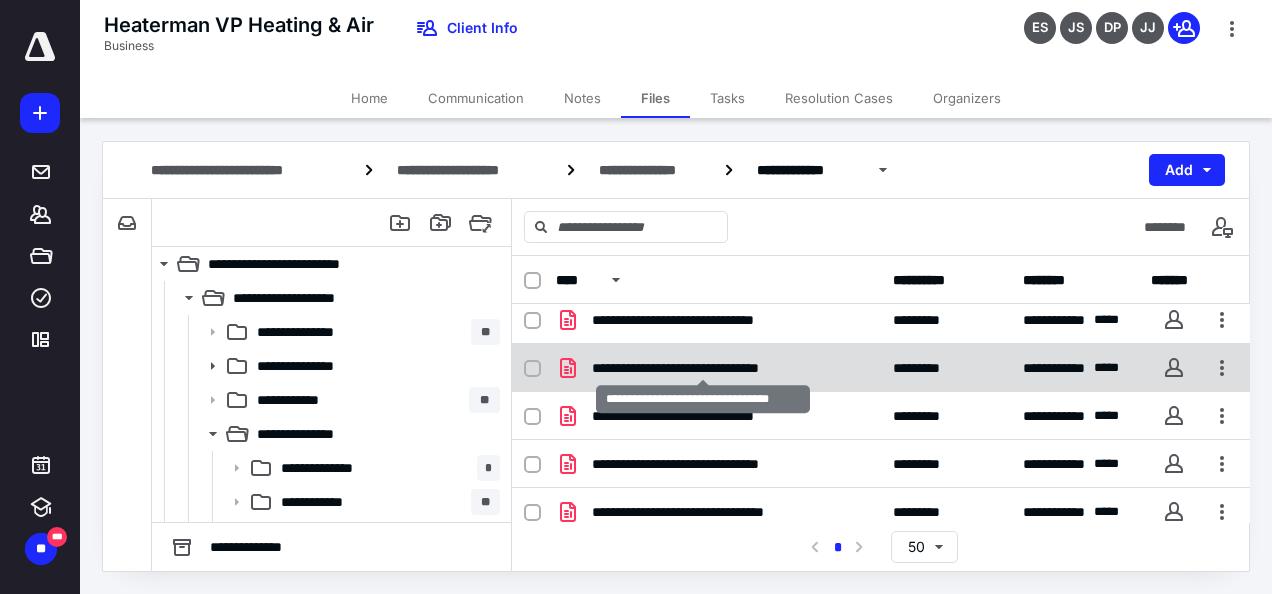 click on "**********" at bounding box center [703, 368] 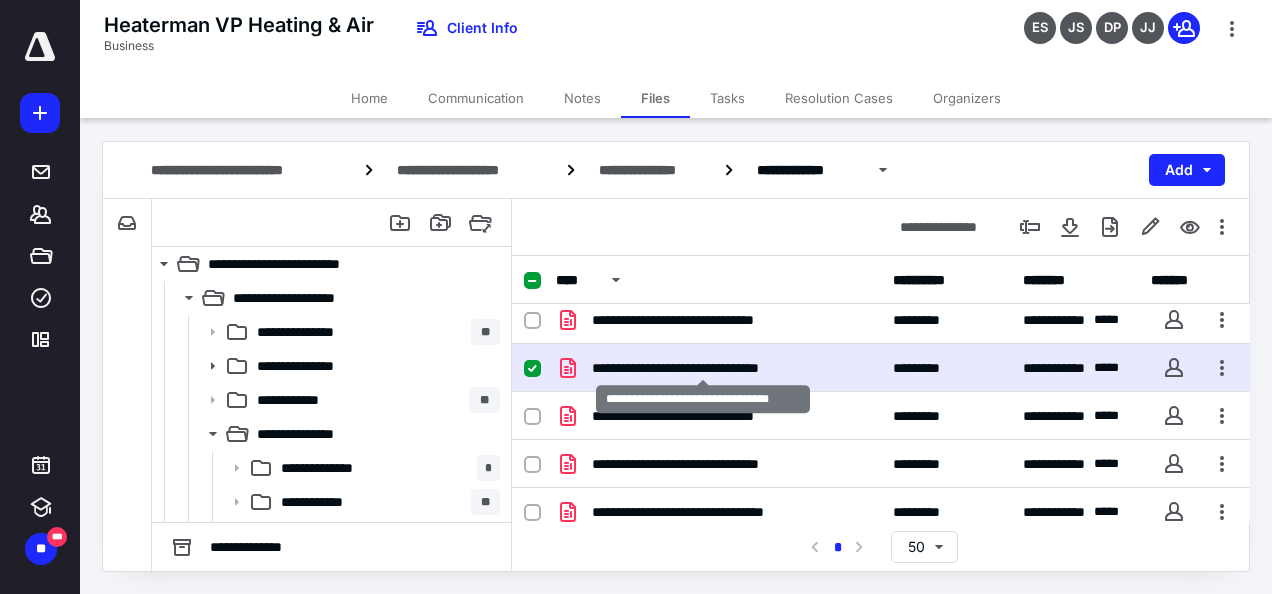 click on "**********" at bounding box center (703, 368) 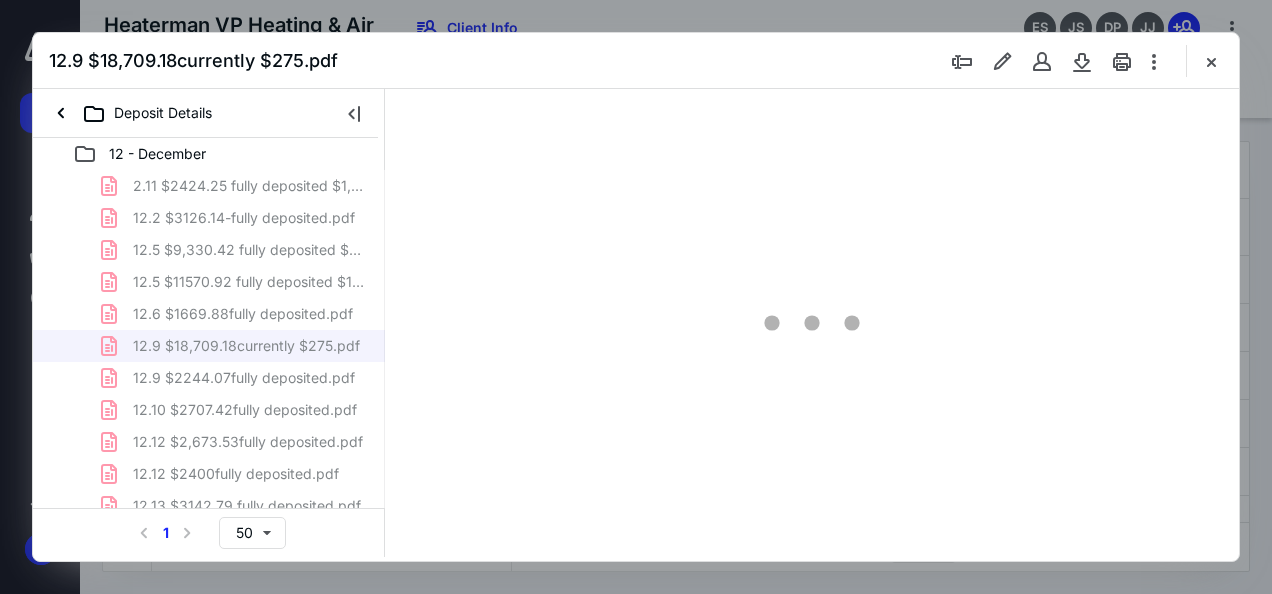 scroll, scrollTop: 200, scrollLeft: 0, axis: vertical 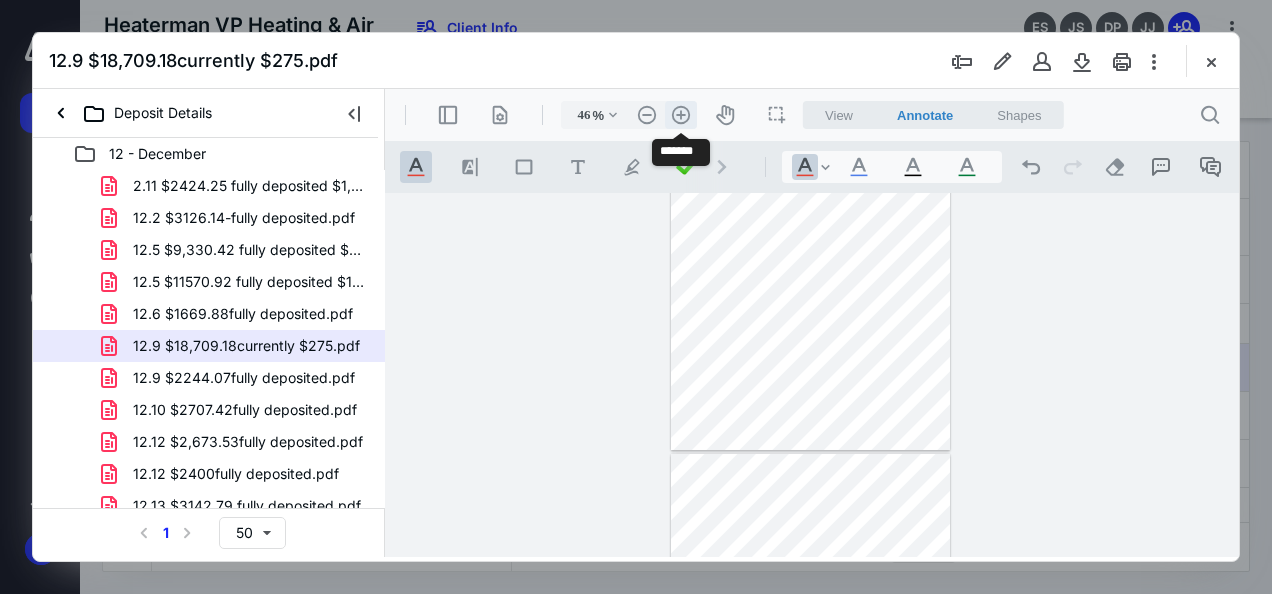 click on ".cls-1{fill:#abb0c4;} icon - header - zoom - in - line" at bounding box center (681, 115) 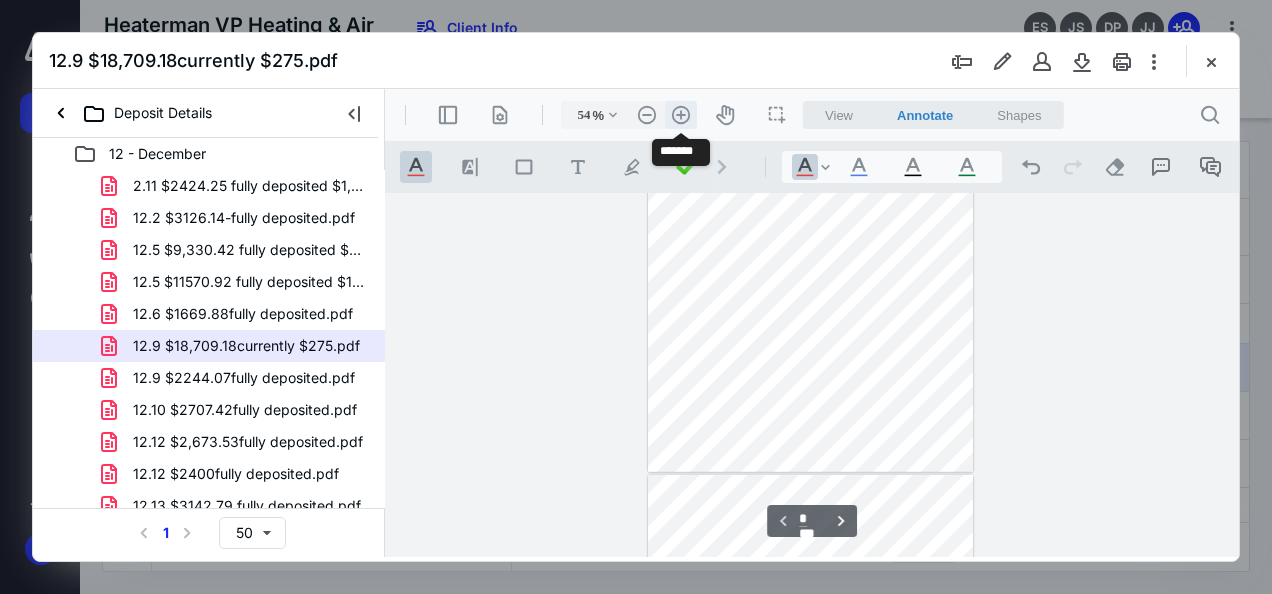 click on ".cls-1{fill:#abb0c4;} icon - header - zoom - in - line" at bounding box center (681, 115) 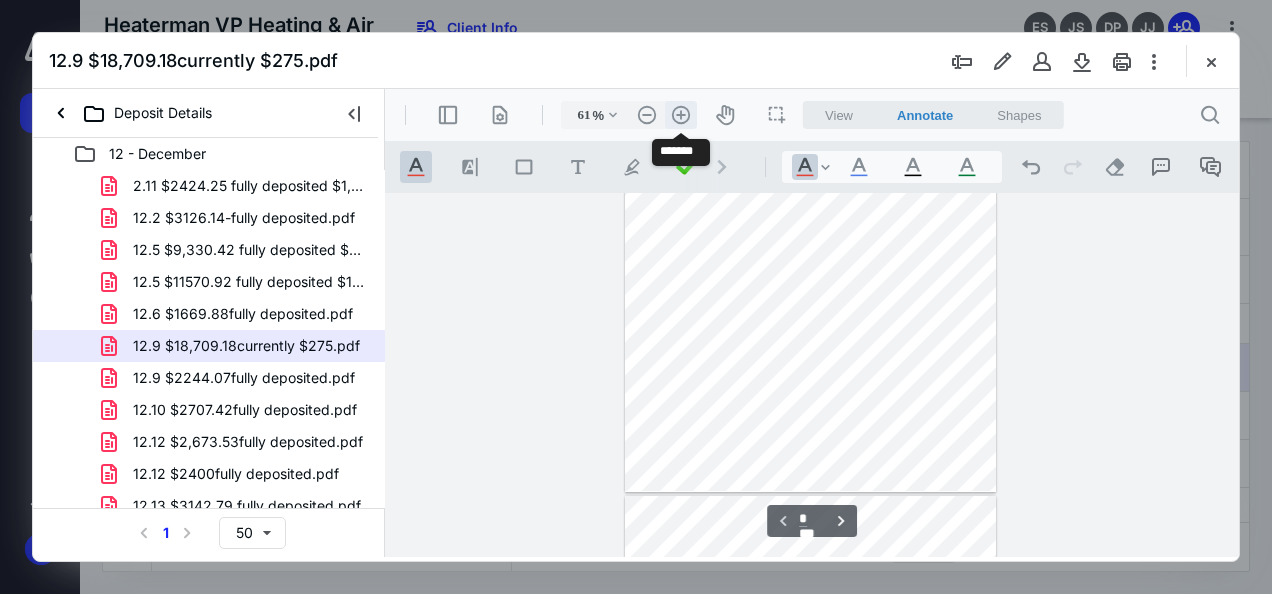 click on ".cls-1{fill:#abb0c4;} icon - header - zoom - in - line" at bounding box center (681, 115) 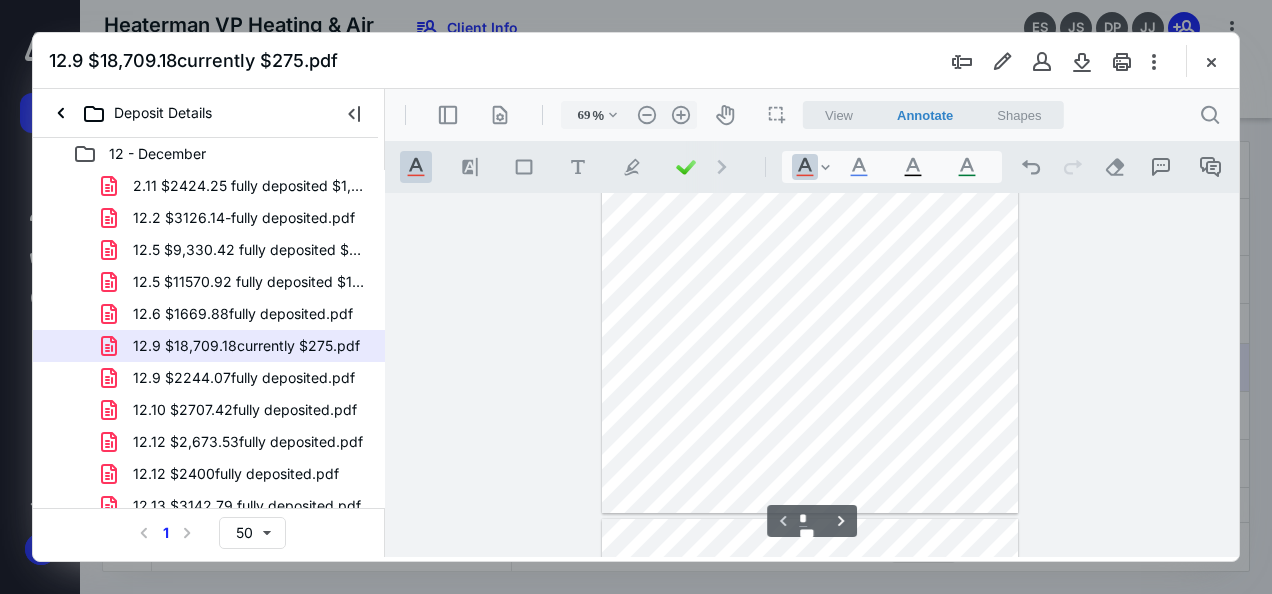 scroll, scrollTop: 422, scrollLeft: 0, axis: vertical 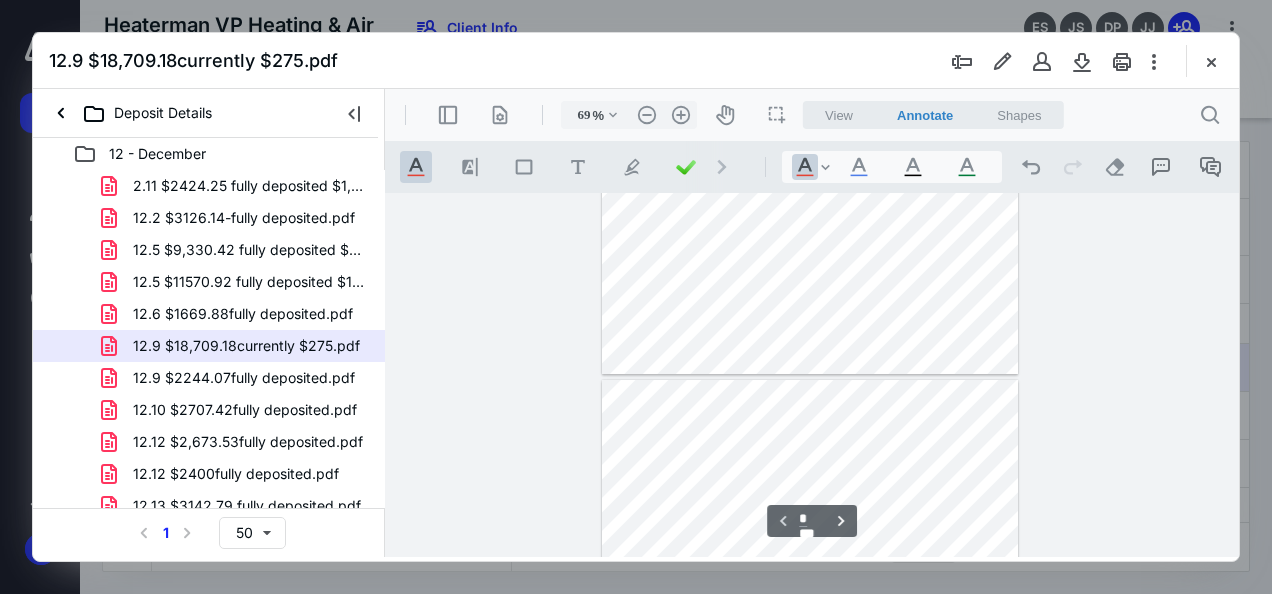 type on "*" 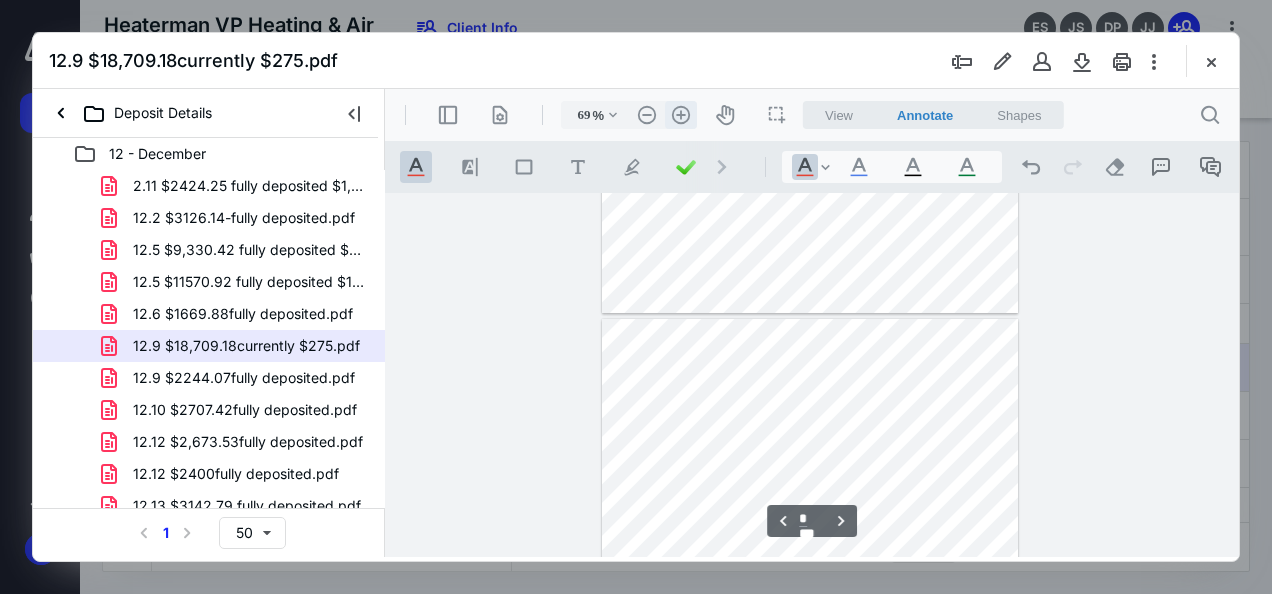 click on ".cls-1{fill:#abb0c4;} icon - header - zoom - in - line" at bounding box center (681, 115) 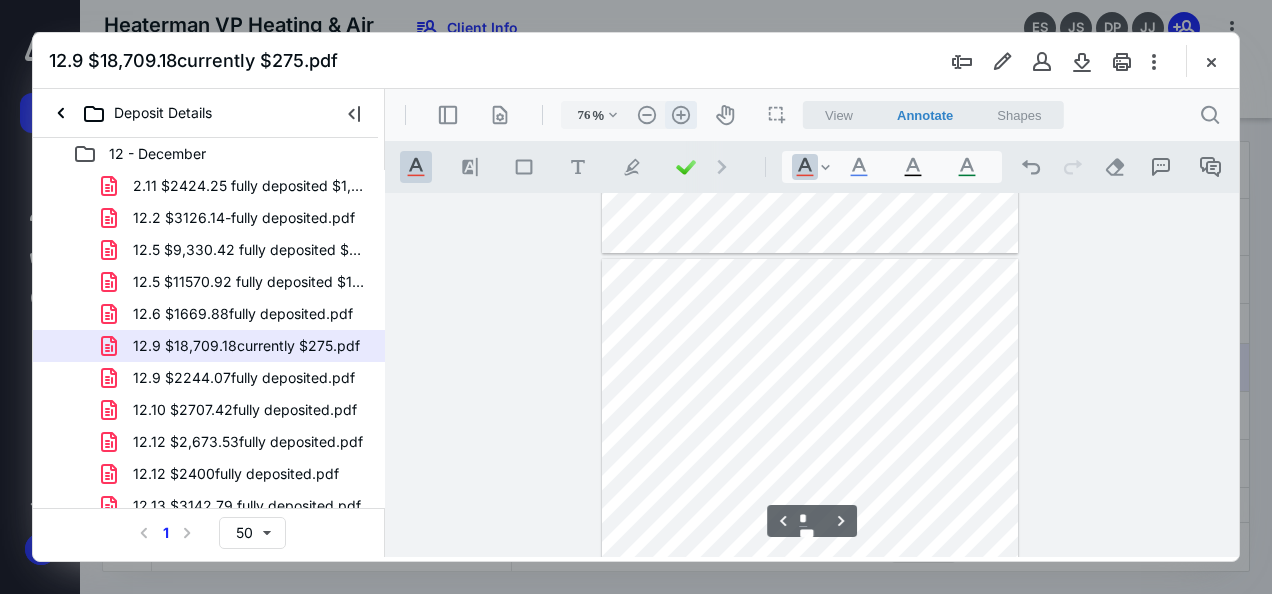click on ".cls-1{fill:#abb0c4;} icon - header - zoom - in - line" at bounding box center (681, 115) 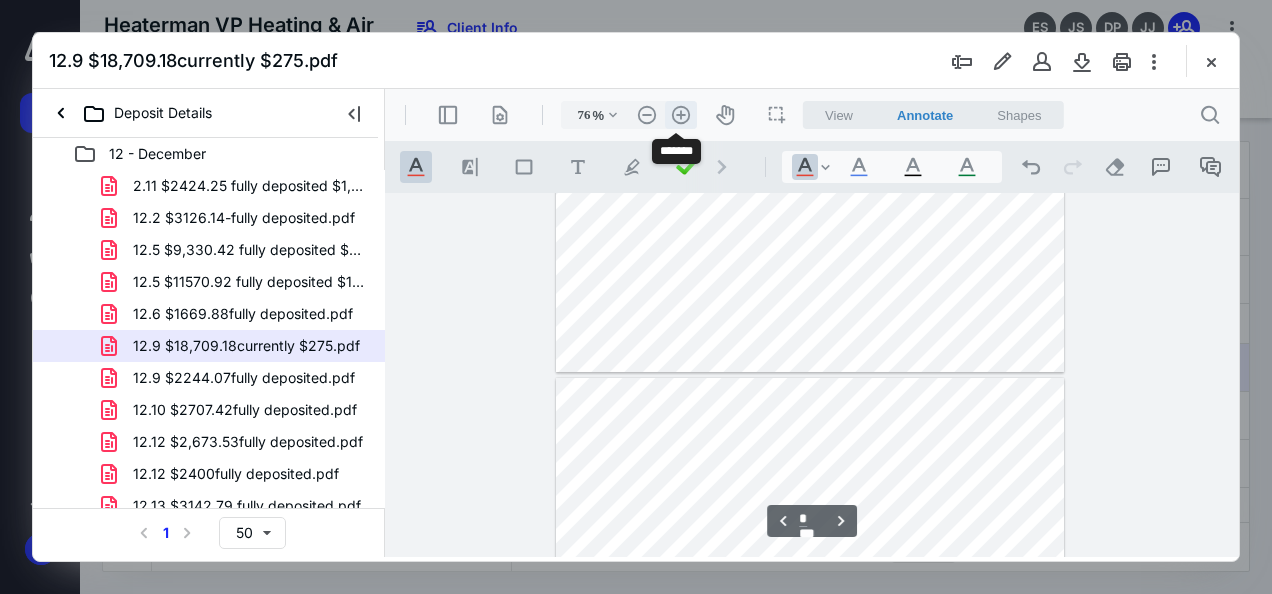 type on "84" 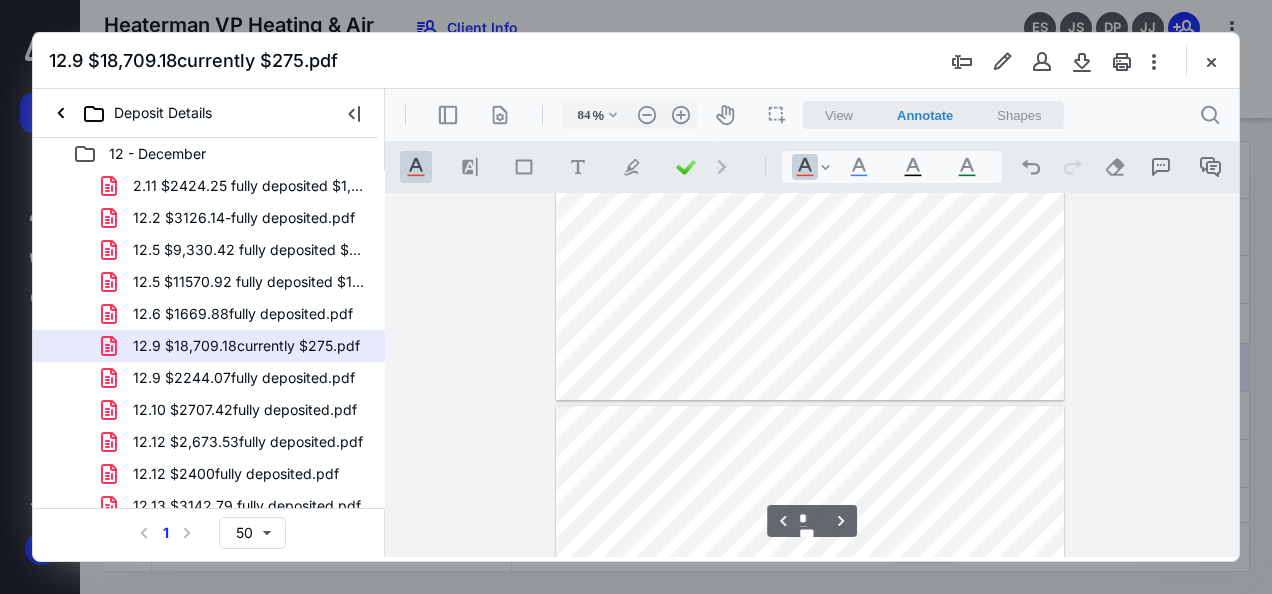 type on "*" 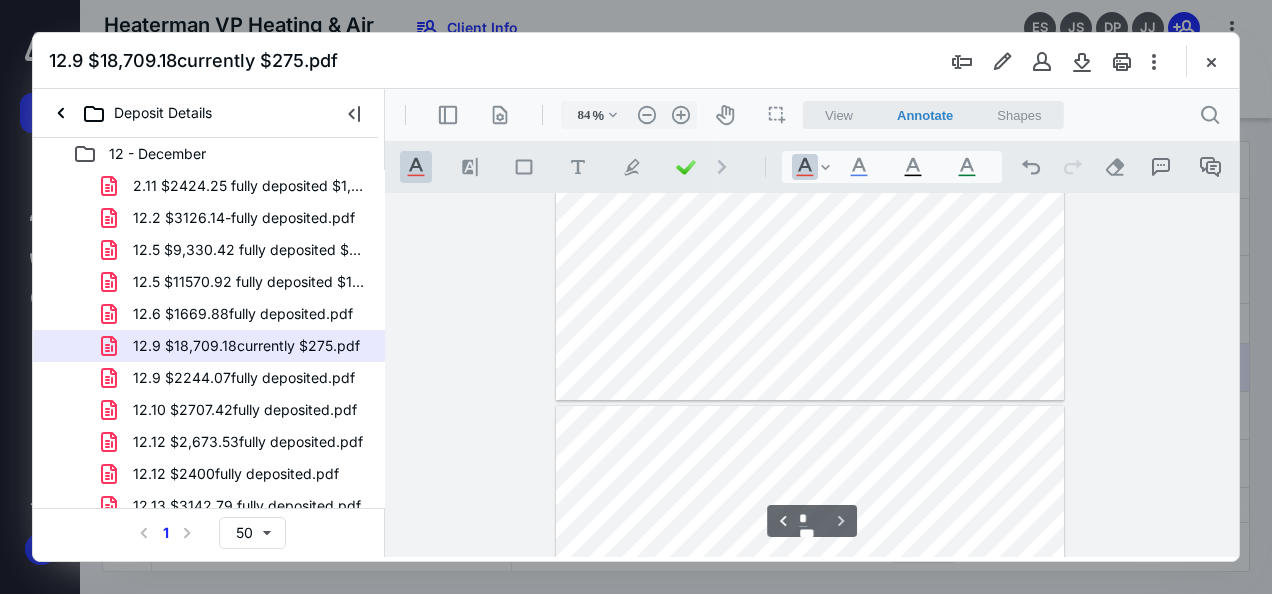scroll, scrollTop: 1243, scrollLeft: 0, axis: vertical 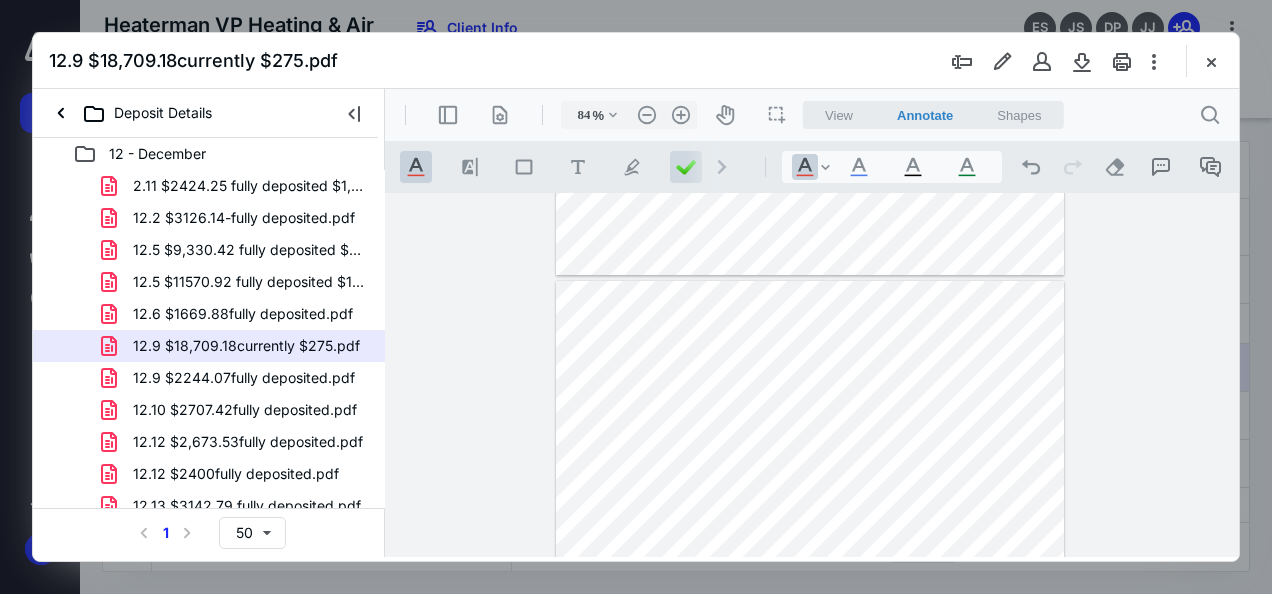 click at bounding box center [686, 167] 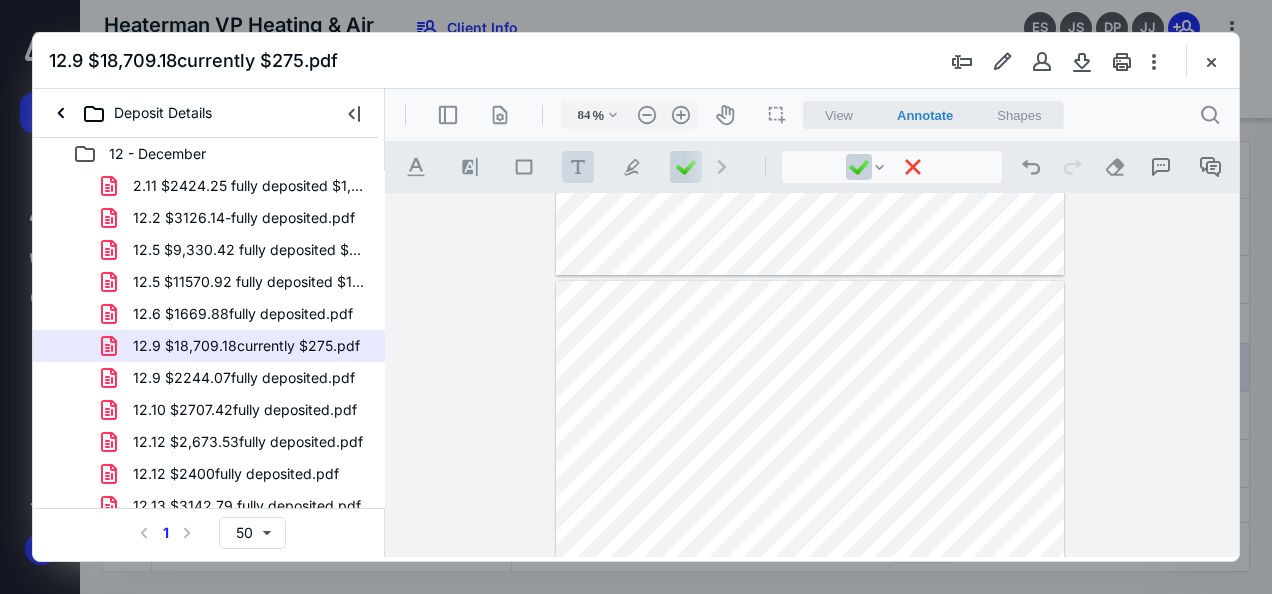 click on ".cls-1{fill:#abb0c4;} icon - tool - text - free text" at bounding box center [578, 167] 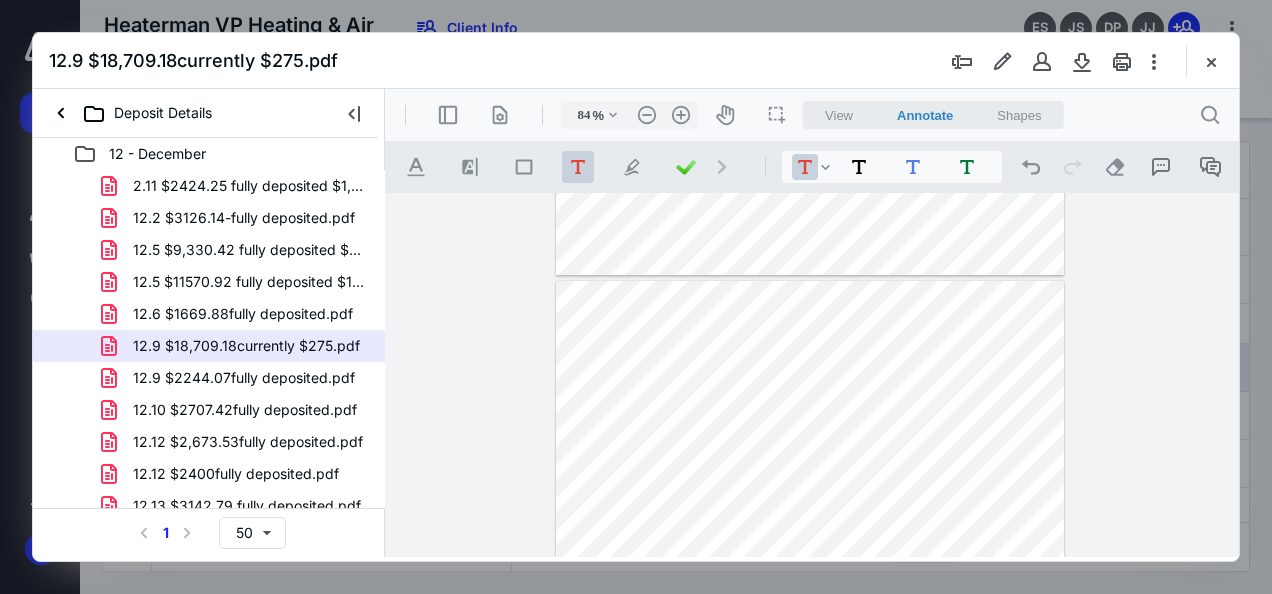 click at bounding box center (810, 610) 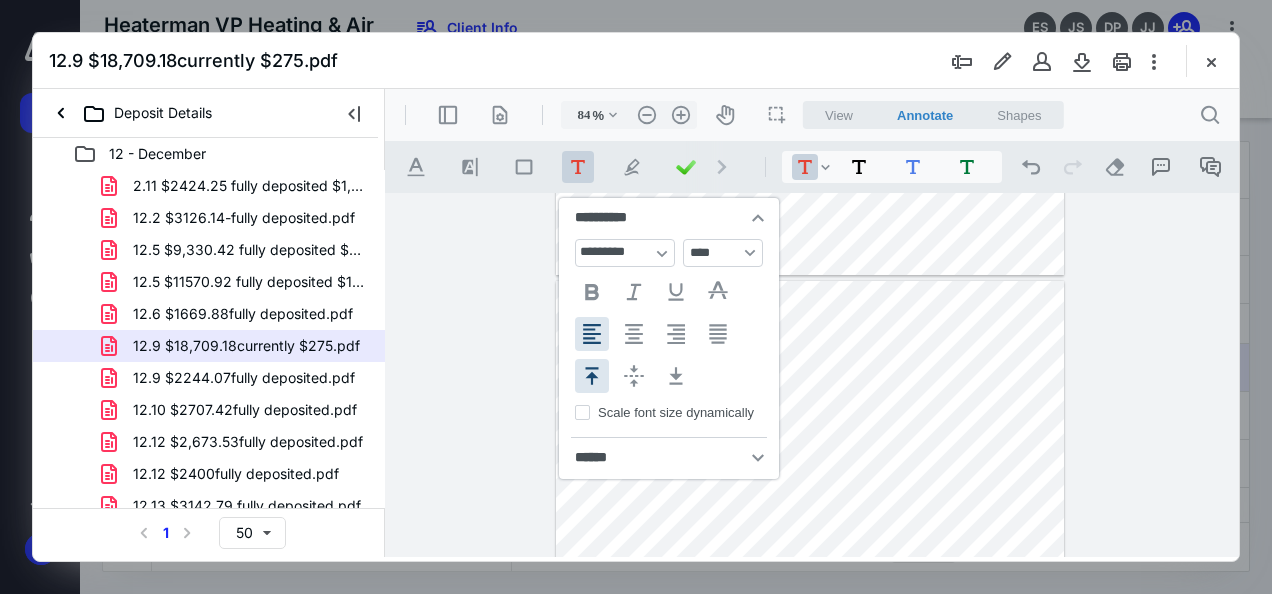 type 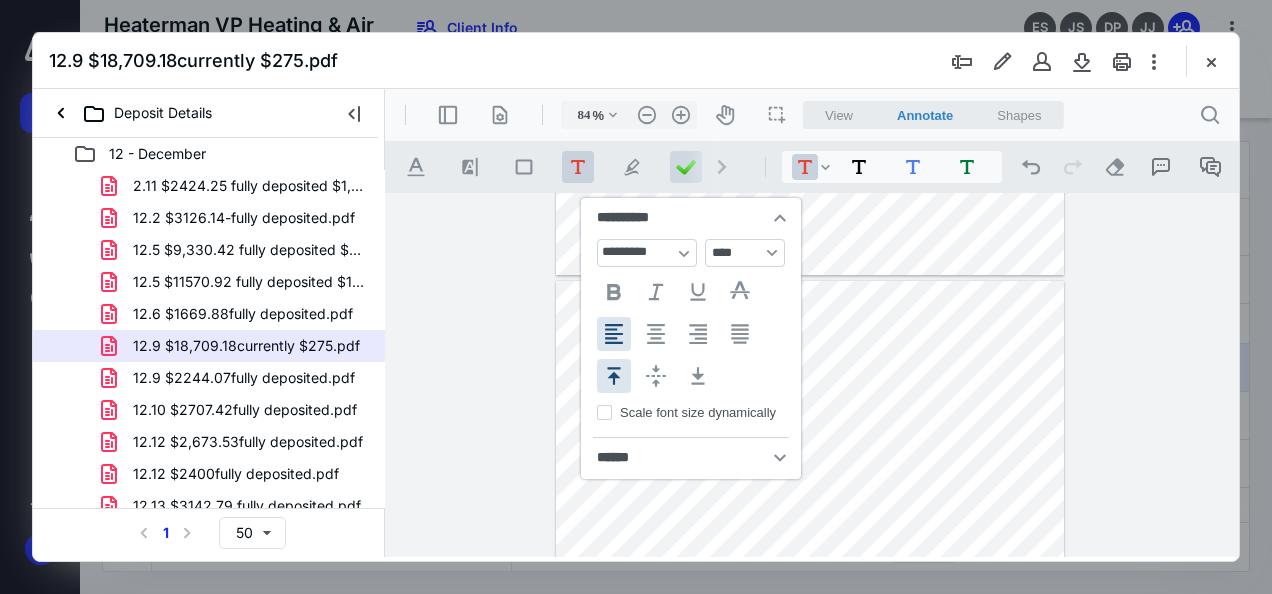 click at bounding box center [686, 167] 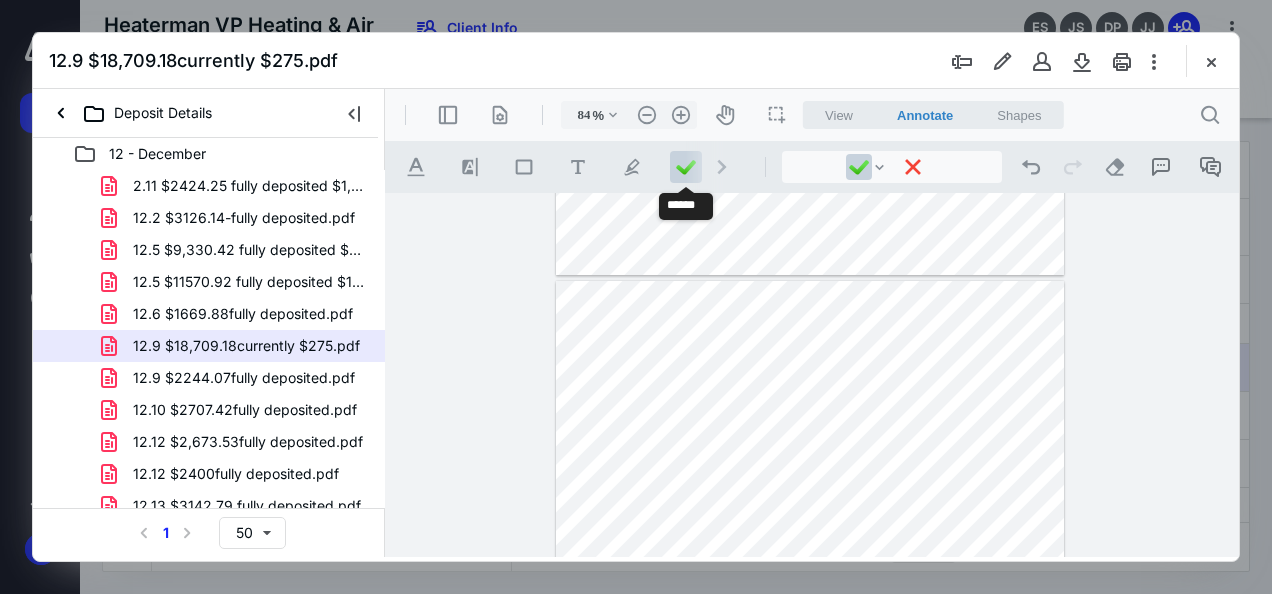 click on "**********" at bounding box center (810, 610) 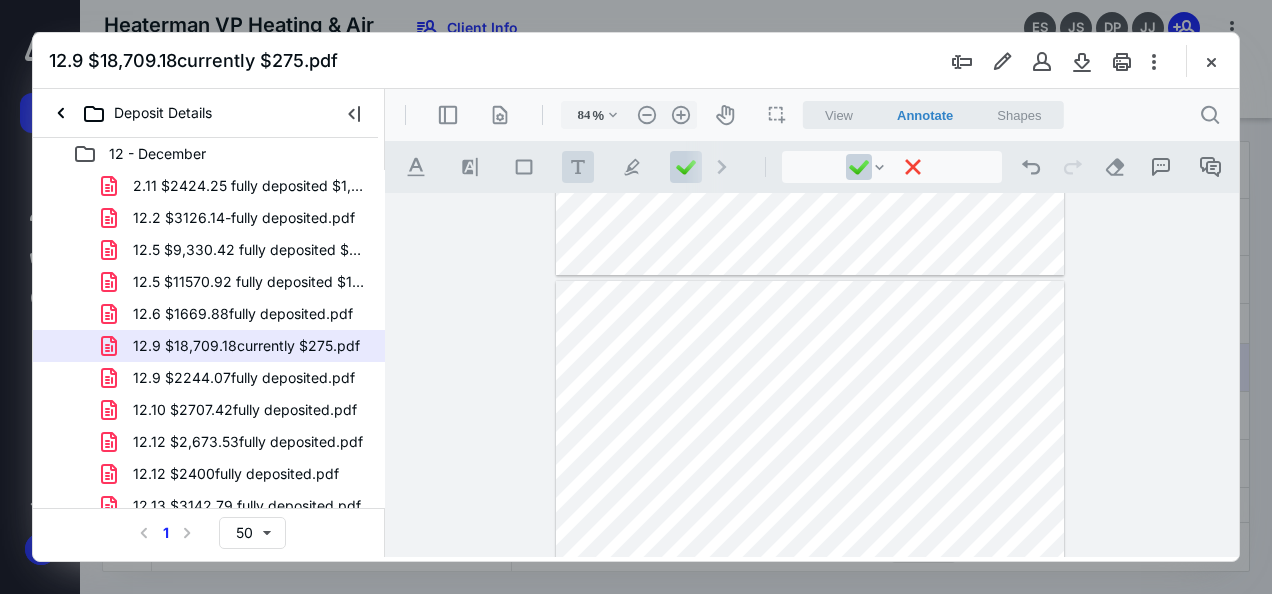 click on ".cls-1{fill:#abb0c4;} icon - tool - text - free text" at bounding box center [578, 167] 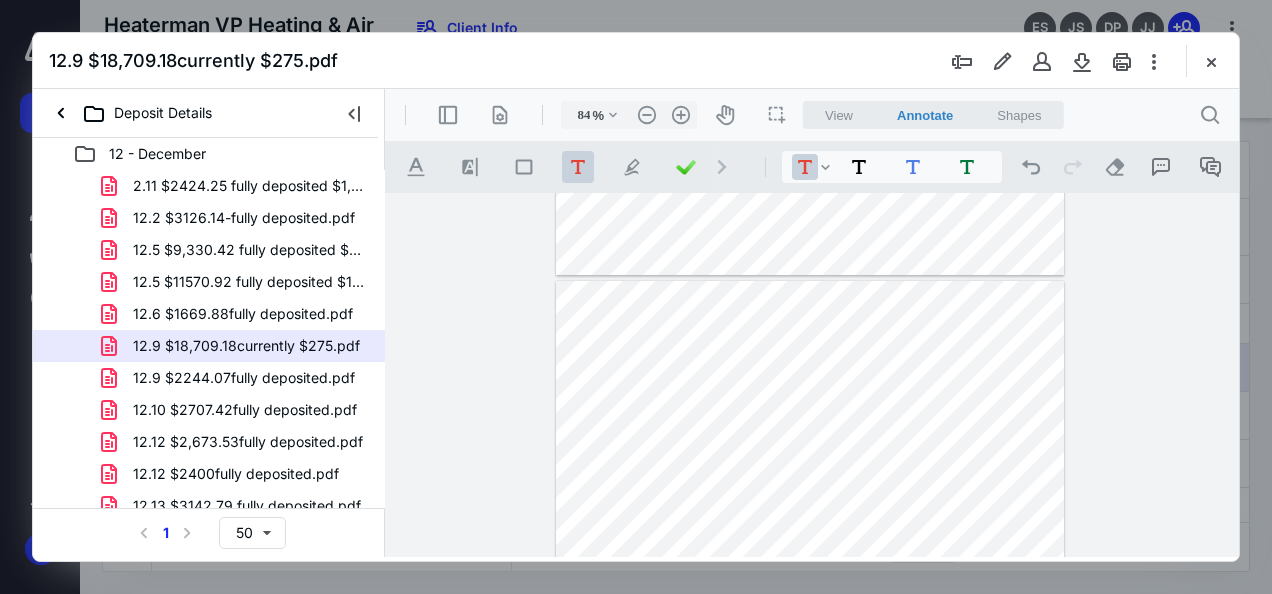 click on "**********" at bounding box center (810, 610) 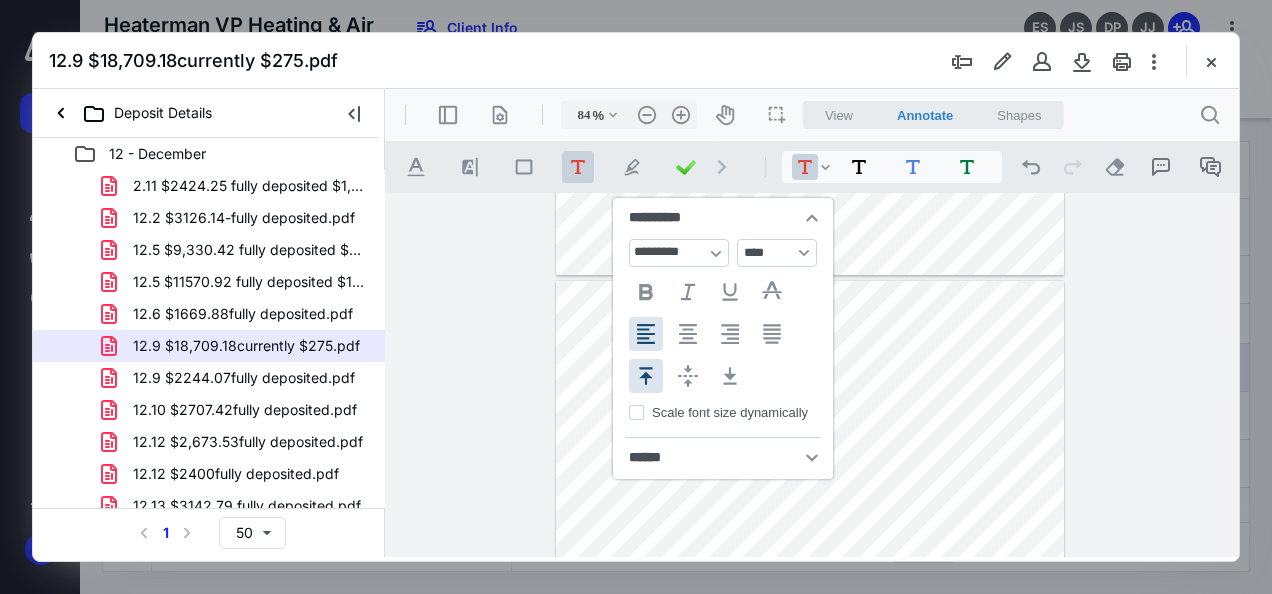 click on "**********" at bounding box center (723, 338) 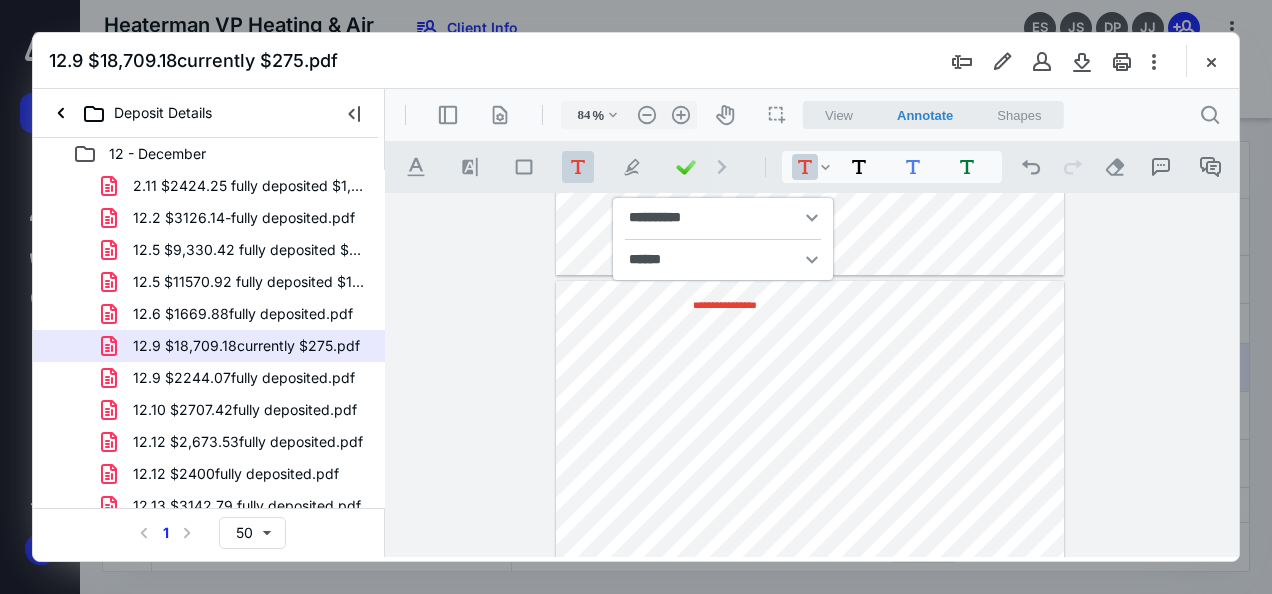 click on "**********" at bounding box center (725, 305) 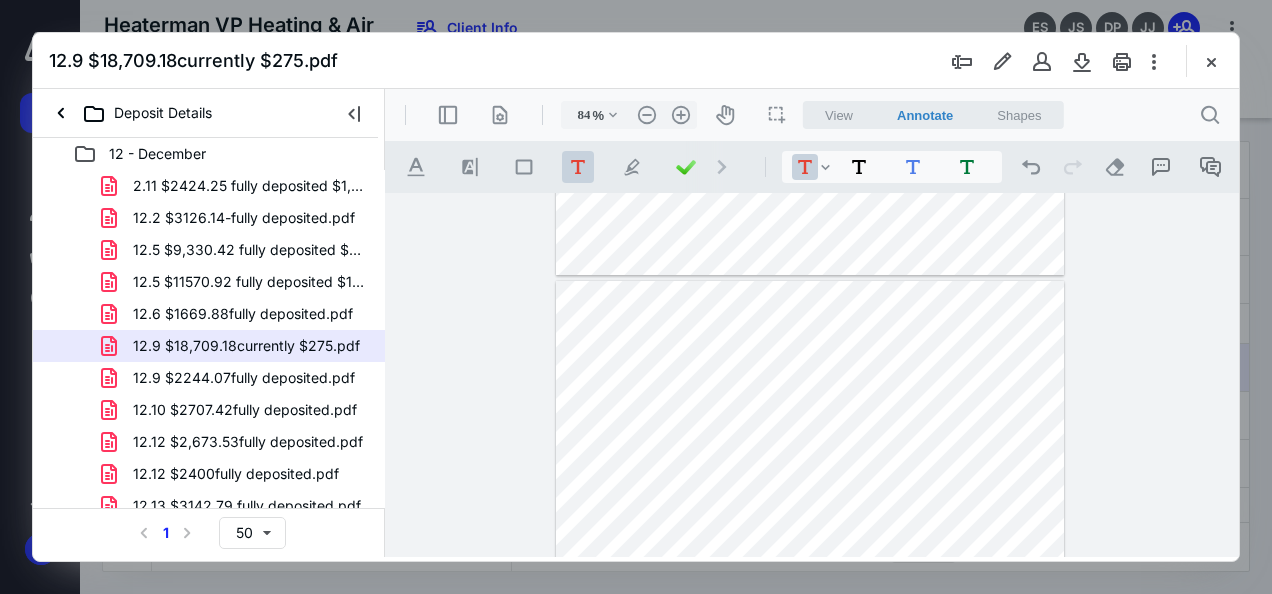 drag, startPoint x: 1028, startPoint y: 161, endPoint x: 992, endPoint y: 172, distance: 37.64306 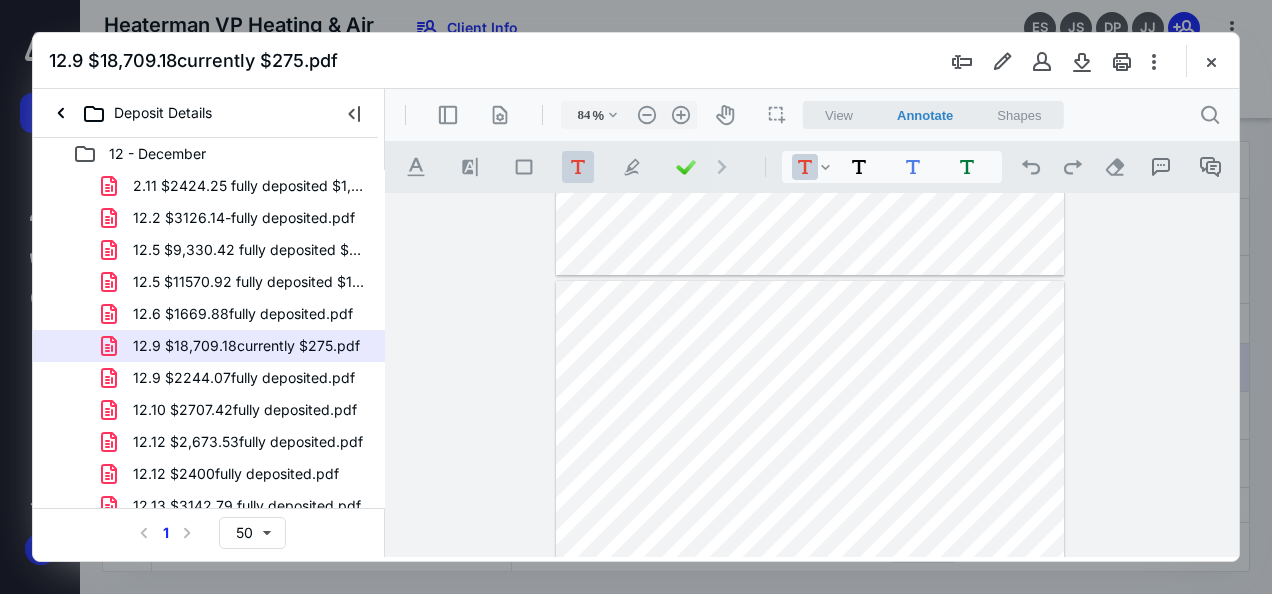 click on "**********" at bounding box center [810, 610] 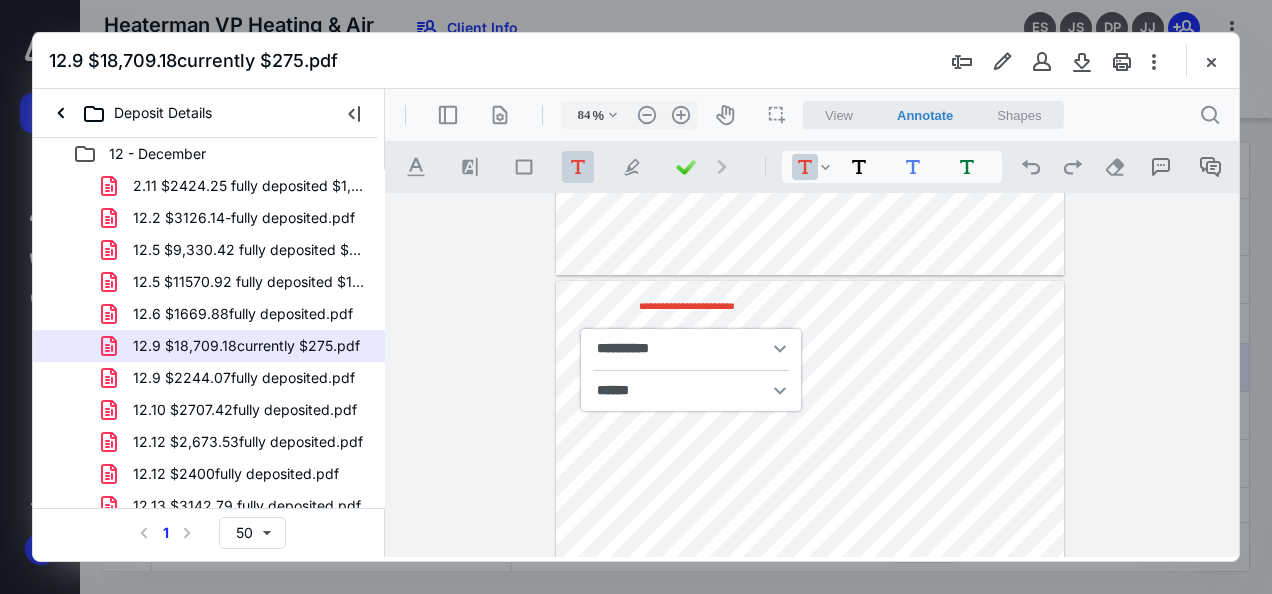 click on "**********" at bounding box center [687, 306] 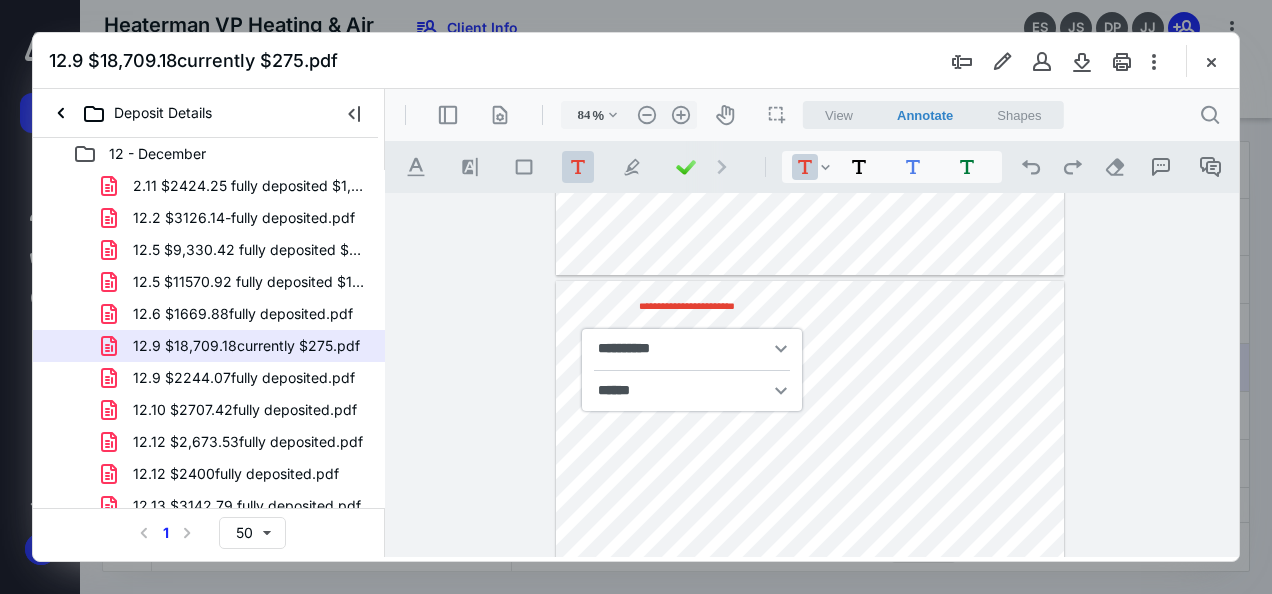 click on "**********" at bounding box center [810, 610] 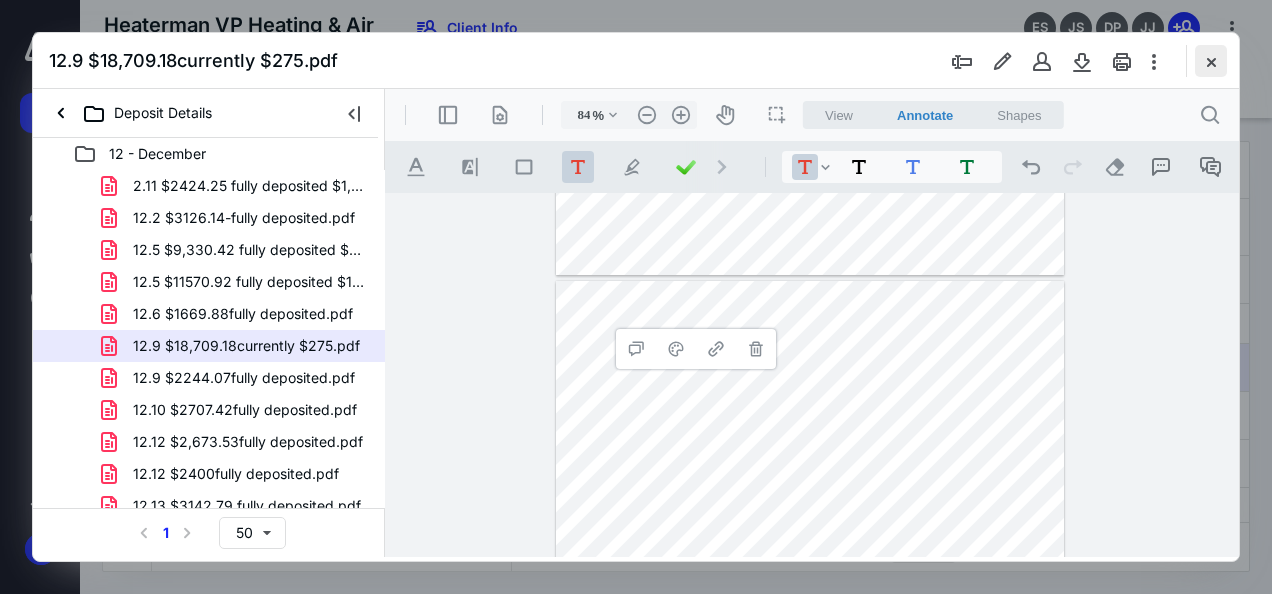 click at bounding box center (1211, 61) 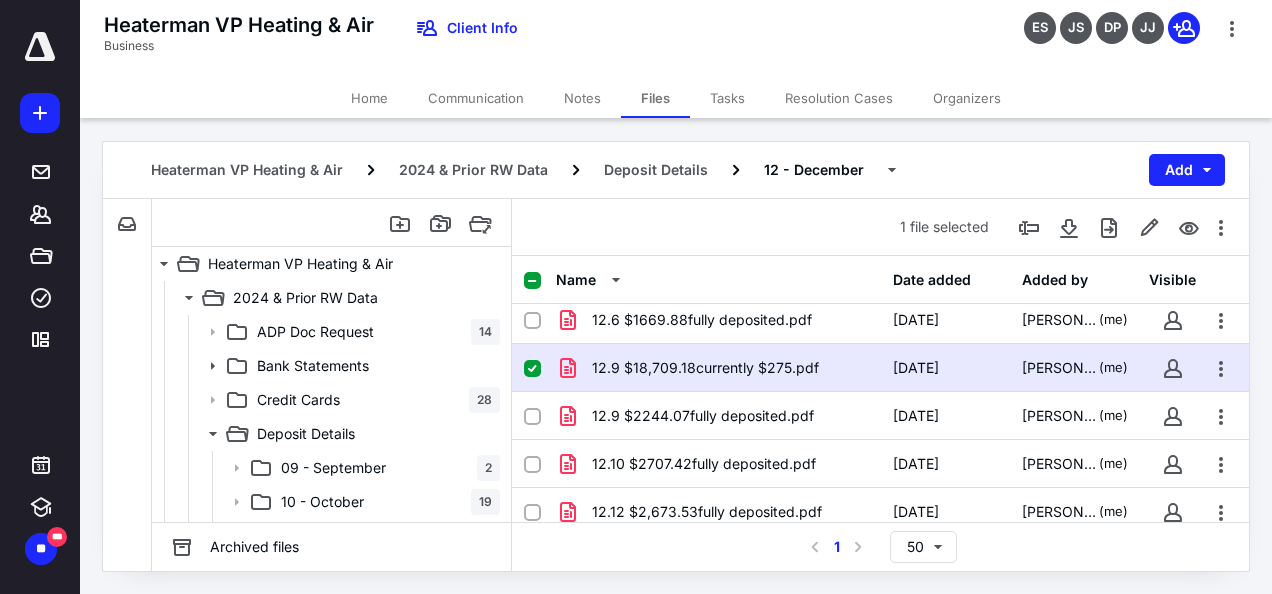 click on "12.9 $18,709.18currently $275.pdf" at bounding box center (705, 368) 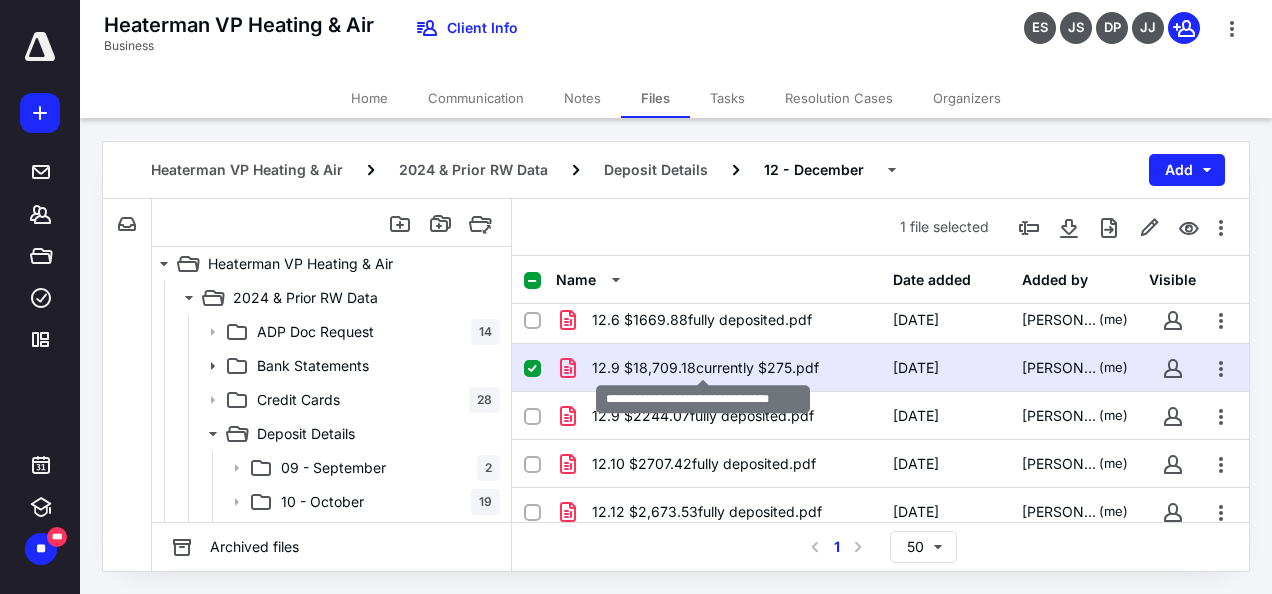 click on "12.9 $18,709.18currently $275.pdf" at bounding box center (705, 368) 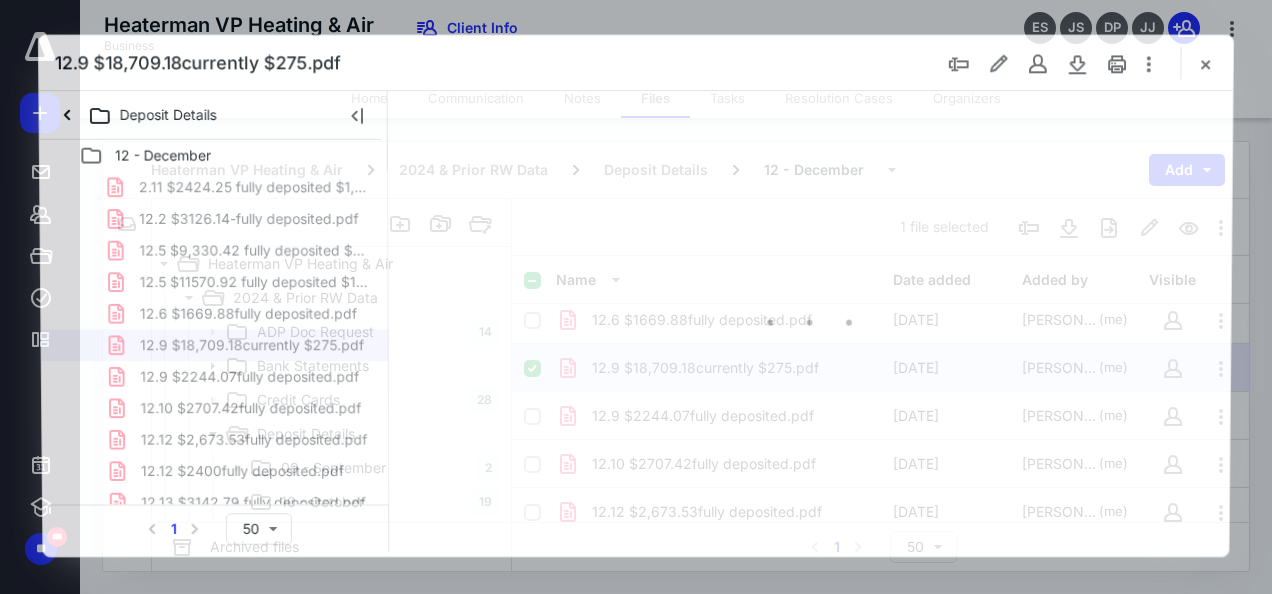 scroll, scrollTop: 0, scrollLeft: 0, axis: both 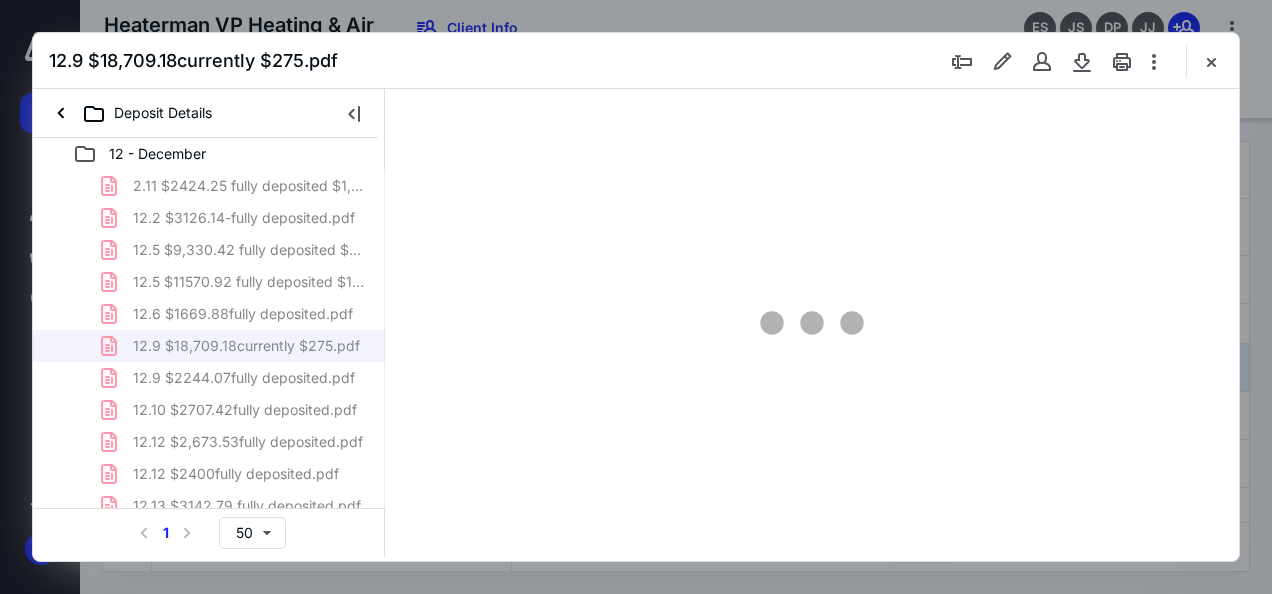 type on "46" 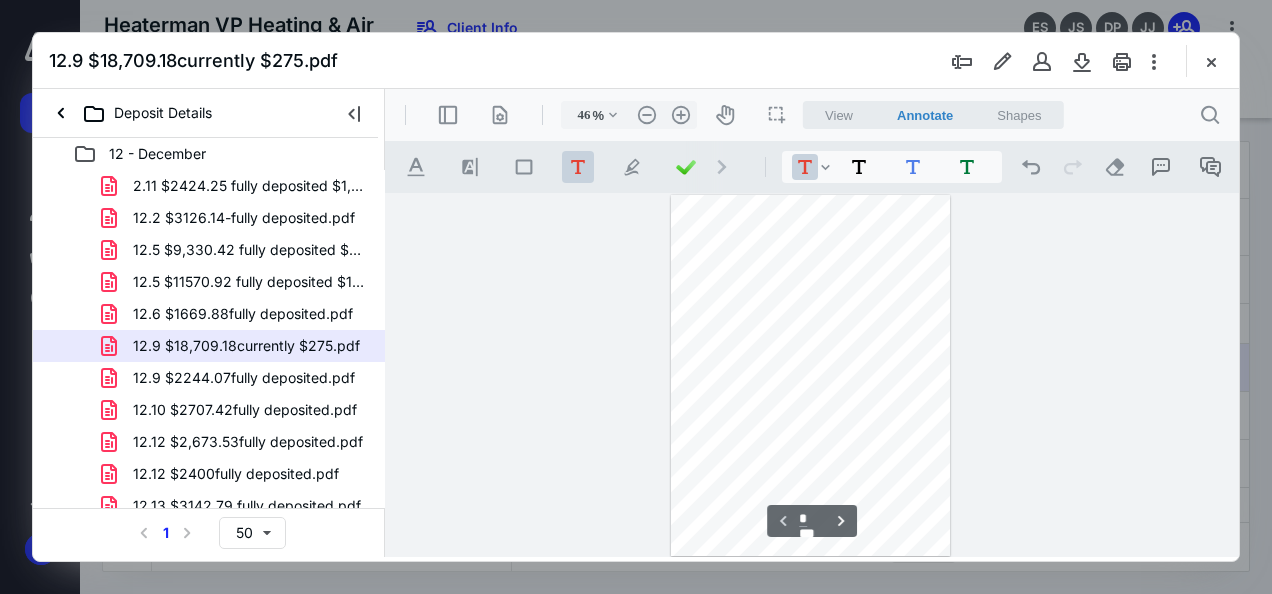 scroll, scrollTop: 106, scrollLeft: 0, axis: vertical 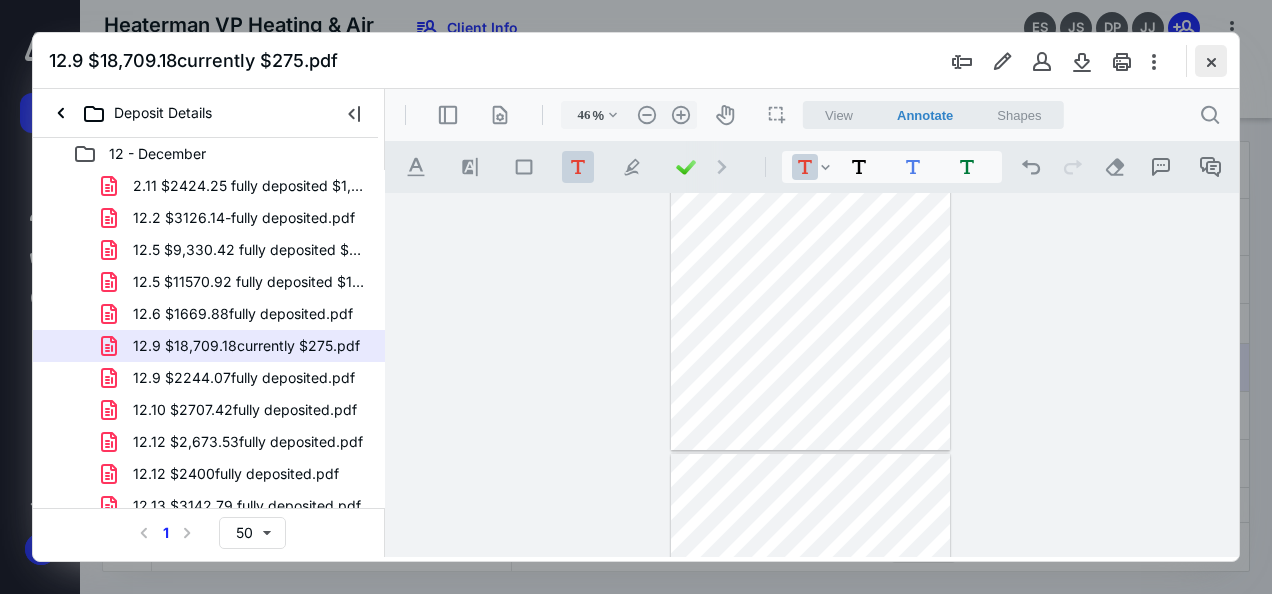 click at bounding box center [1211, 61] 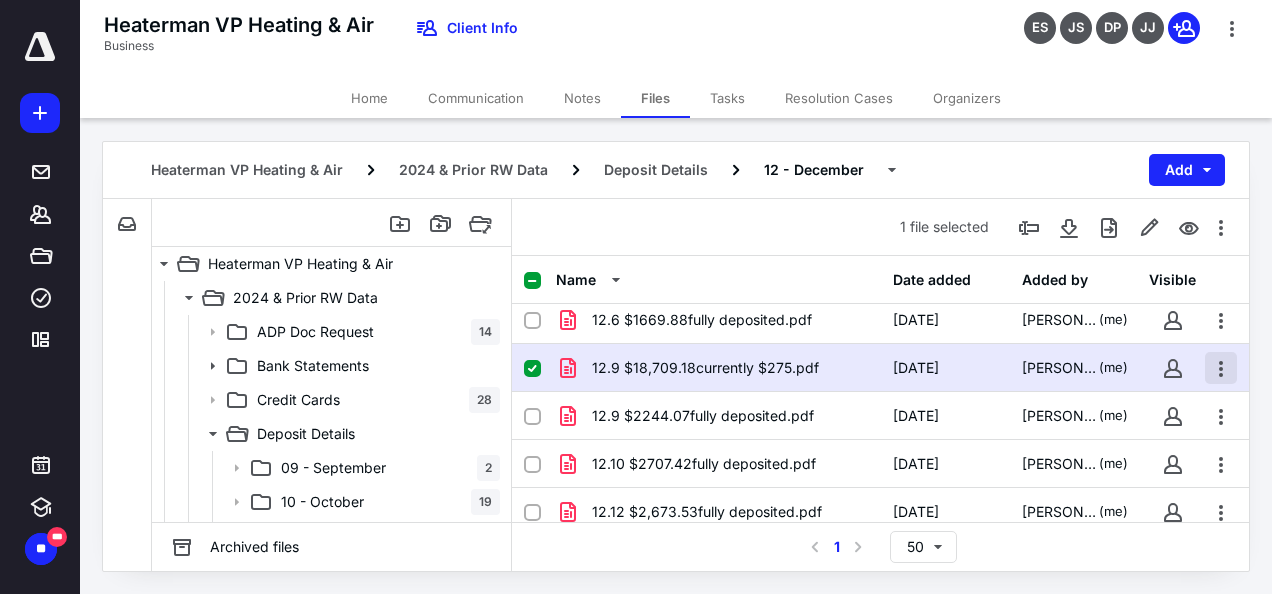 click at bounding box center (1221, 368) 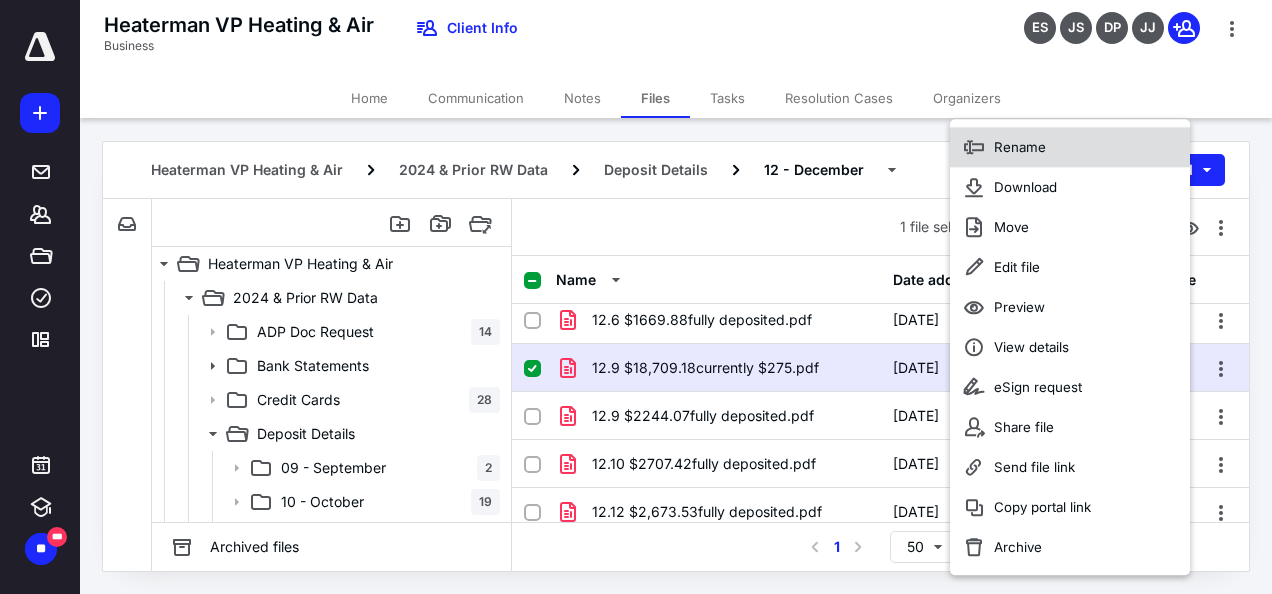 click on "Rename" at bounding box center (1020, 147) 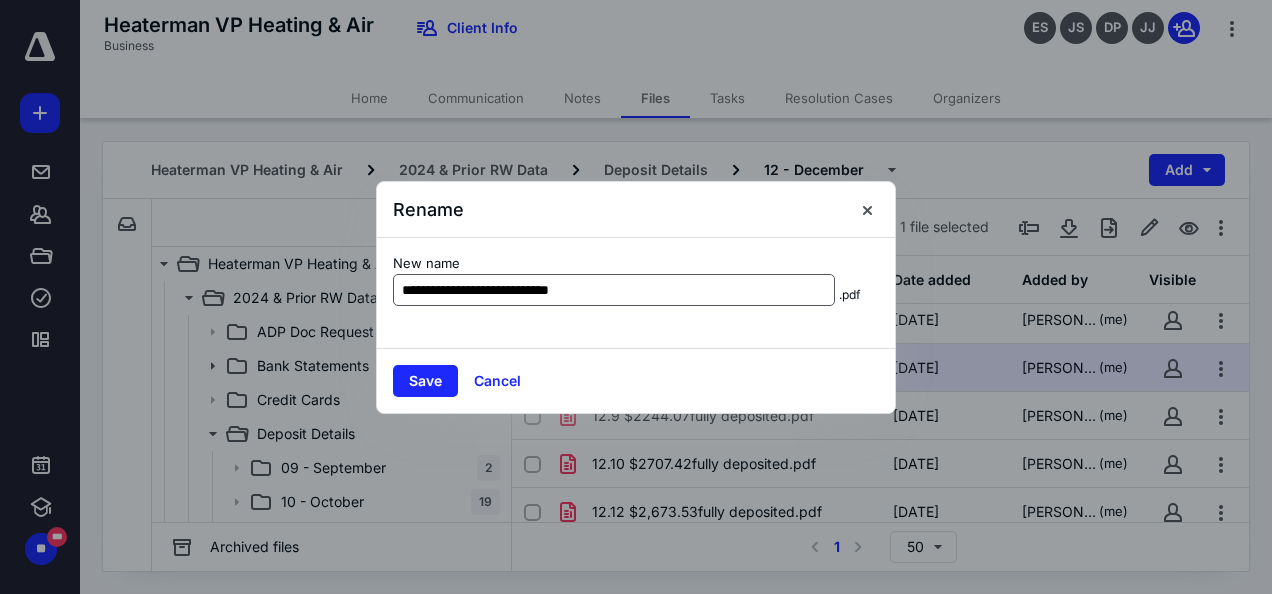 click on "**********" at bounding box center [614, 290] 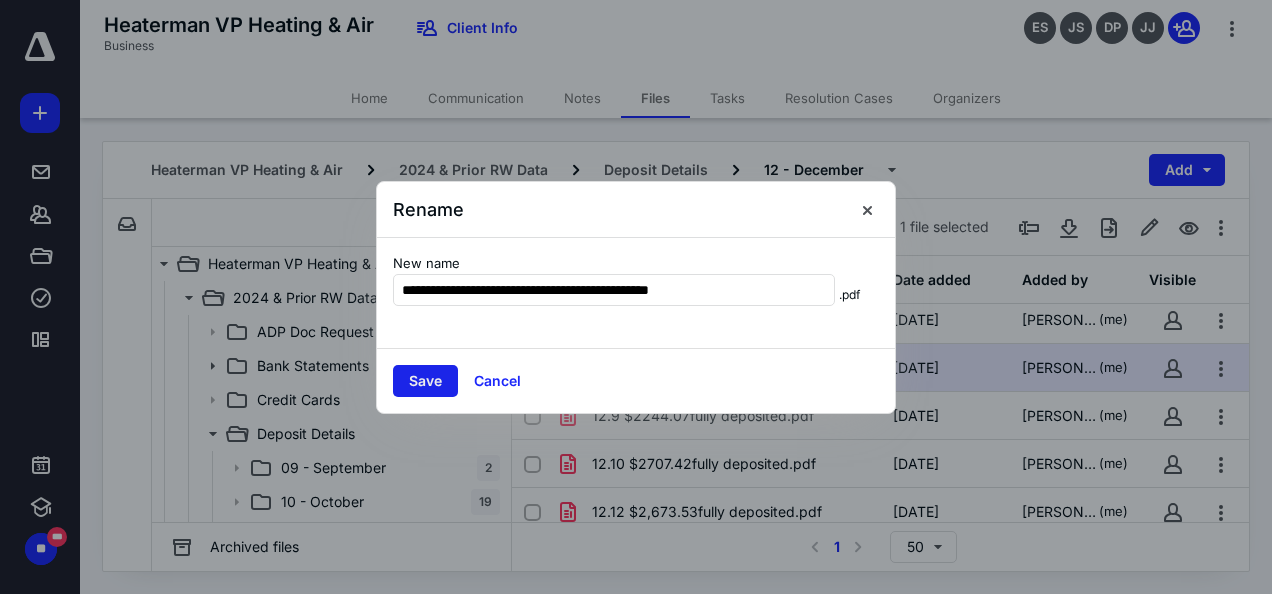 type on "**********" 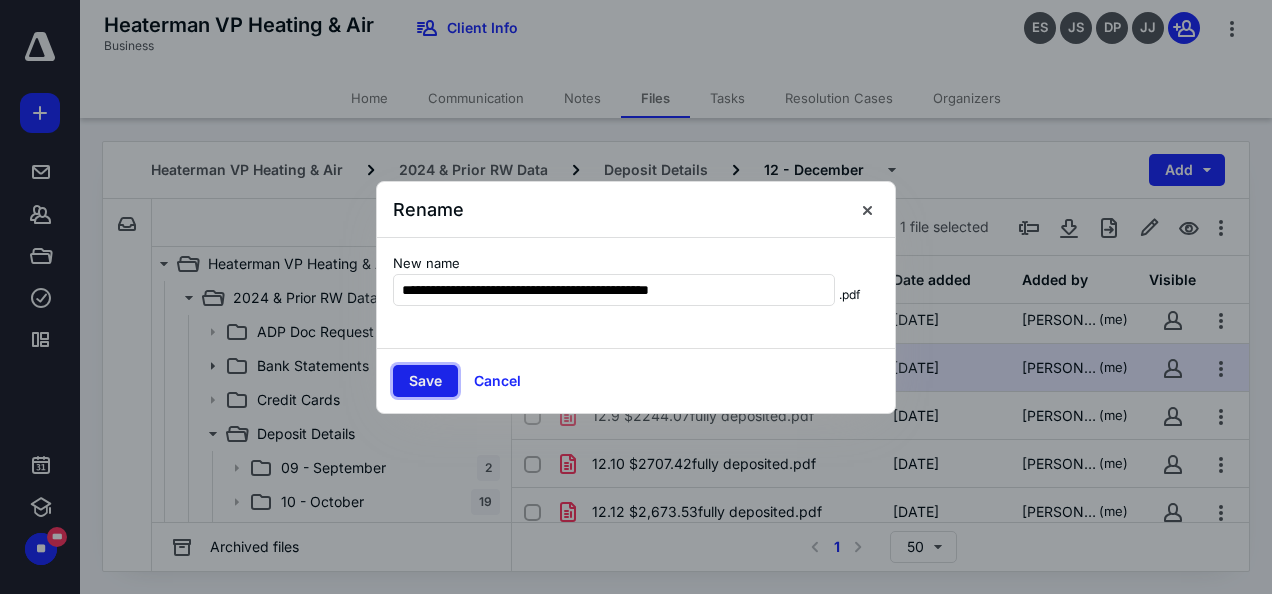 click on "Save" at bounding box center [425, 381] 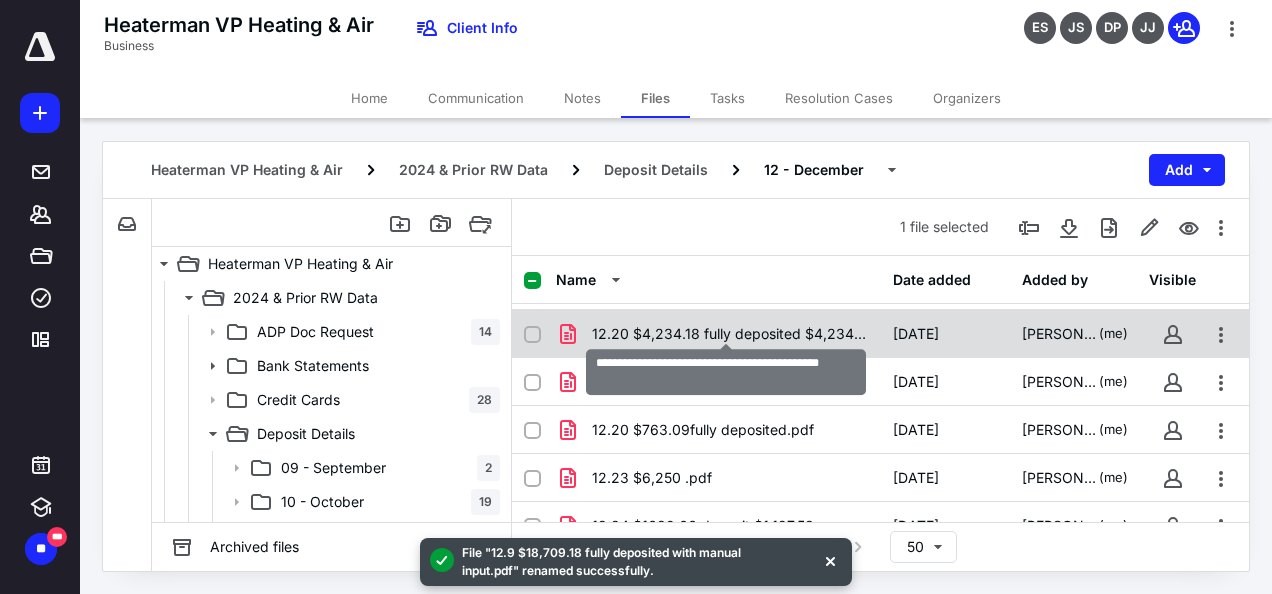 scroll, scrollTop: 600, scrollLeft: 0, axis: vertical 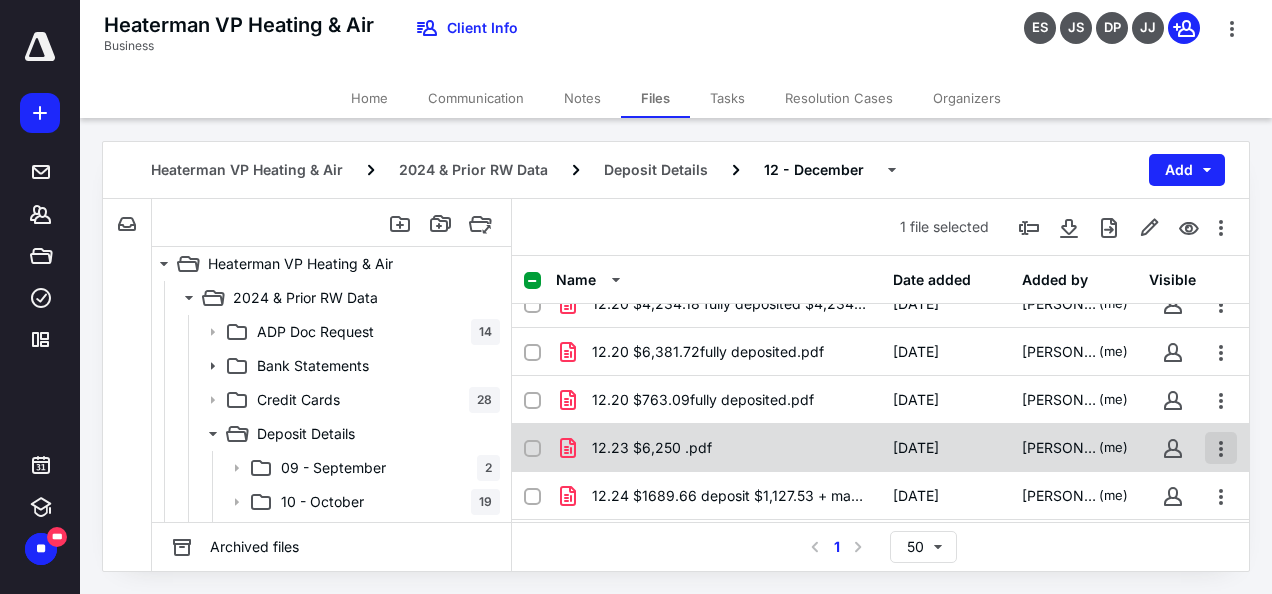 click at bounding box center (1221, 448) 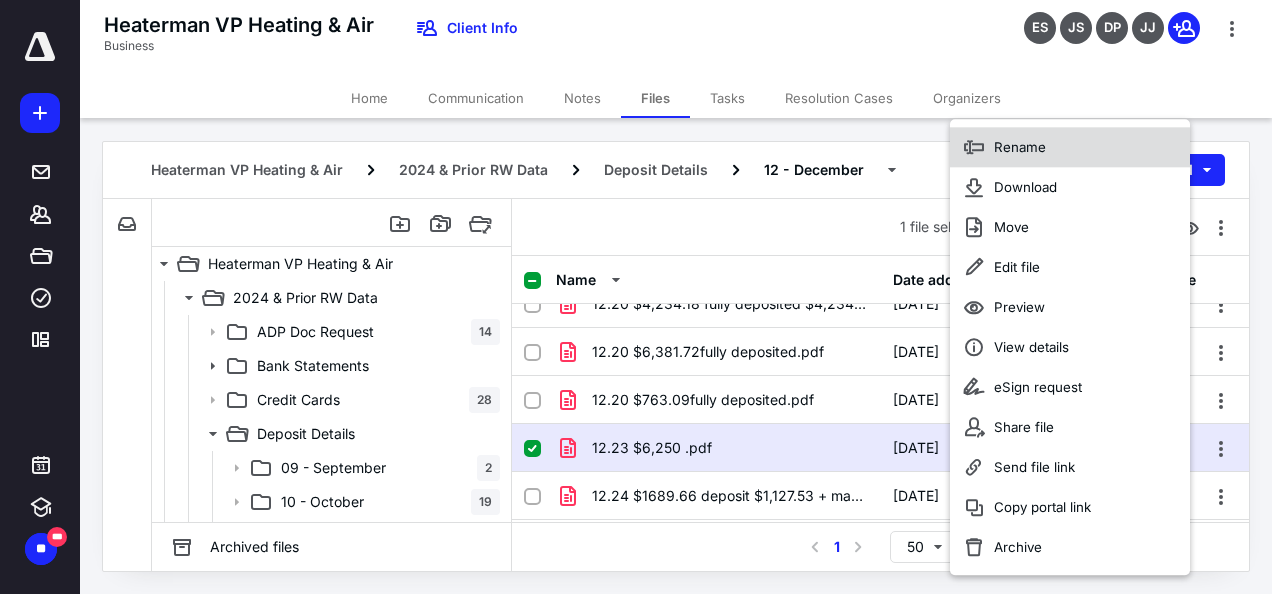 click on "Rename" at bounding box center (1020, 147) 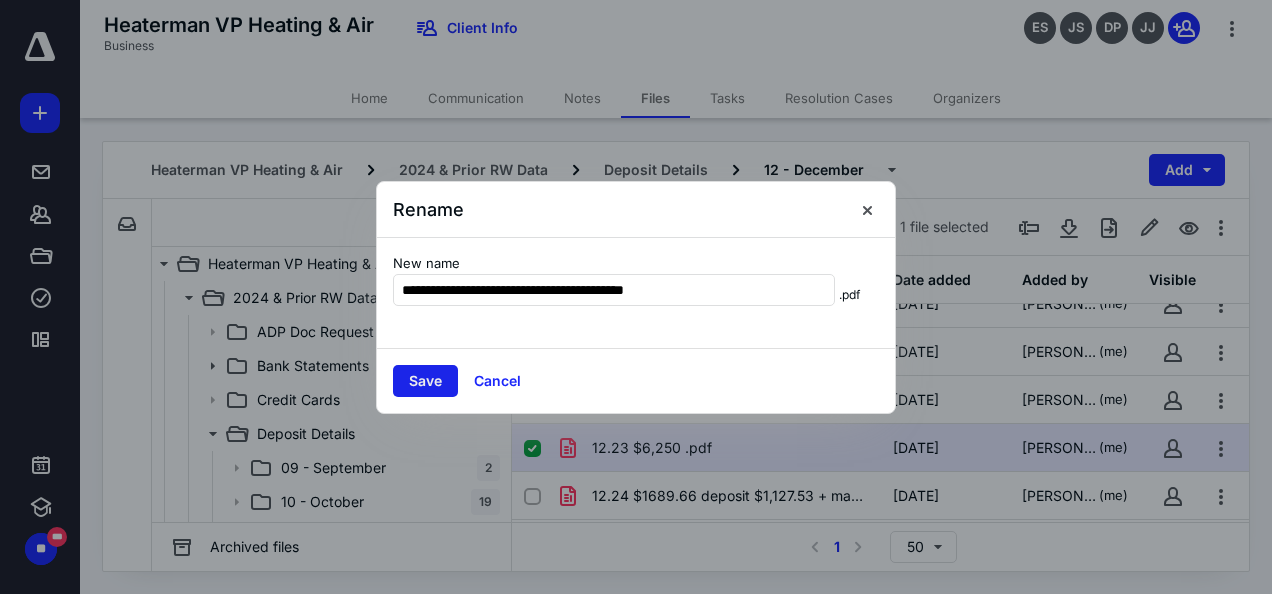 type on "**********" 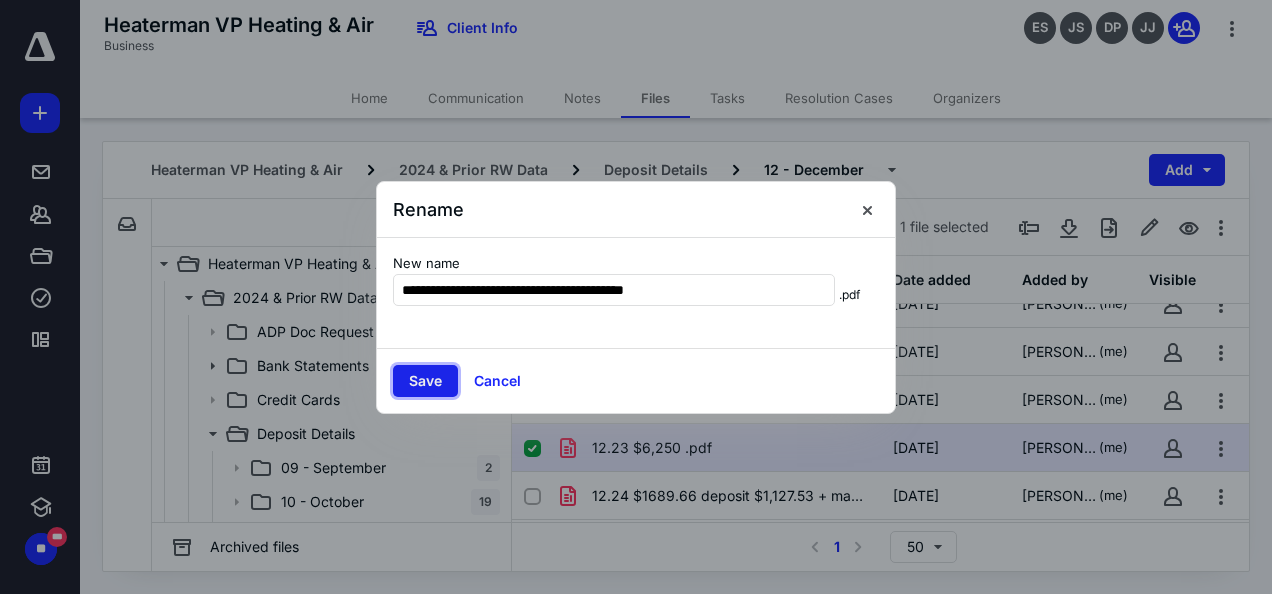 click on "Save" at bounding box center (425, 381) 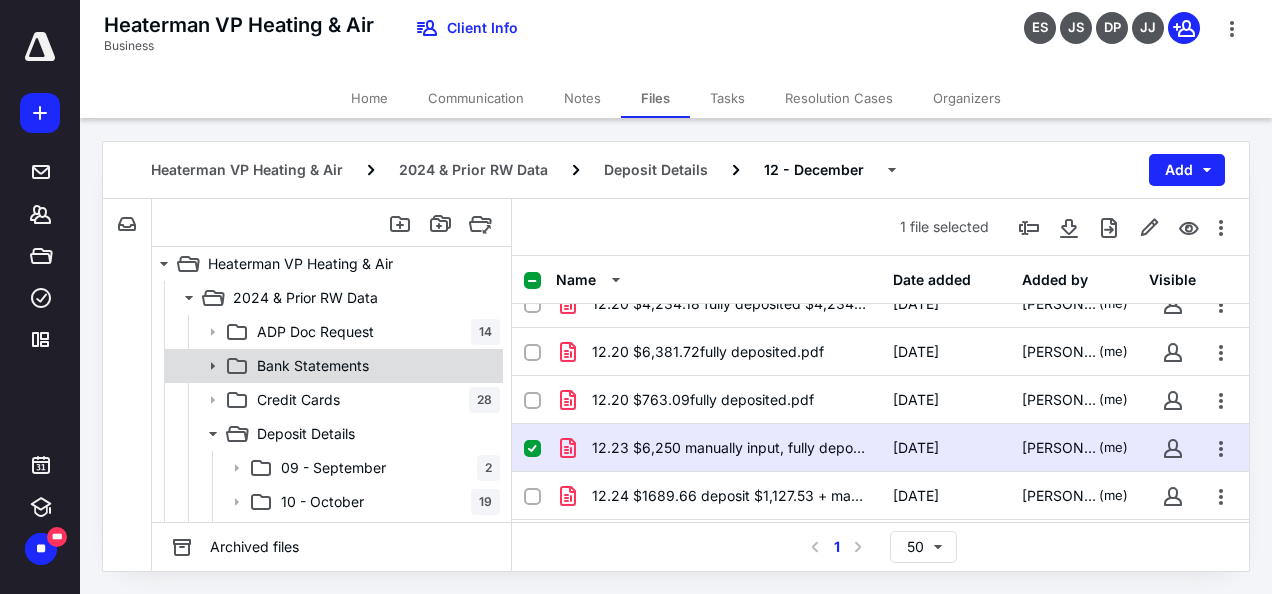 click on "Bank Statements" at bounding box center [313, 366] 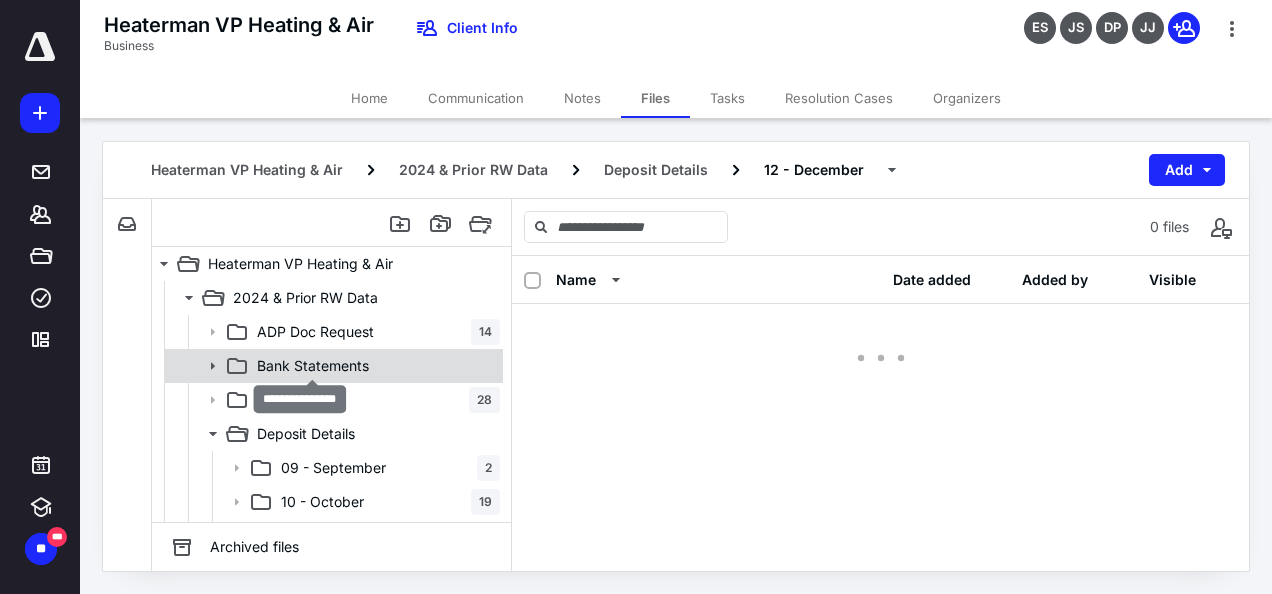 scroll, scrollTop: 0, scrollLeft: 0, axis: both 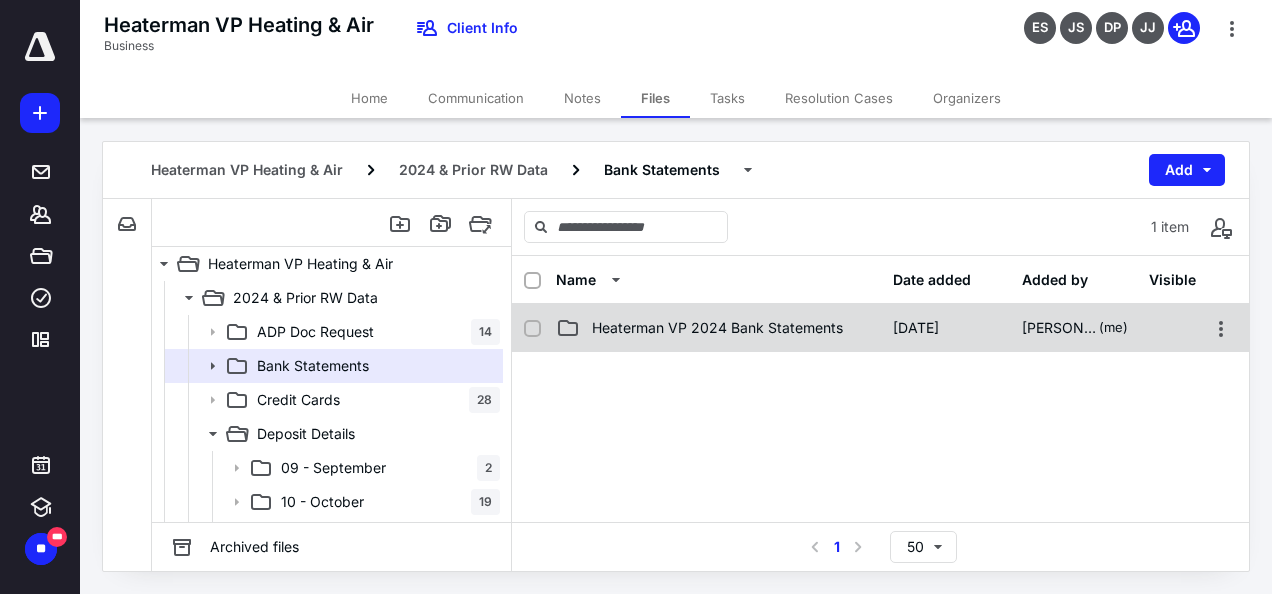 click on "Heaterman VP 2024 Bank Statements" at bounding box center [717, 328] 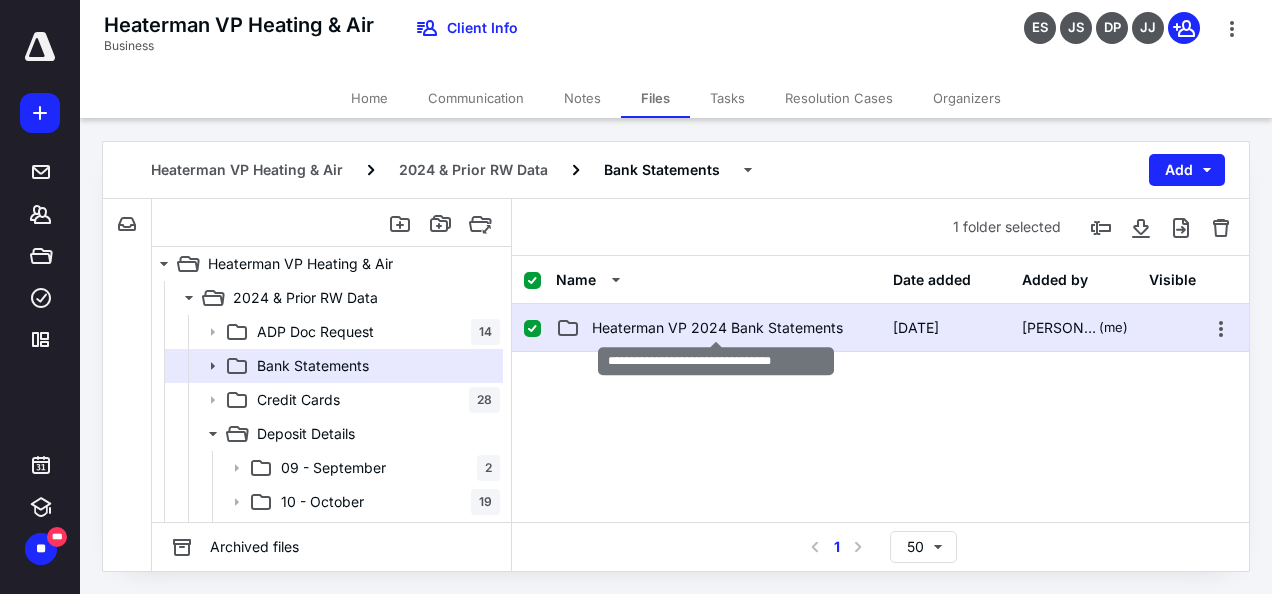 click on "Heaterman VP 2024 Bank Statements" at bounding box center (717, 328) 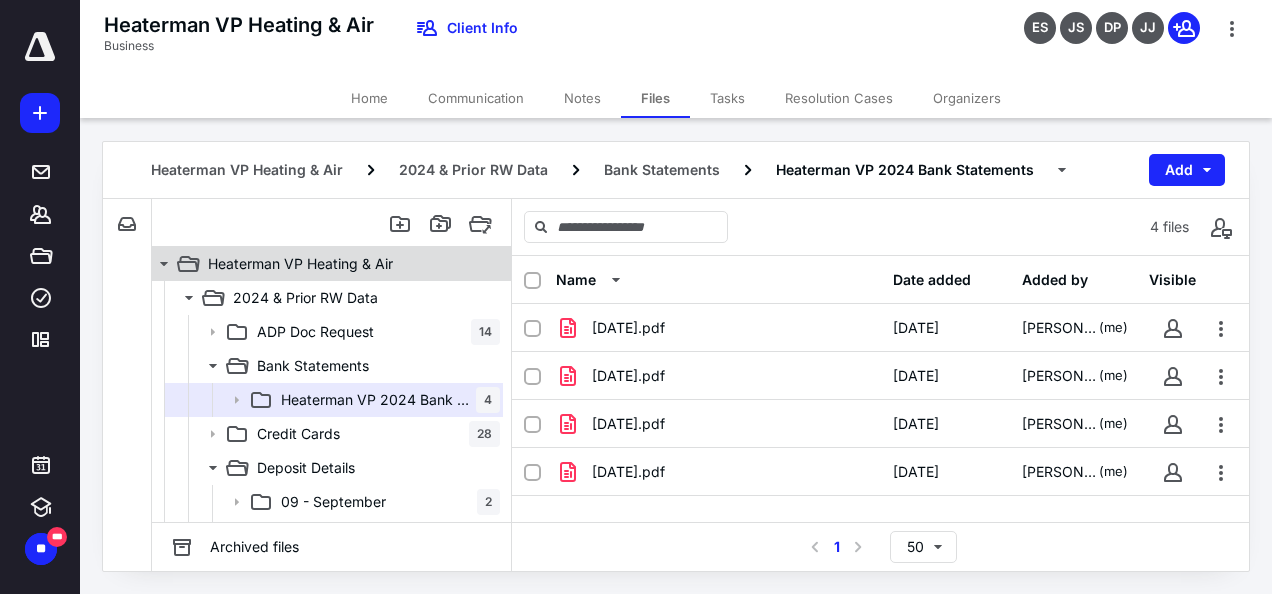 click on "Heaterman VP Heating & Air" at bounding box center [300, 264] 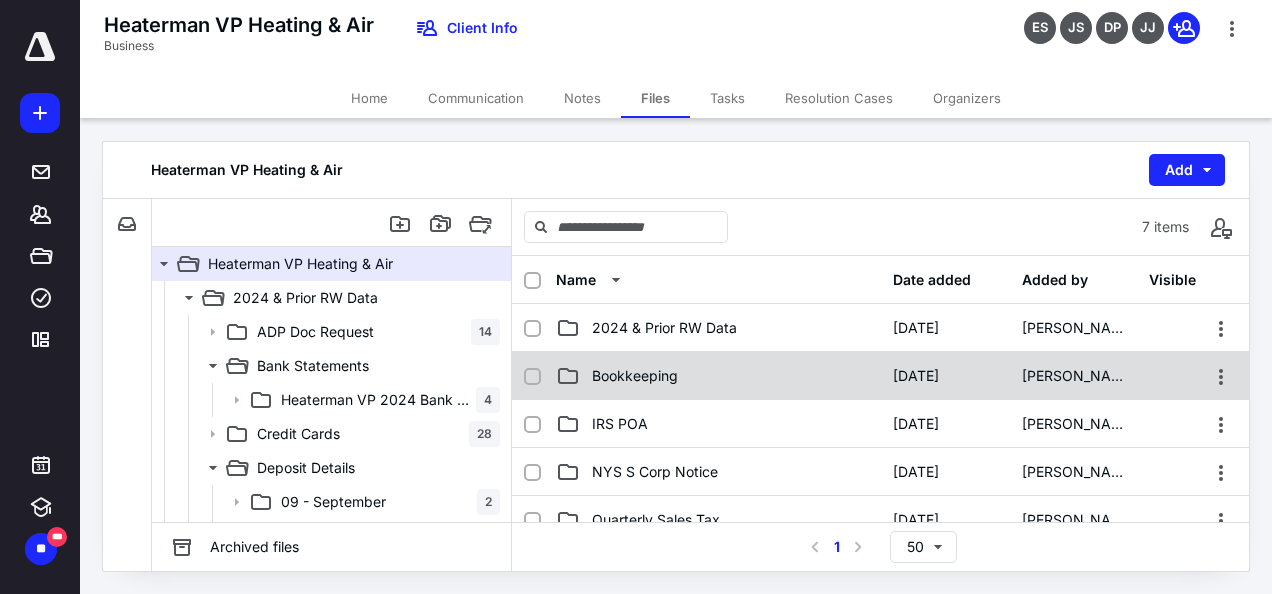 click on "Bookkeeping [DATE] [PERSON_NAME]" at bounding box center [880, 376] 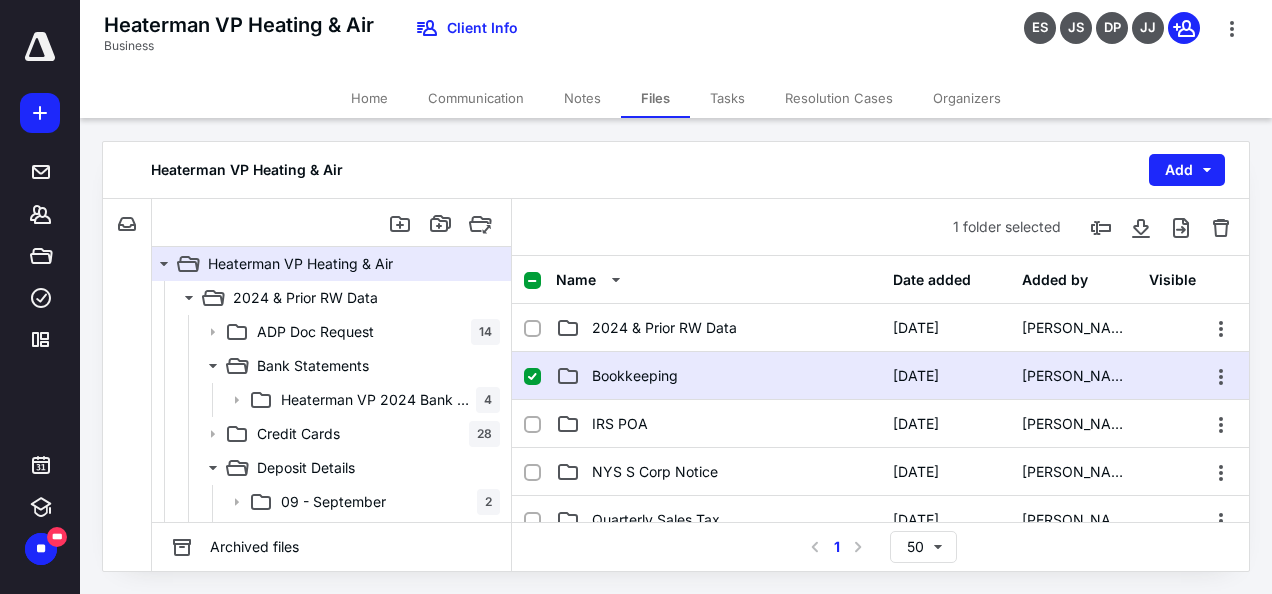 click on "Bookkeeping [DATE] [PERSON_NAME]" at bounding box center (880, 376) 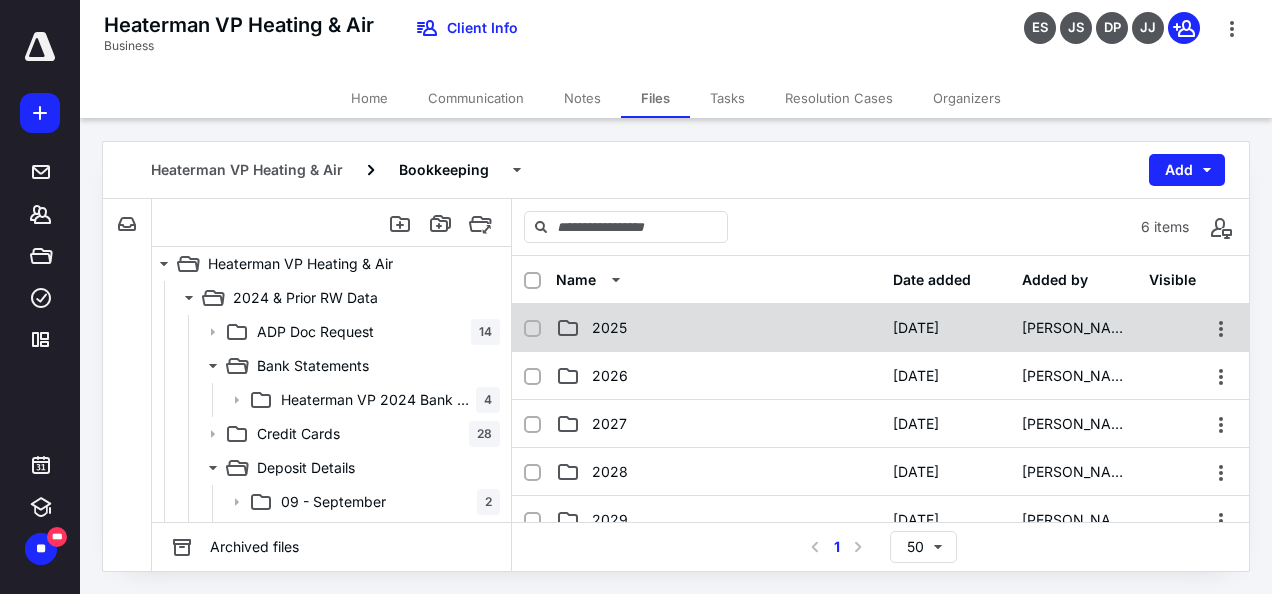 click on "2025" at bounding box center [609, 328] 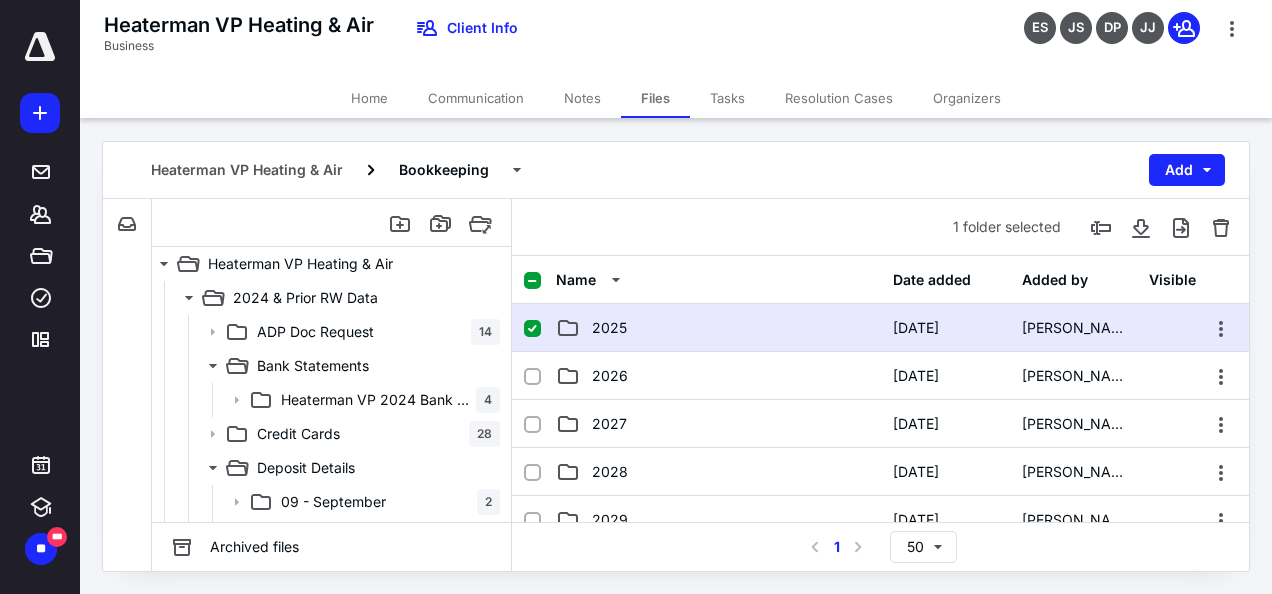 click on "2025" at bounding box center (609, 328) 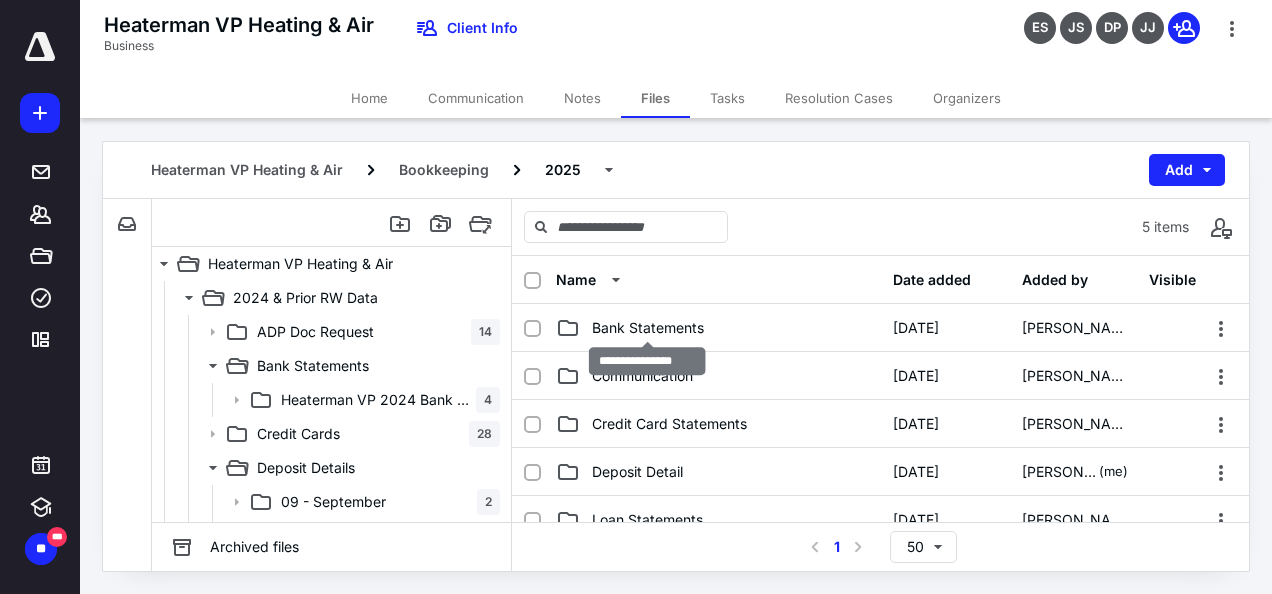 click on "Bank Statements" at bounding box center (648, 328) 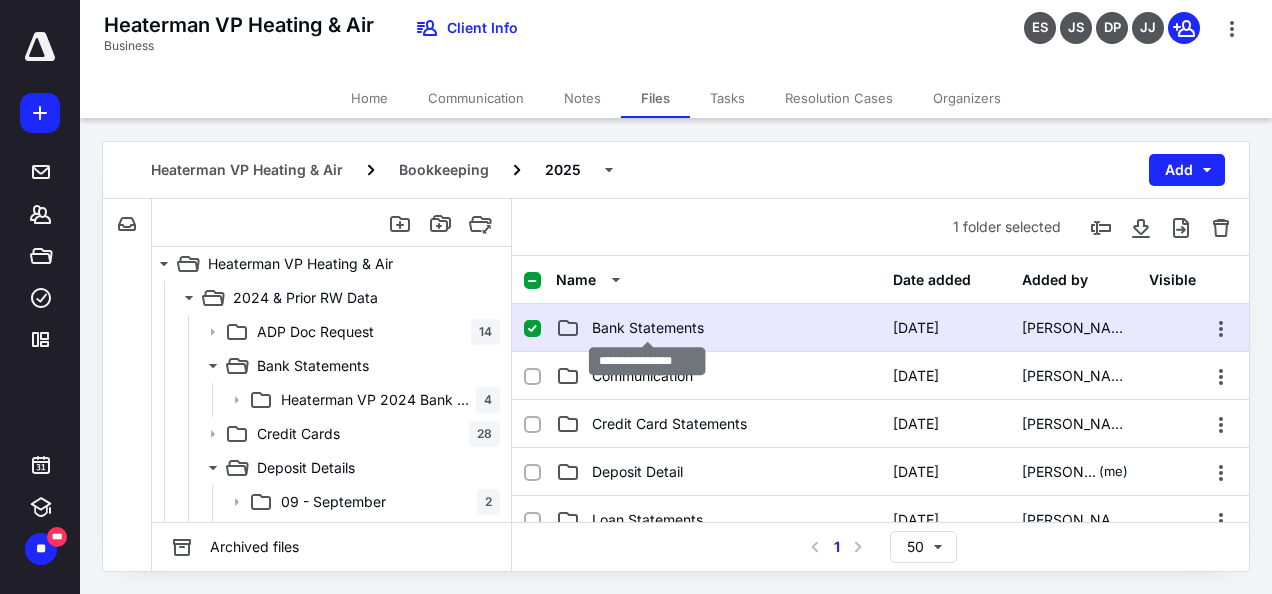 click on "Bank Statements" at bounding box center (648, 328) 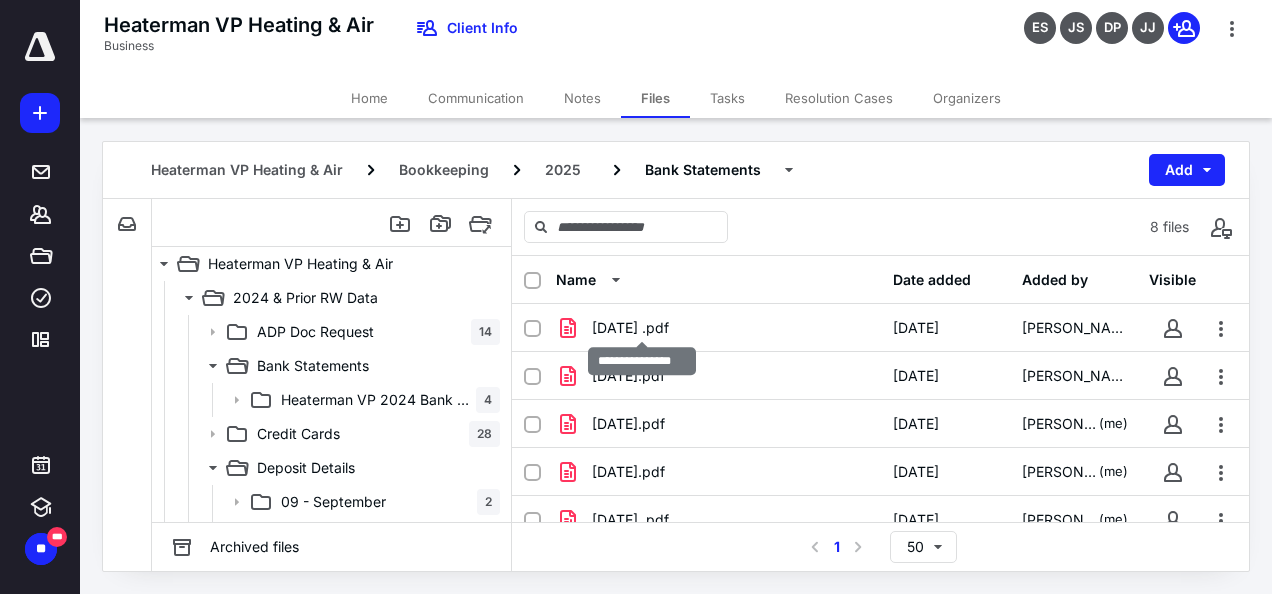 click on "[DATE] .pdf" at bounding box center (630, 328) 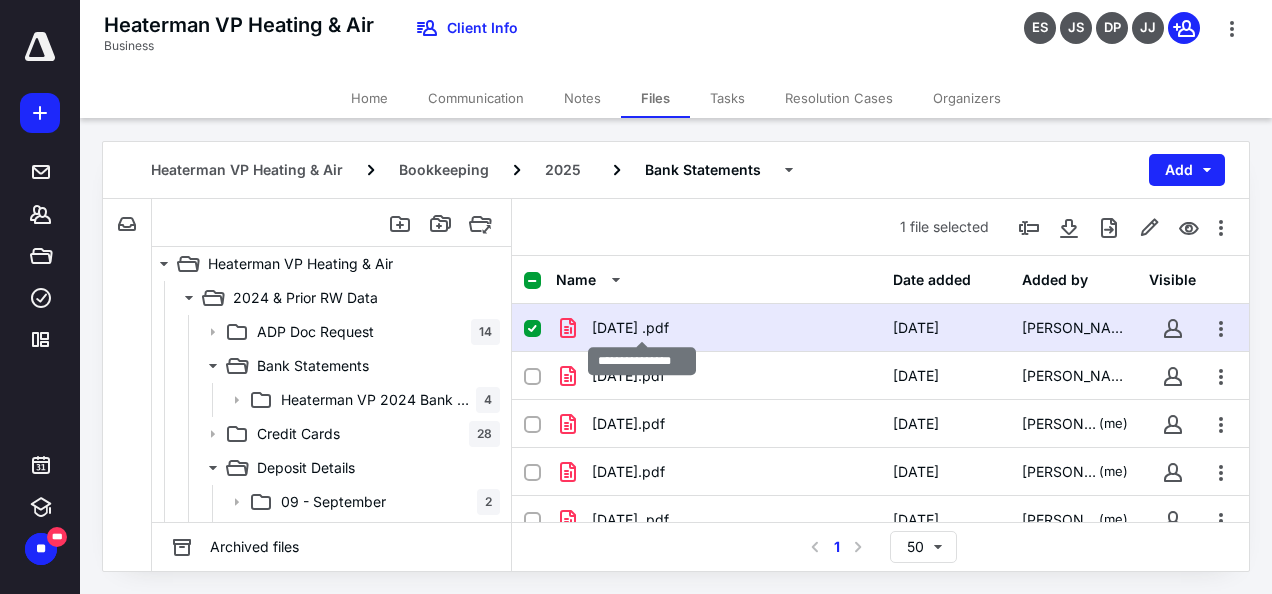 checkbox on "true" 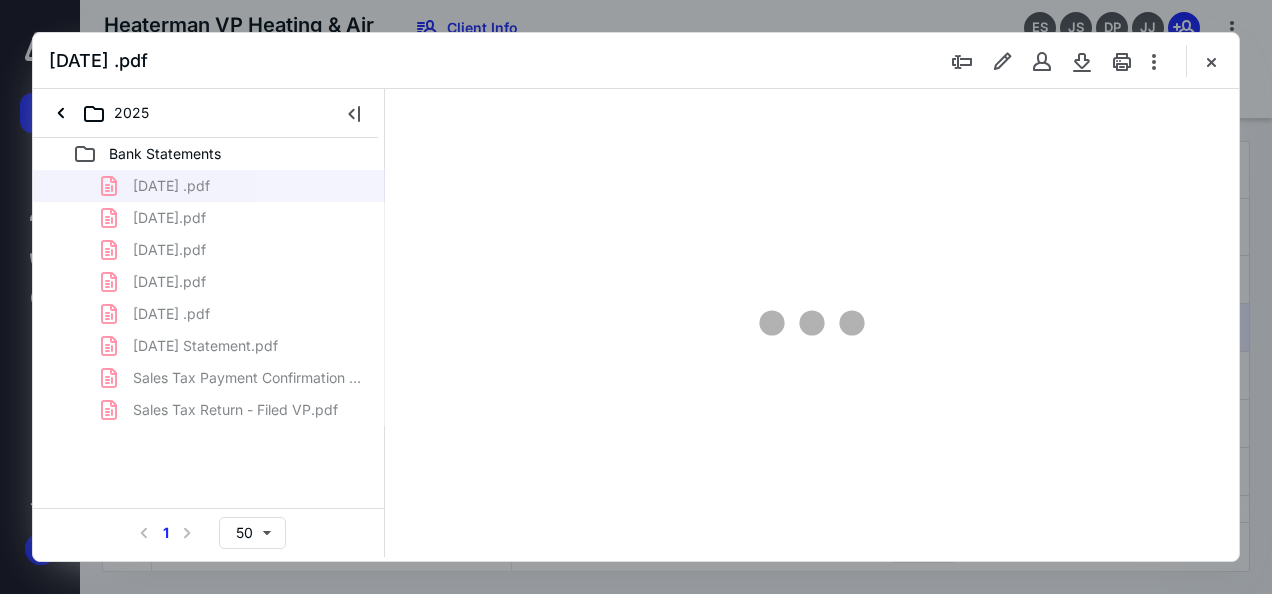 scroll, scrollTop: 0, scrollLeft: 0, axis: both 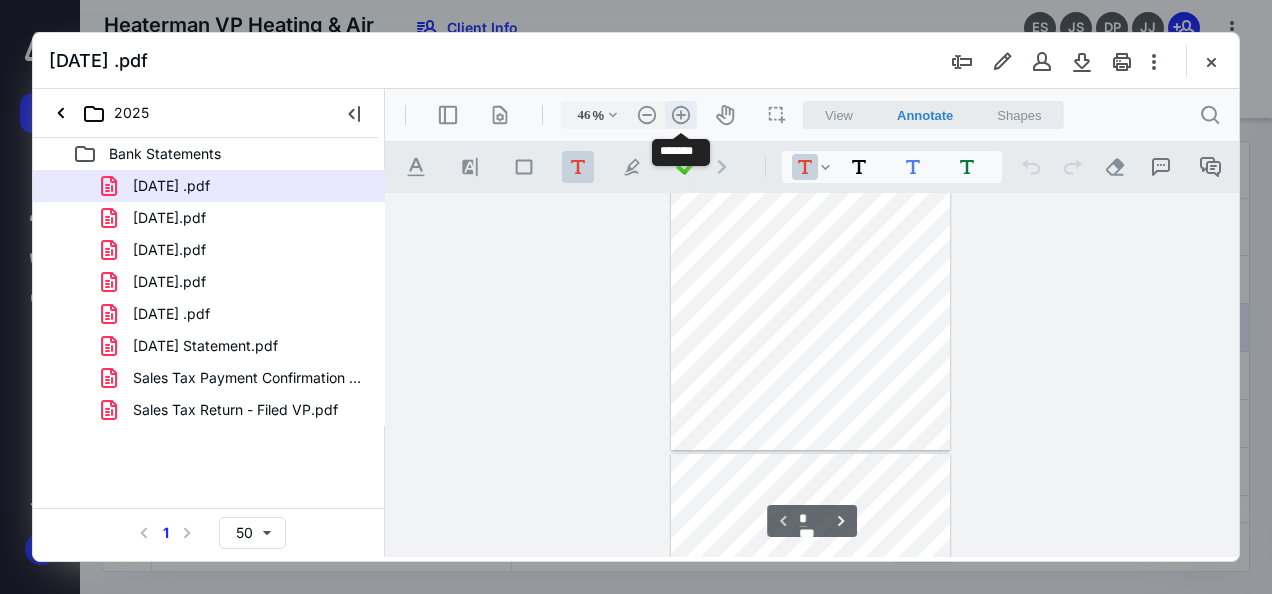 click on ".cls-1{fill:#abb0c4;} icon - header - zoom - in - line" at bounding box center (681, 115) 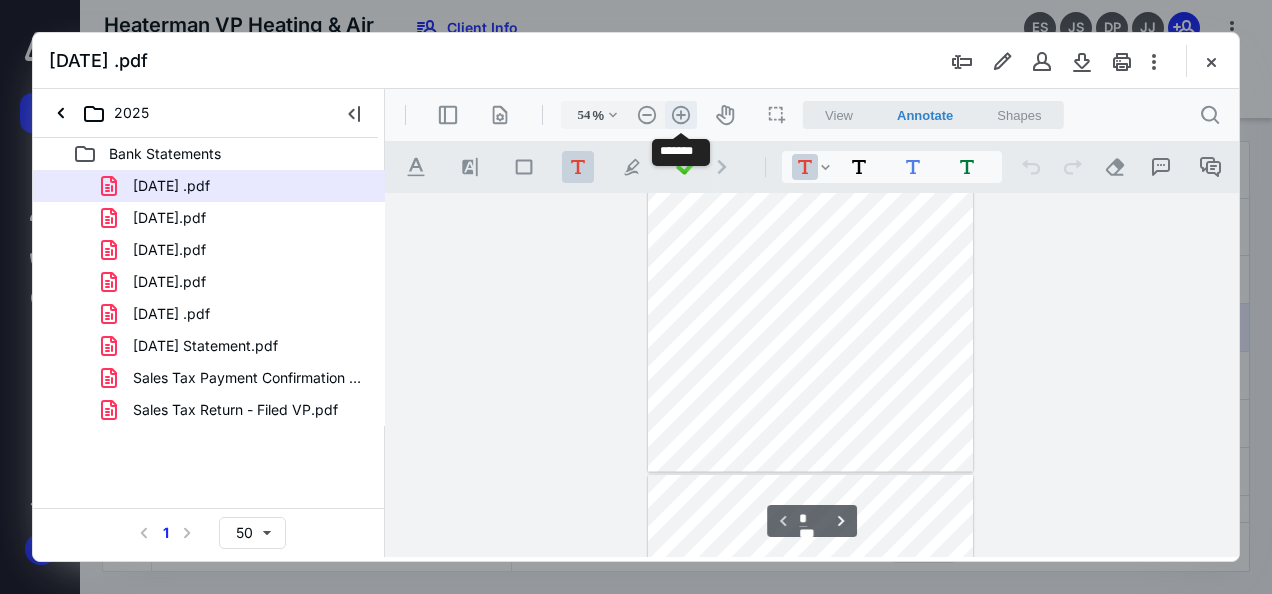 click on ".cls-1{fill:#abb0c4;} icon - header - zoom - in - line" at bounding box center (681, 115) 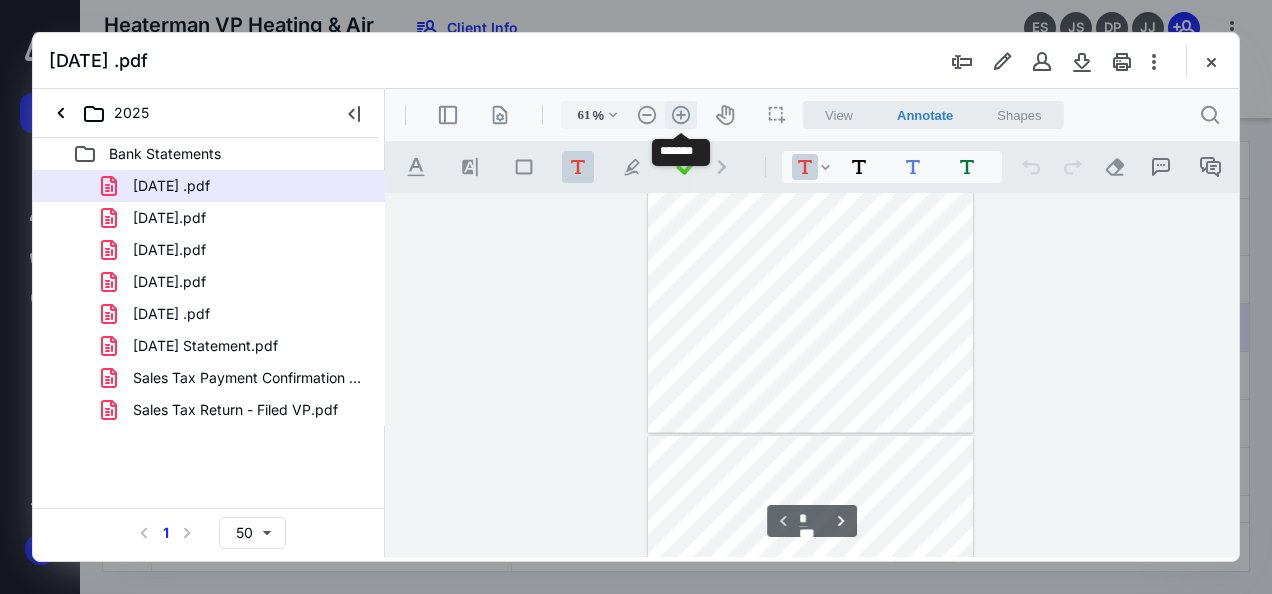 click on ".cls-1{fill:#abb0c4;} icon - header - zoom - in - line" at bounding box center [681, 115] 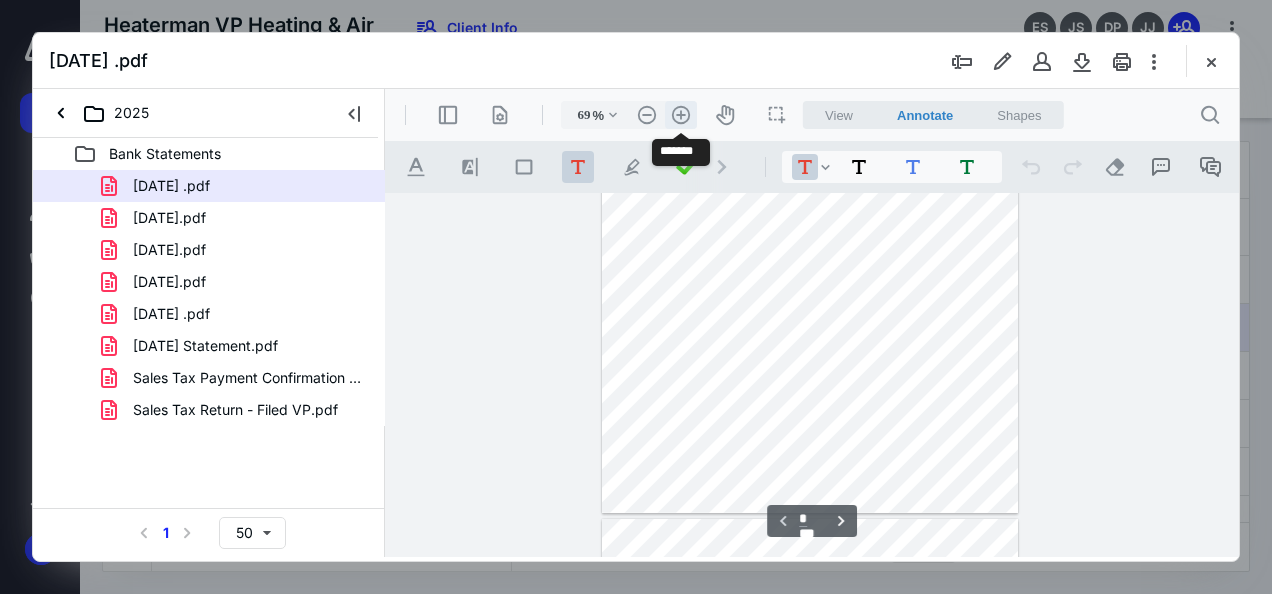 click on ".cls-1{fill:#abb0c4;} icon - header - zoom - in - line" at bounding box center (681, 115) 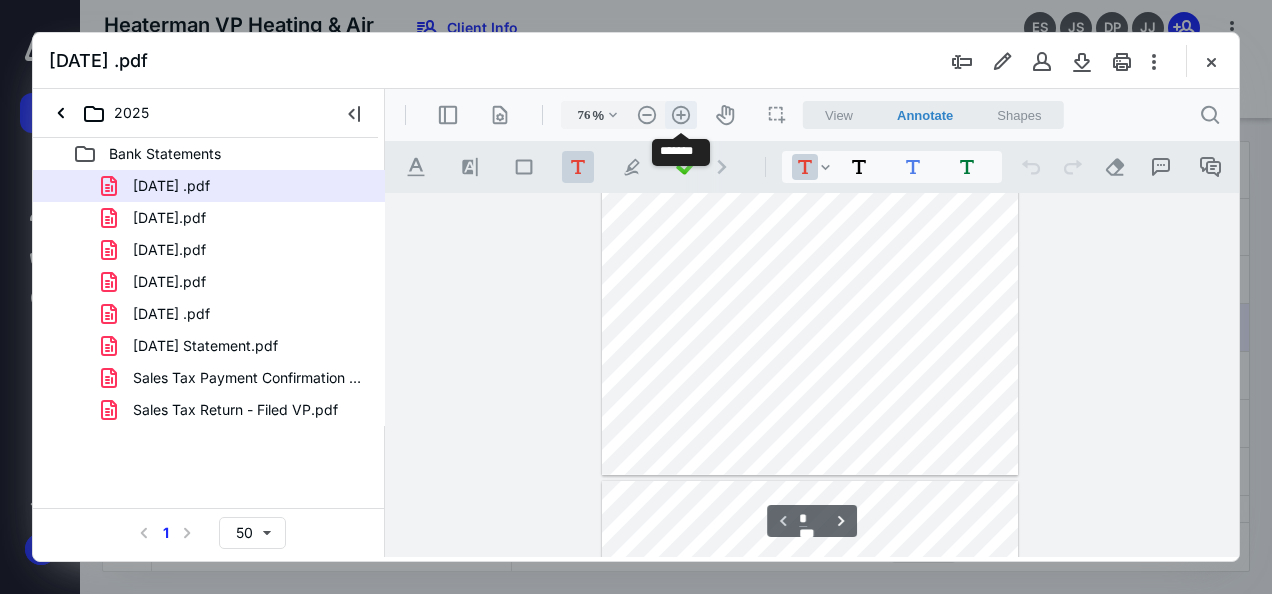 click on ".cls-1{fill:#abb0c4;} icon - header - zoom - in - line" at bounding box center [681, 115] 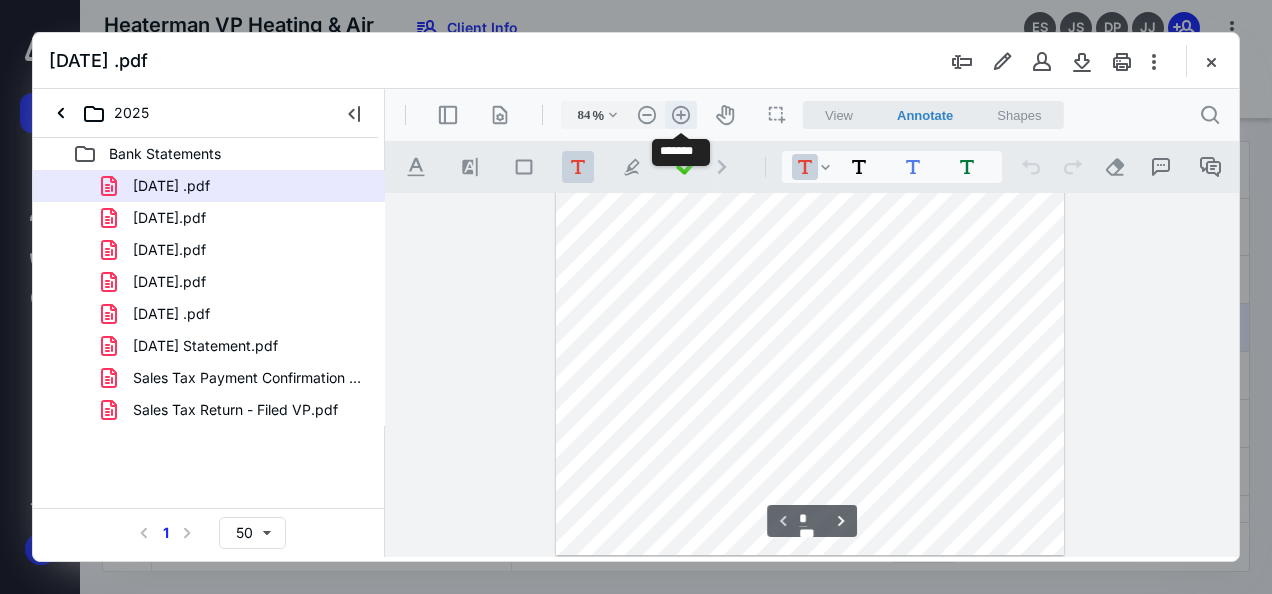 click on ".cls-1{fill:#abb0c4;} icon - header - zoom - in - line" at bounding box center [681, 115] 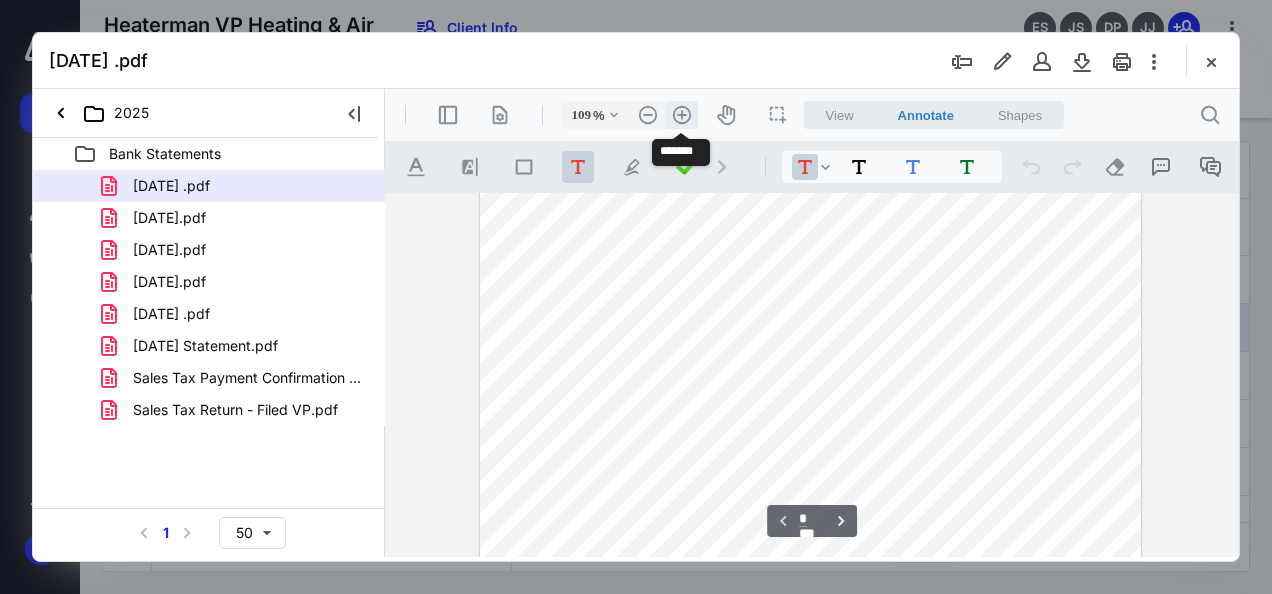 click on ".cls-1{fill:#abb0c4;} icon - header - zoom - in - line" at bounding box center (682, 115) 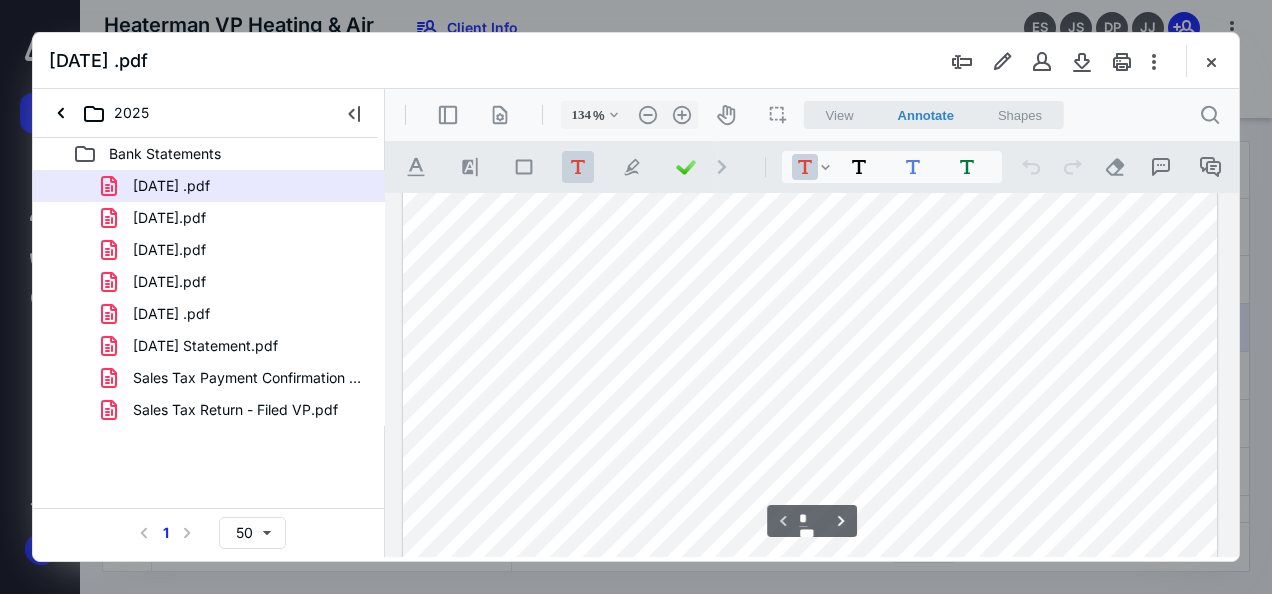 scroll, scrollTop: 658, scrollLeft: 0, axis: vertical 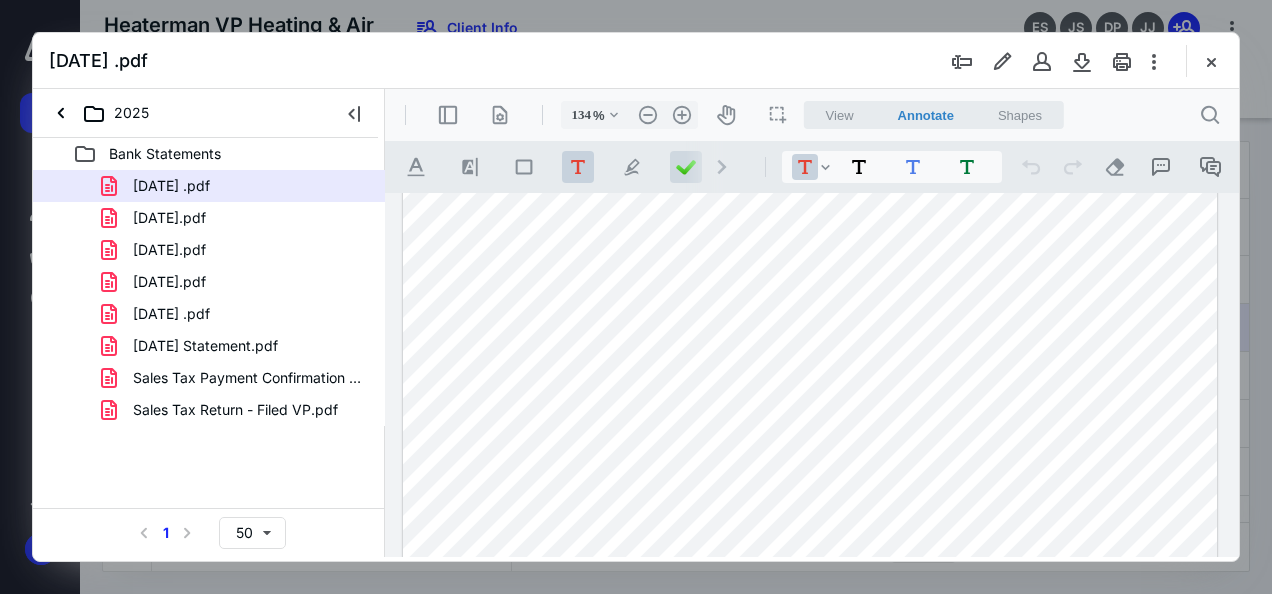 click at bounding box center [686, 167] 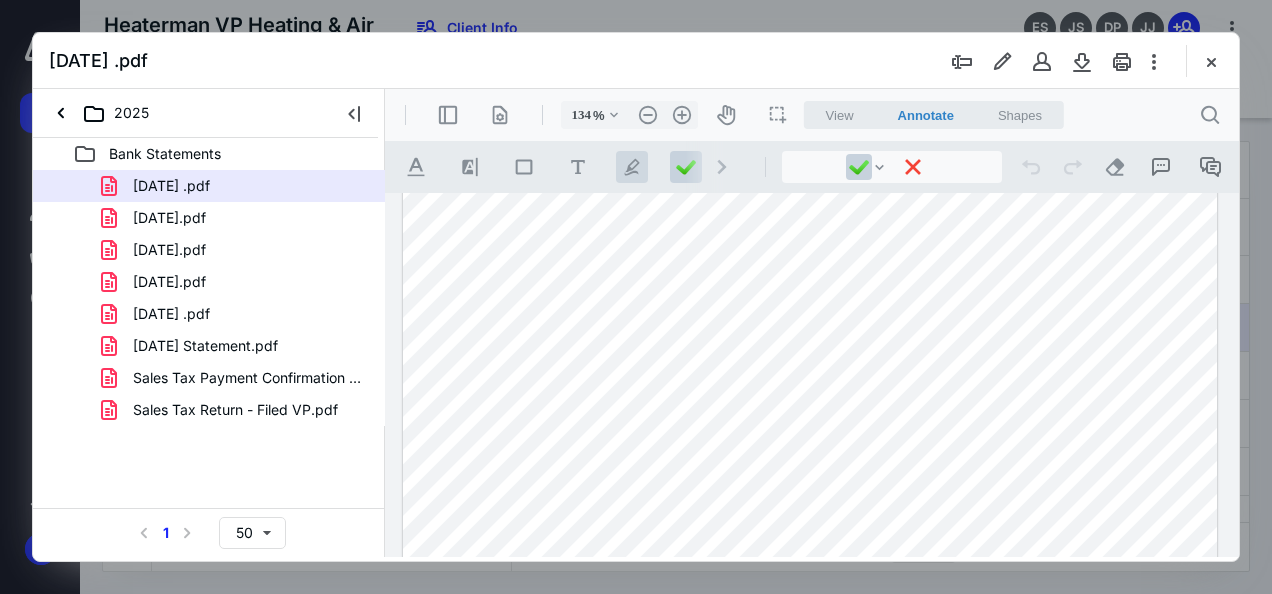 click on ".cls-1{fill:#abb0c4;} icon - tool - pen - highlight" at bounding box center (632, 167) 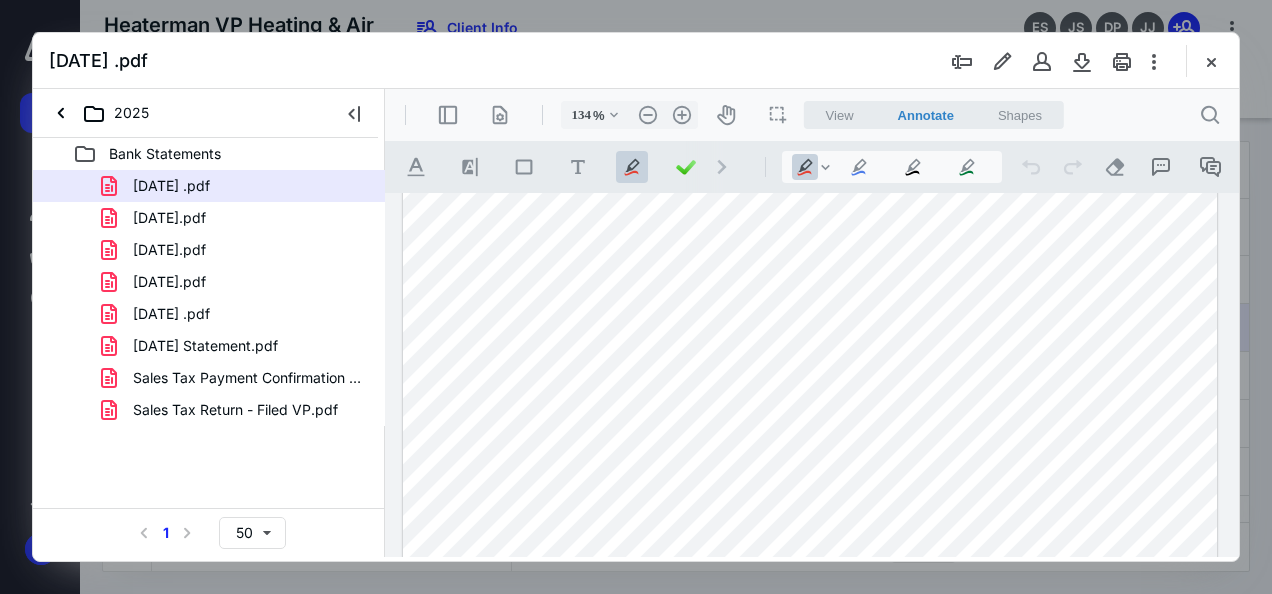 click at bounding box center [810, 67] 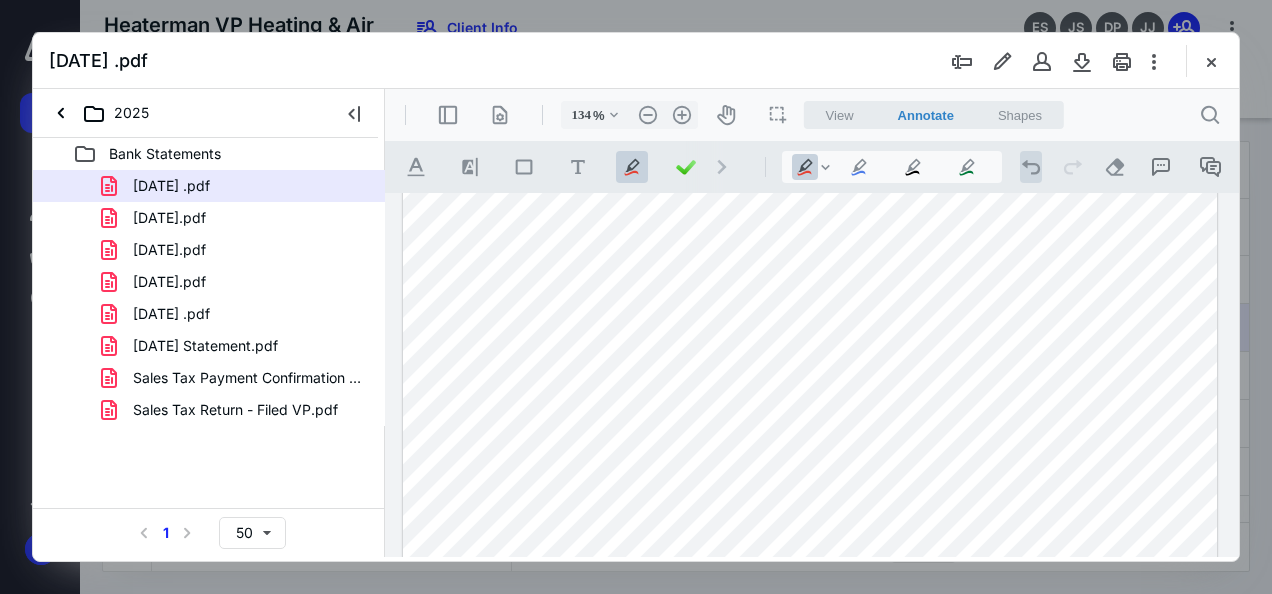 click on ".cls-1{fill:#abb0c4;} icon - operation - undo" at bounding box center [1031, 167] 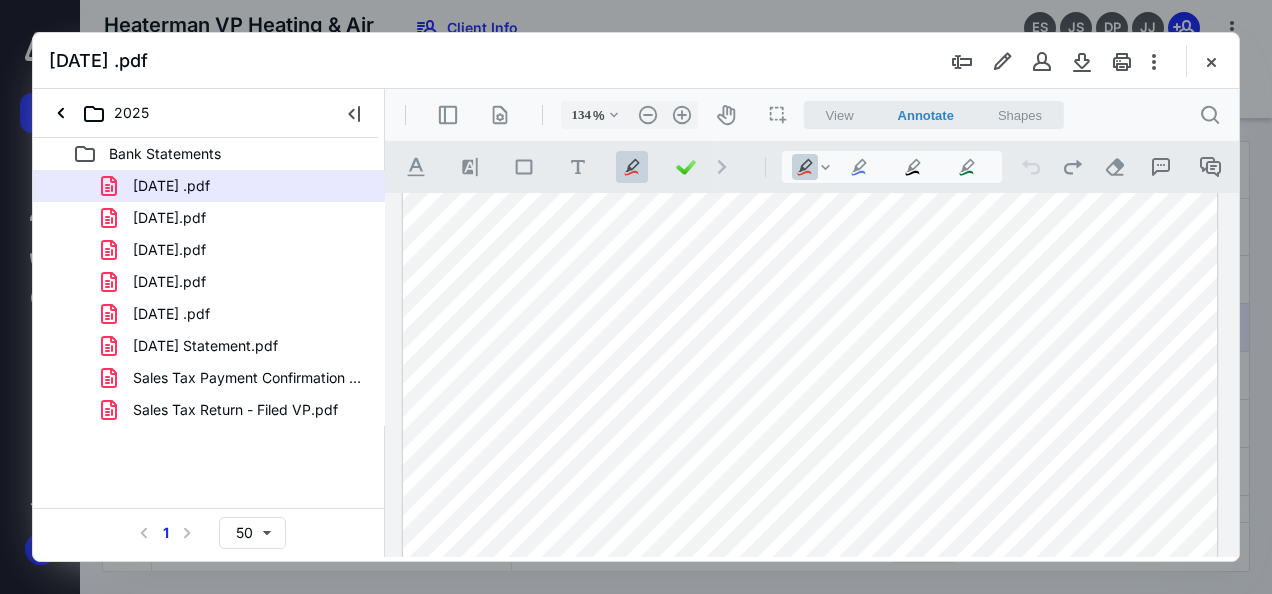 click on ".cls-1{fill:#abb0c4;} icon - chevron - right" at bounding box center (722, 167) 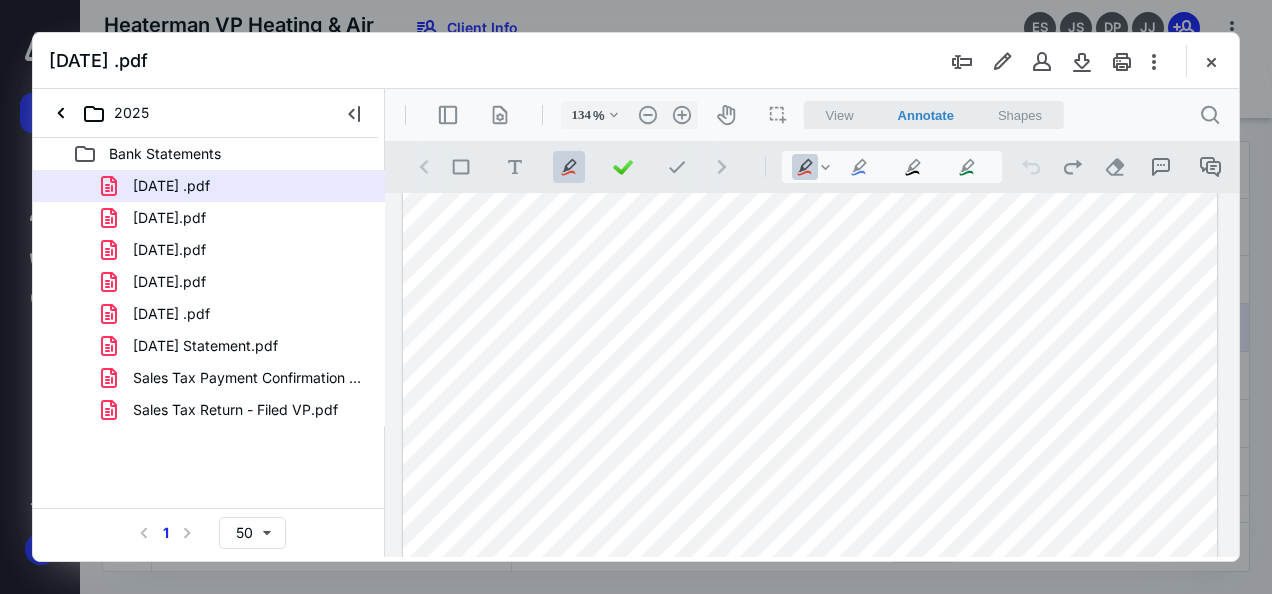 scroll, scrollTop: 0, scrollLeft: 108, axis: horizontal 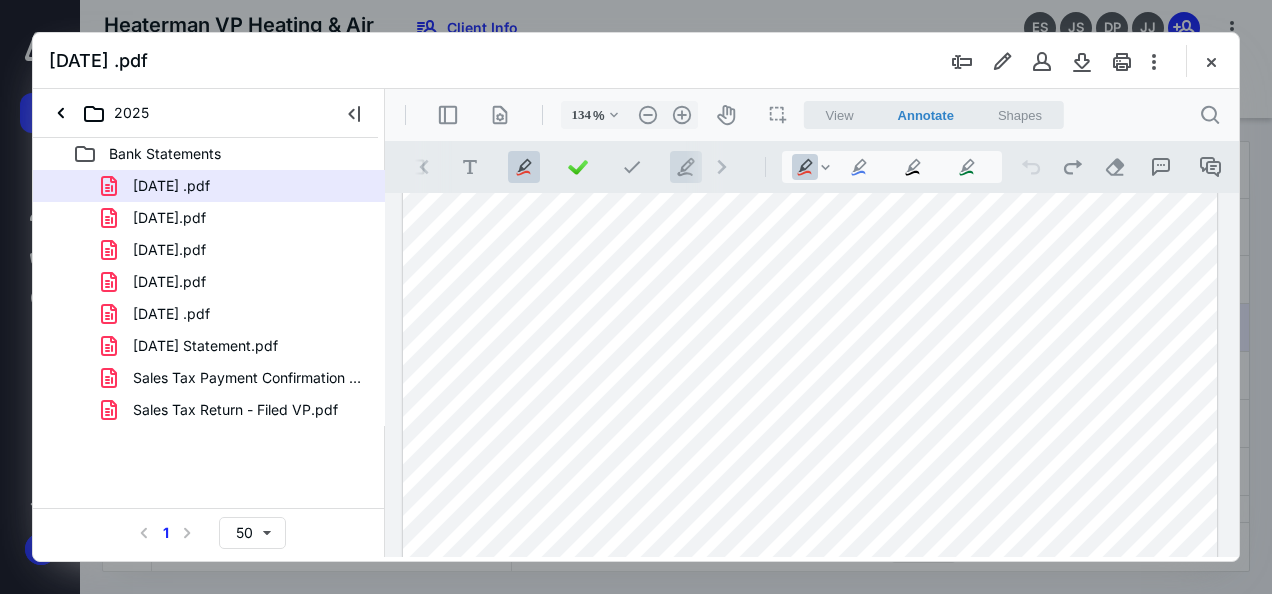 click on ".cls-1{fill:#abb0c4;} icon - tool - pen - line" at bounding box center (686, 167) 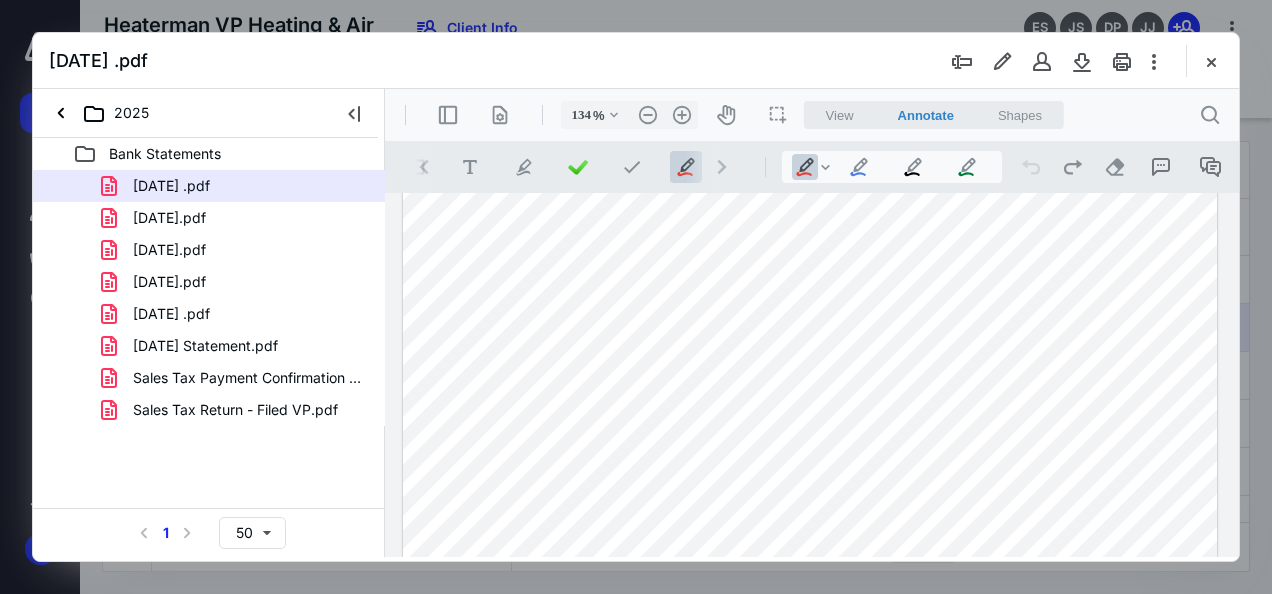 drag, startPoint x: 1117, startPoint y: 285, endPoint x: 1097, endPoint y: 288, distance: 20.22375 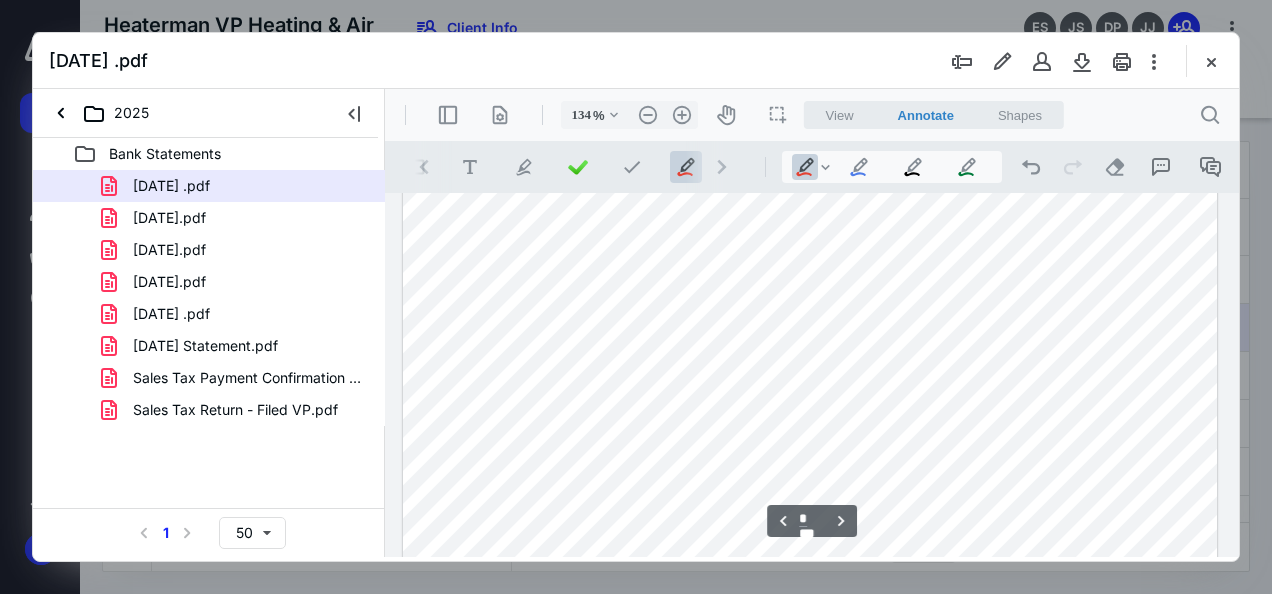 scroll, scrollTop: 2558, scrollLeft: 0, axis: vertical 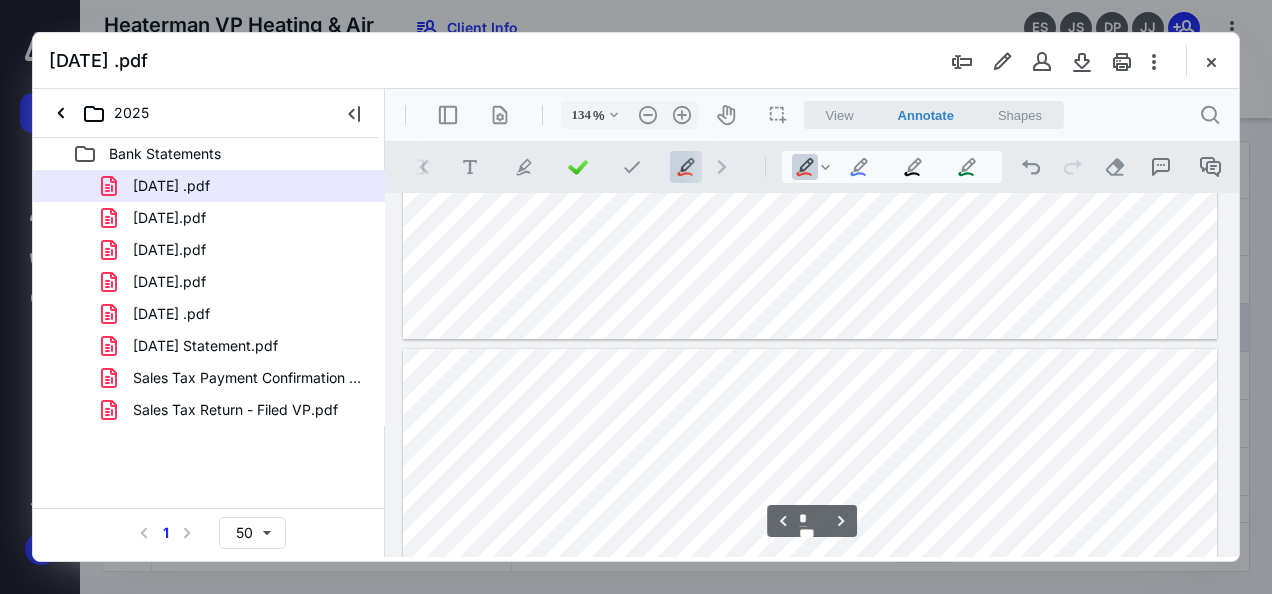 type on "*" 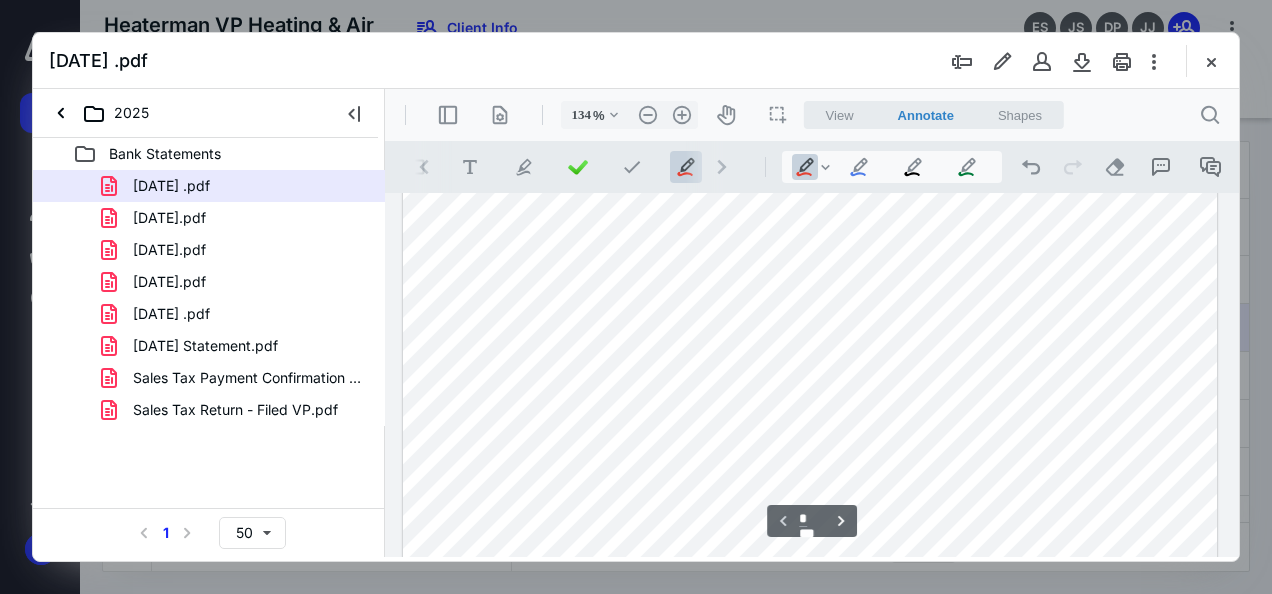 scroll, scrollTop: 258, scrollLeft: 0, axis: vertical 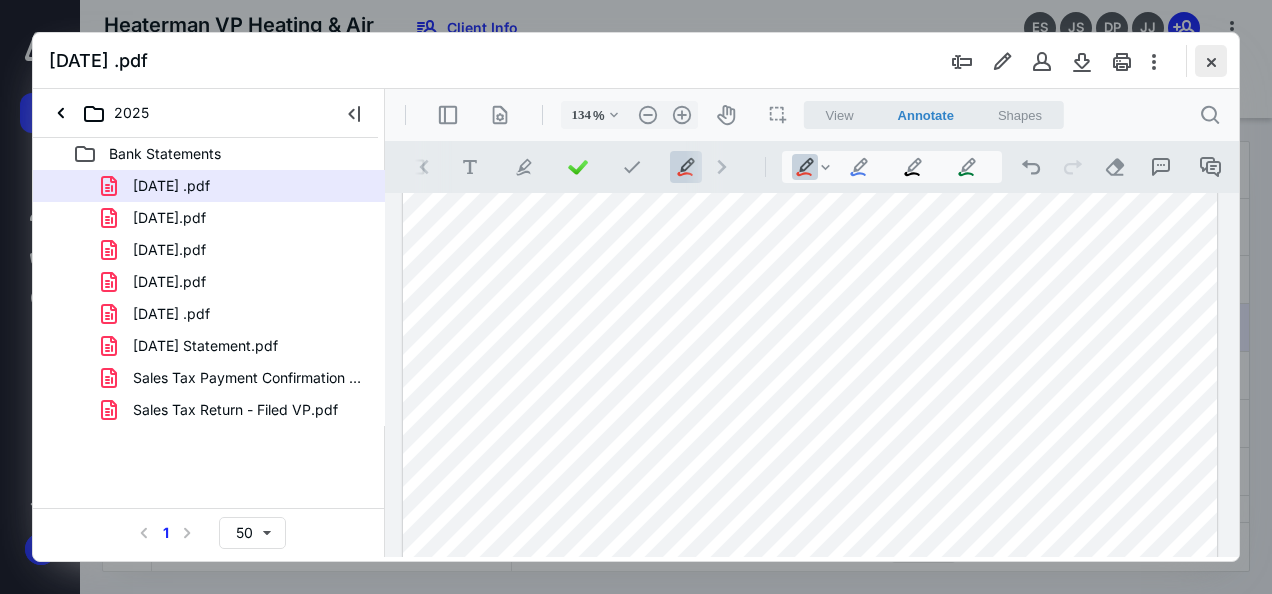 click at bounding box center (1211, 61) 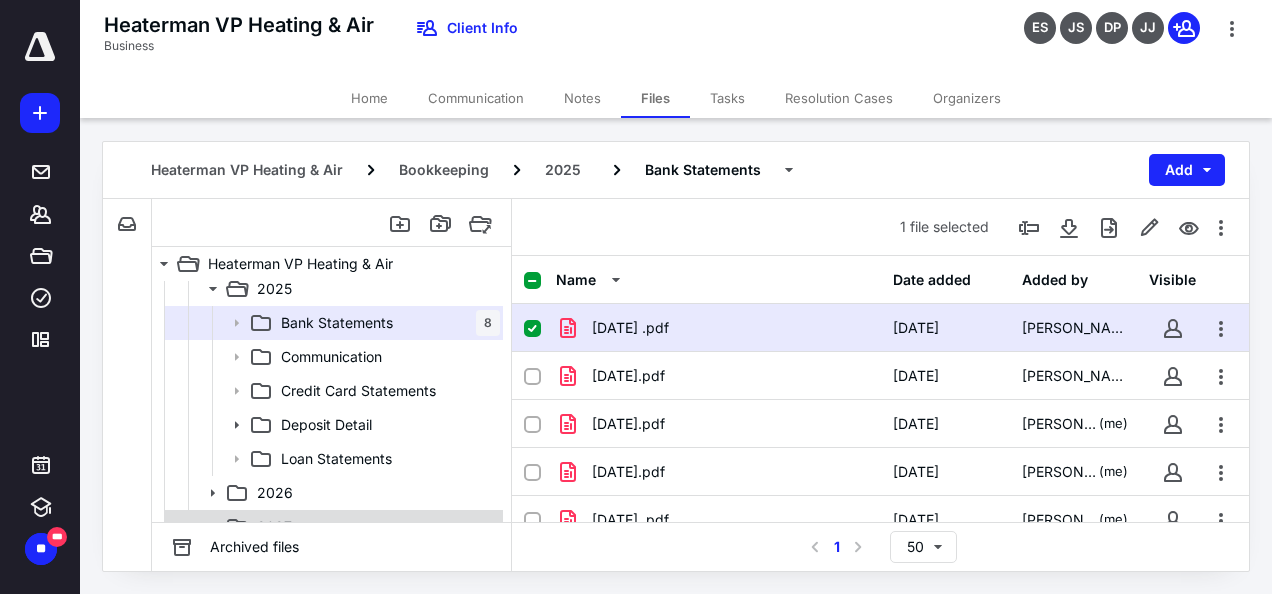 scroll, scrollTop: 500, scrollLeft: 0, axis: vertical 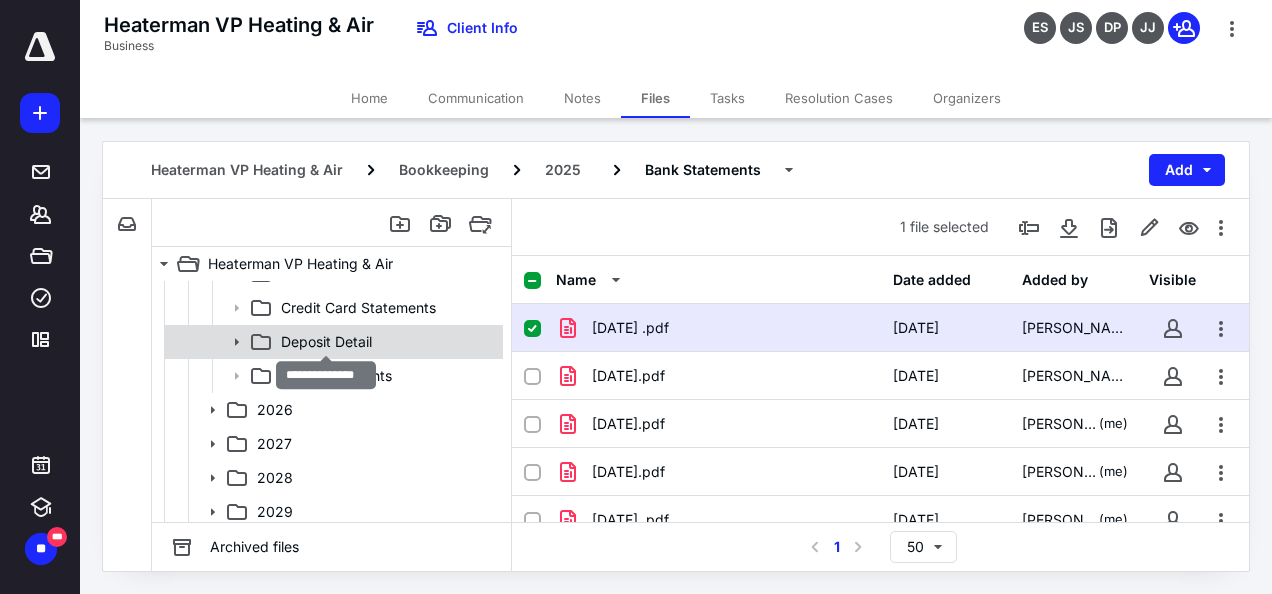 click on "Deposit Detail" at bounding box center (326, 342) 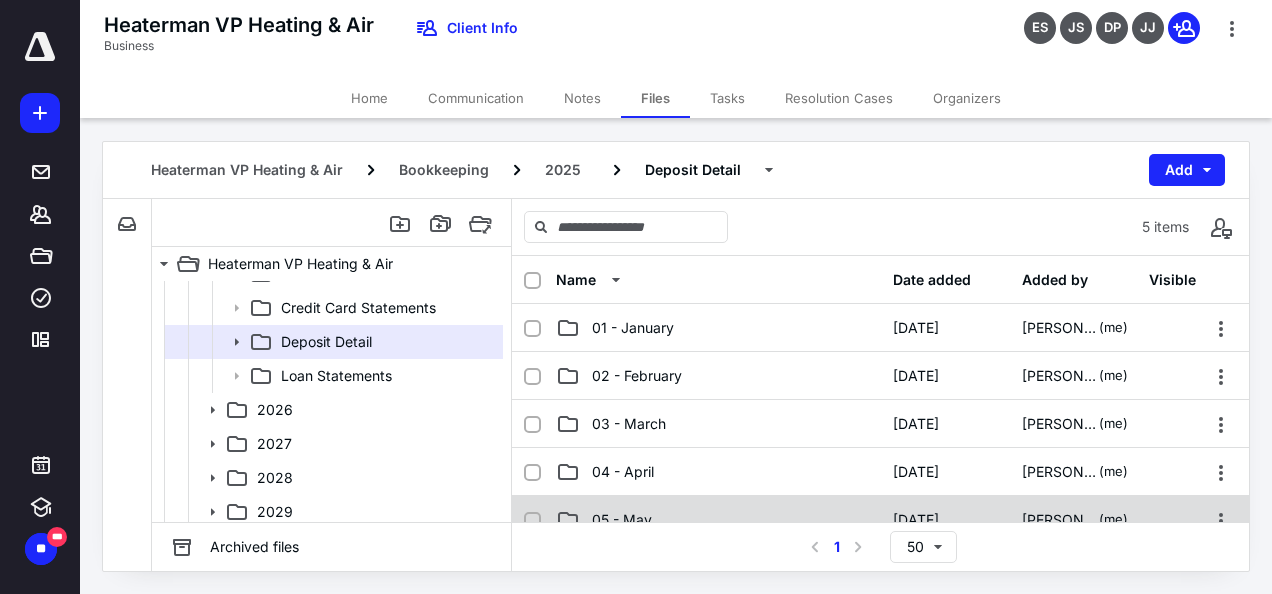 scroll, scrollTop: 200, scrollLeft: 0, axis: vertical 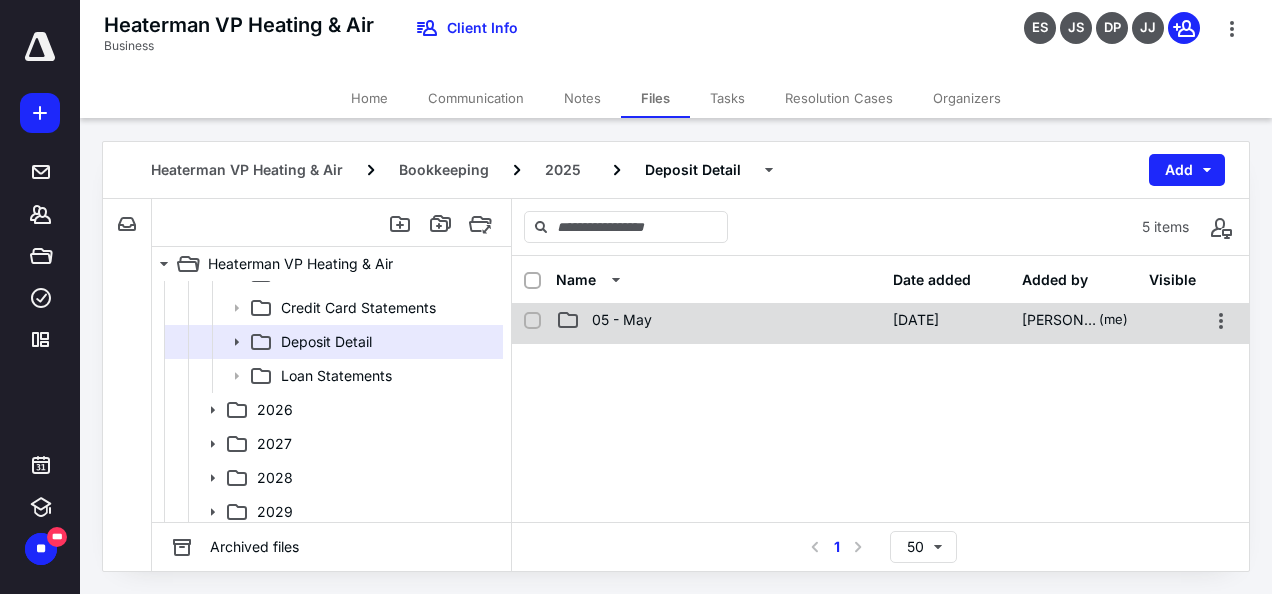 click on "05 - May" at bounding box center [718, 320] 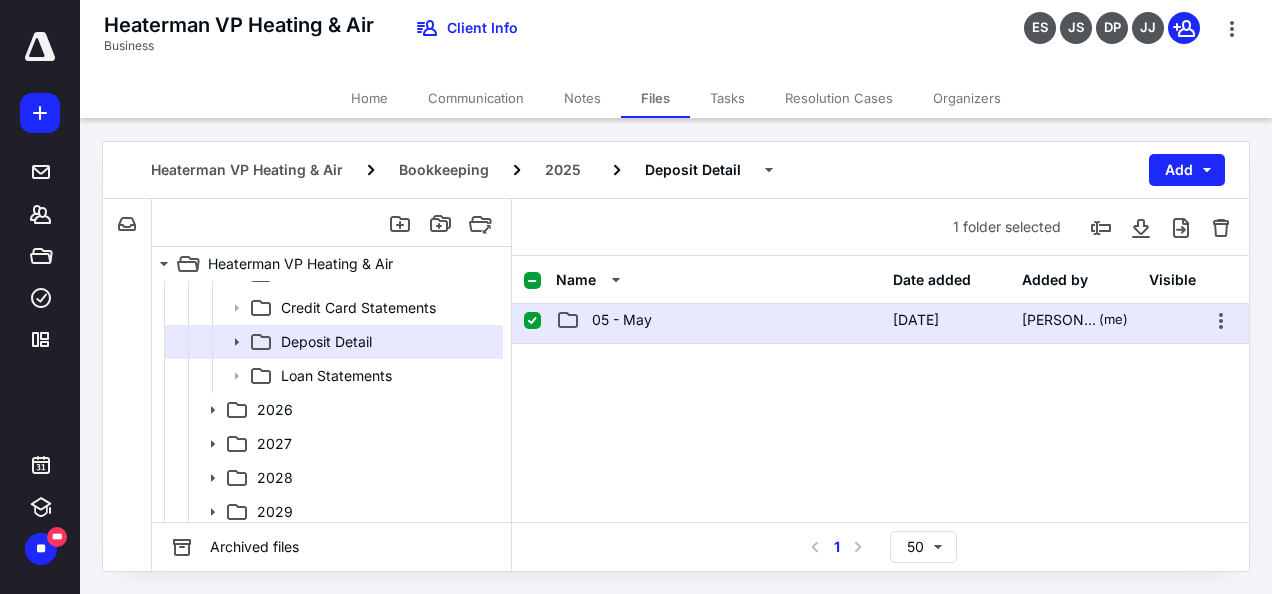 click on "05 - May" at bounding box center (718, 320) 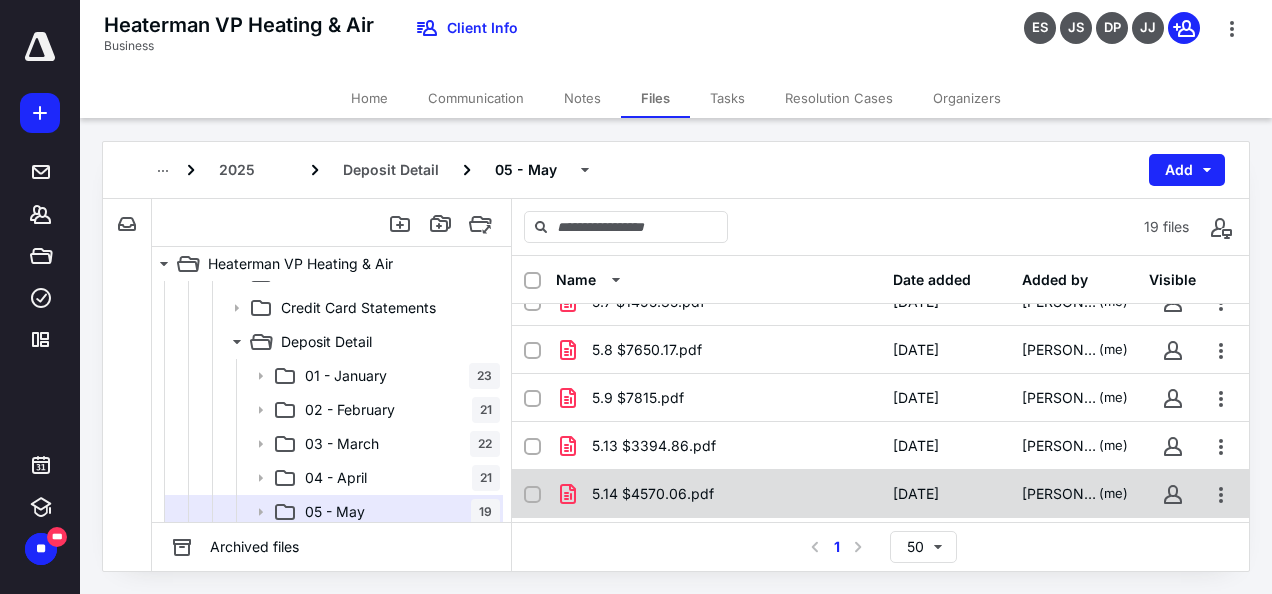 scroll, scrollTop: 0, scrollLeft: 0, axis: both 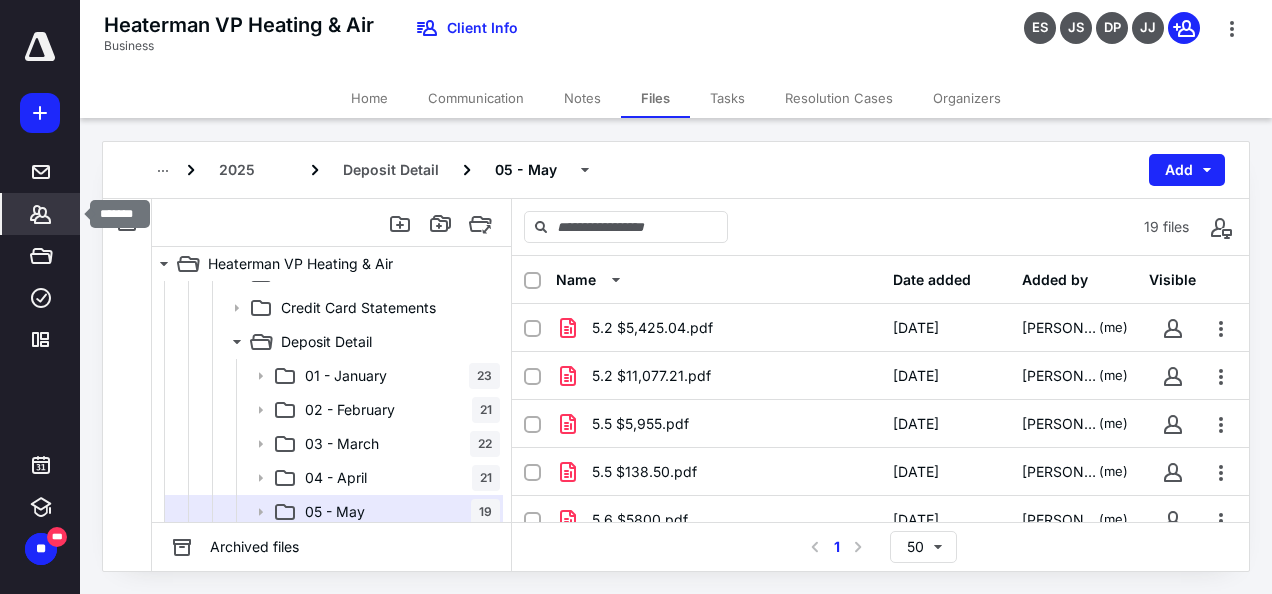 drag, startPoint x: 21, startPoint y: 205, endPoint x: 48, endPoint y: 199, distance: 27.658634 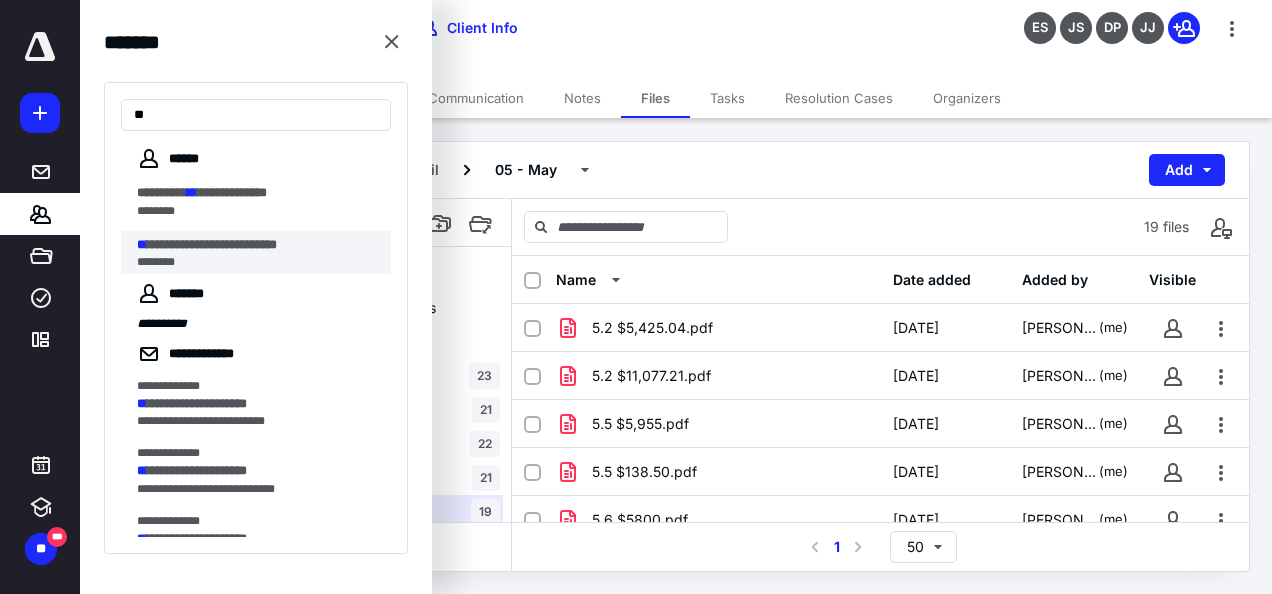 type on "**" 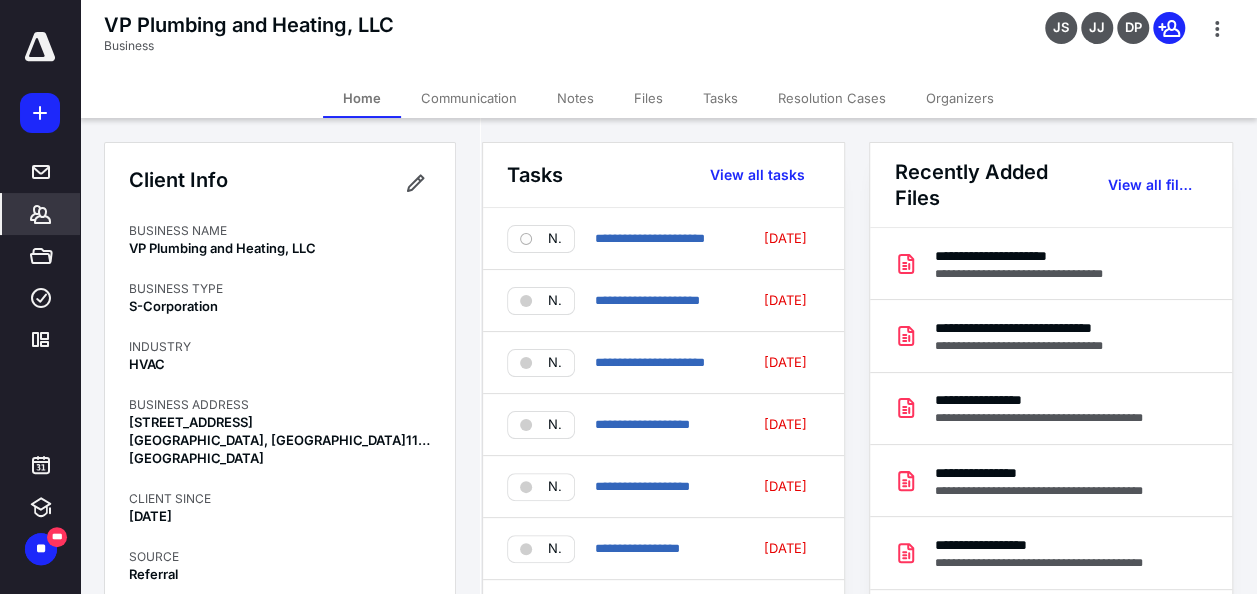 click on "Files" at bounding box center (648, 98) 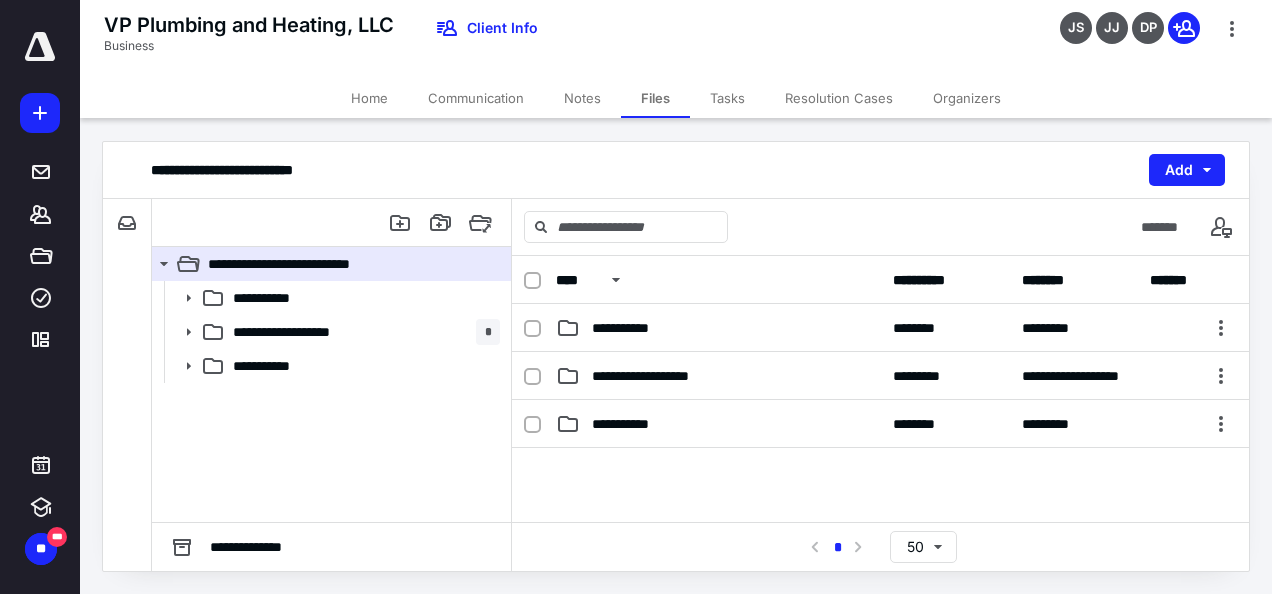 click on "**********" at bounding box center [676, 170] 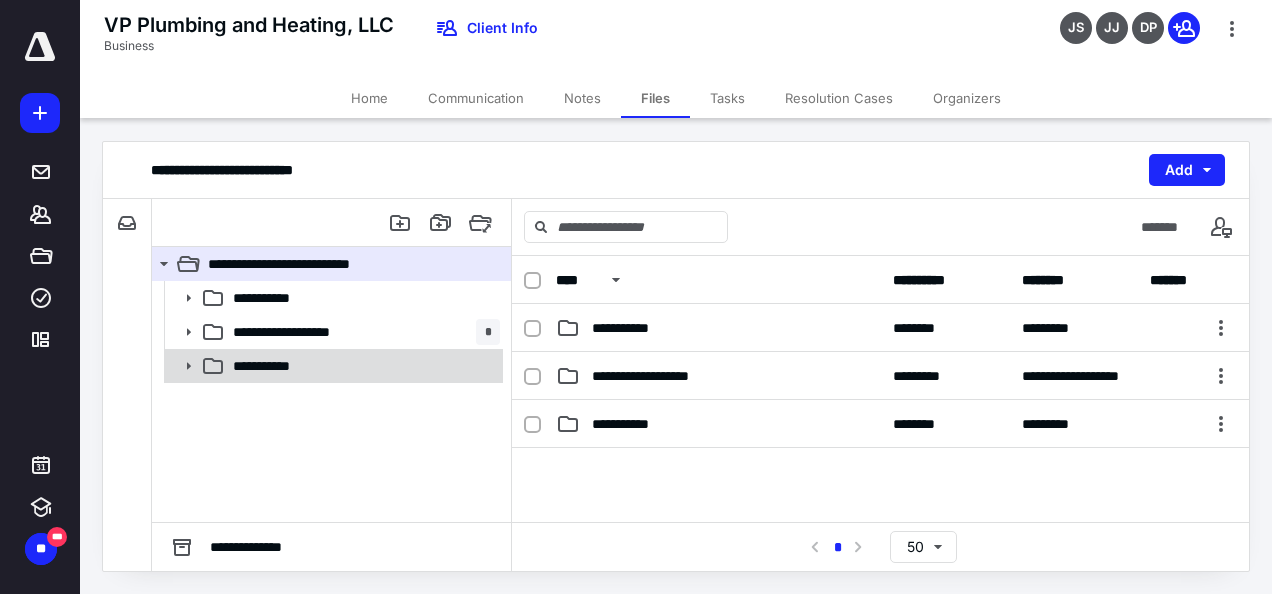 click on "**********" at bounding box center (332, 366) 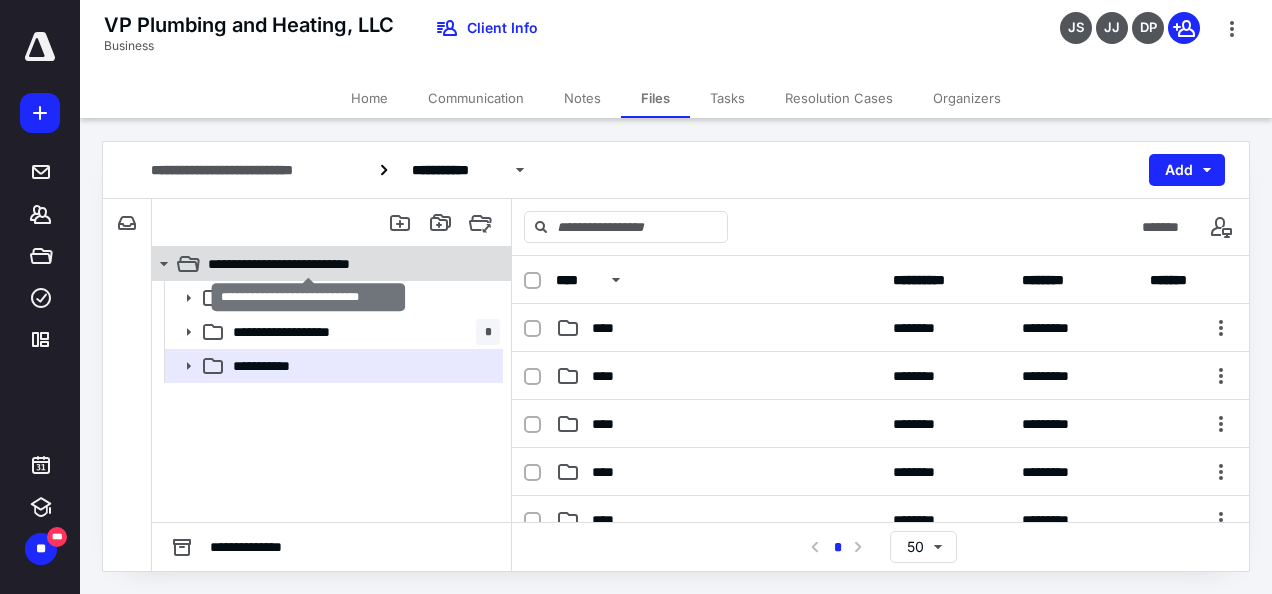 click on "**********" at bounding box center (309, 264) 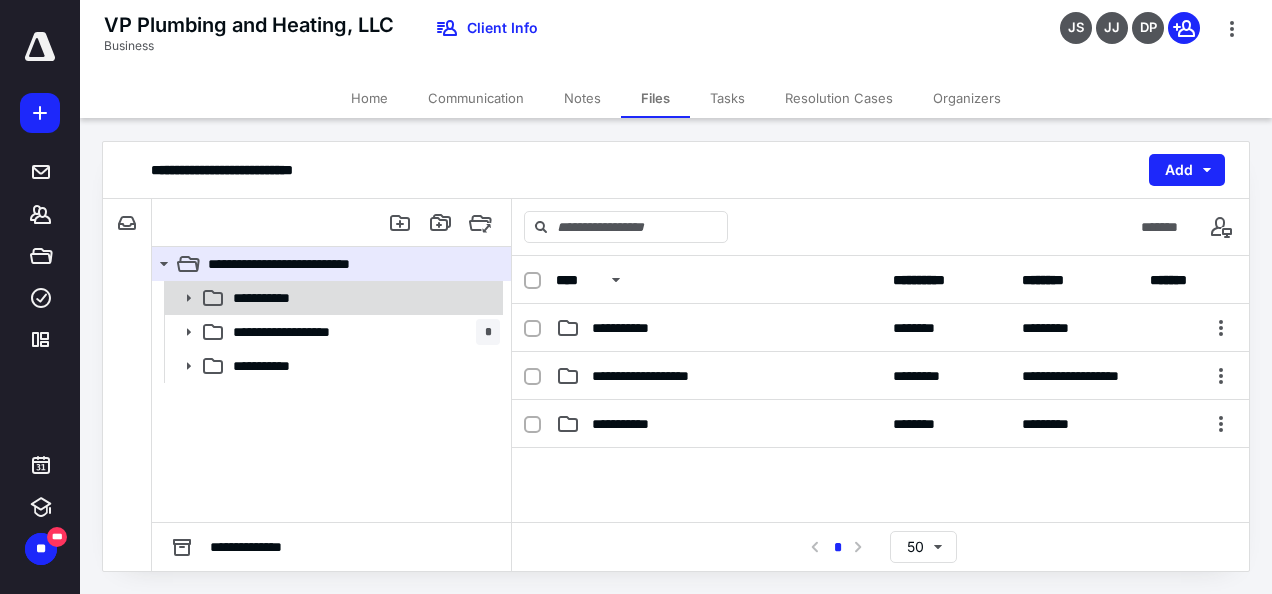 click on "**********" at bounding box center (276, 298) 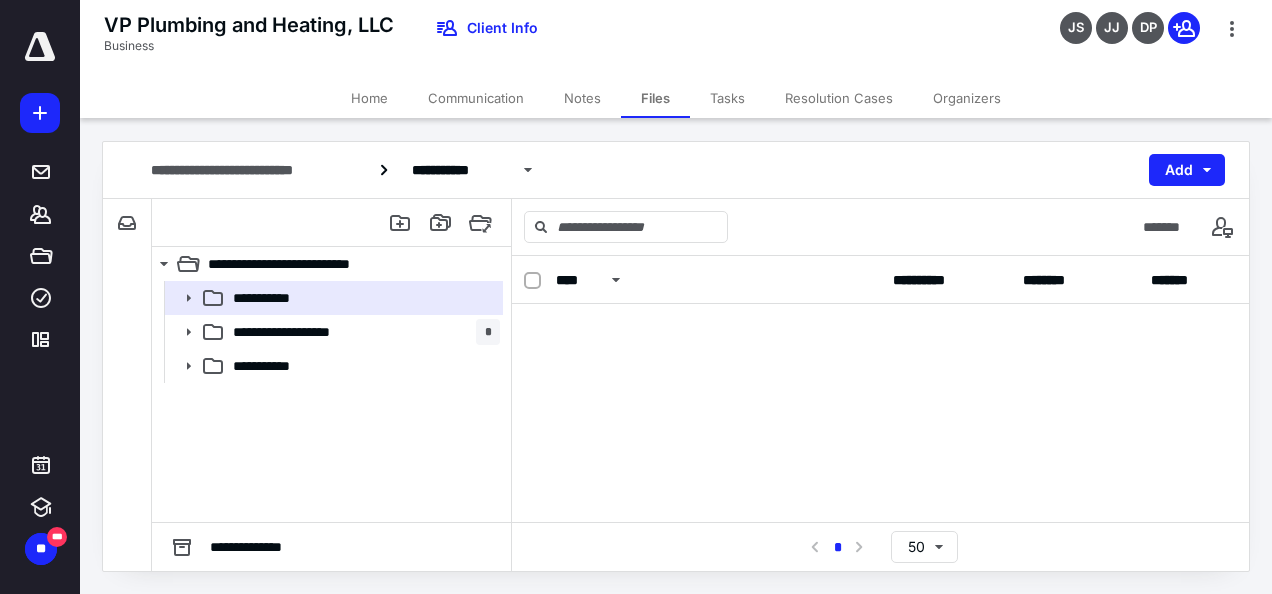 scroll, scrollTop: 0, scrollLeft: 0, axis: both 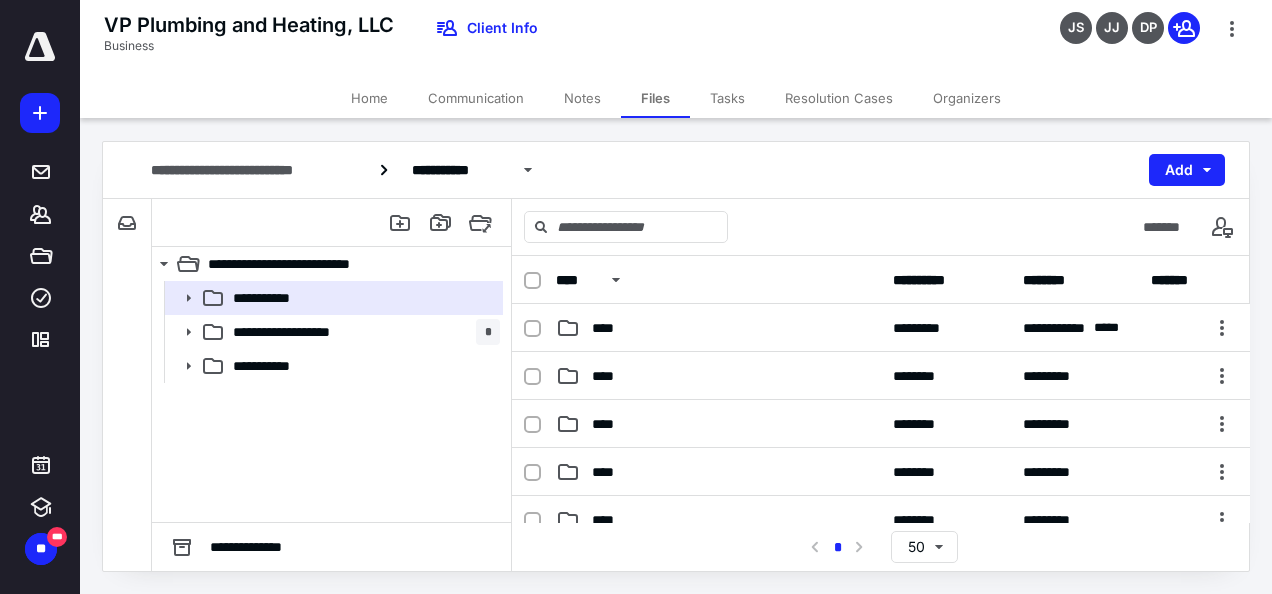 click on "**********" at bounding box center [331, 401] 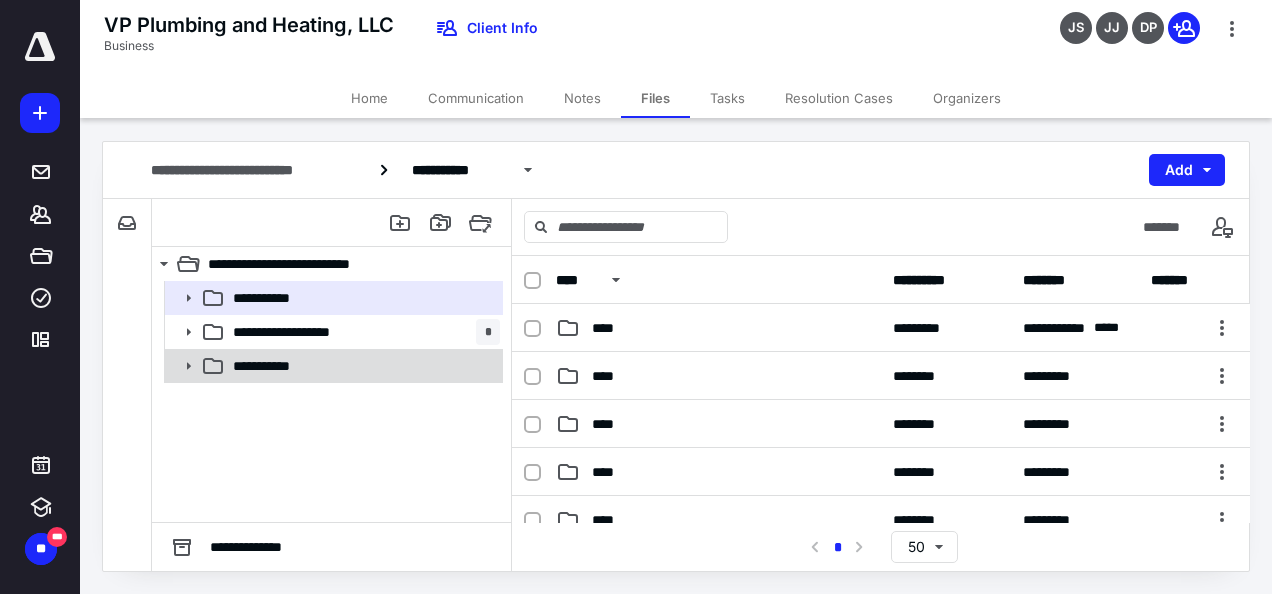 click on "**********" at bounding box center [362, 366] 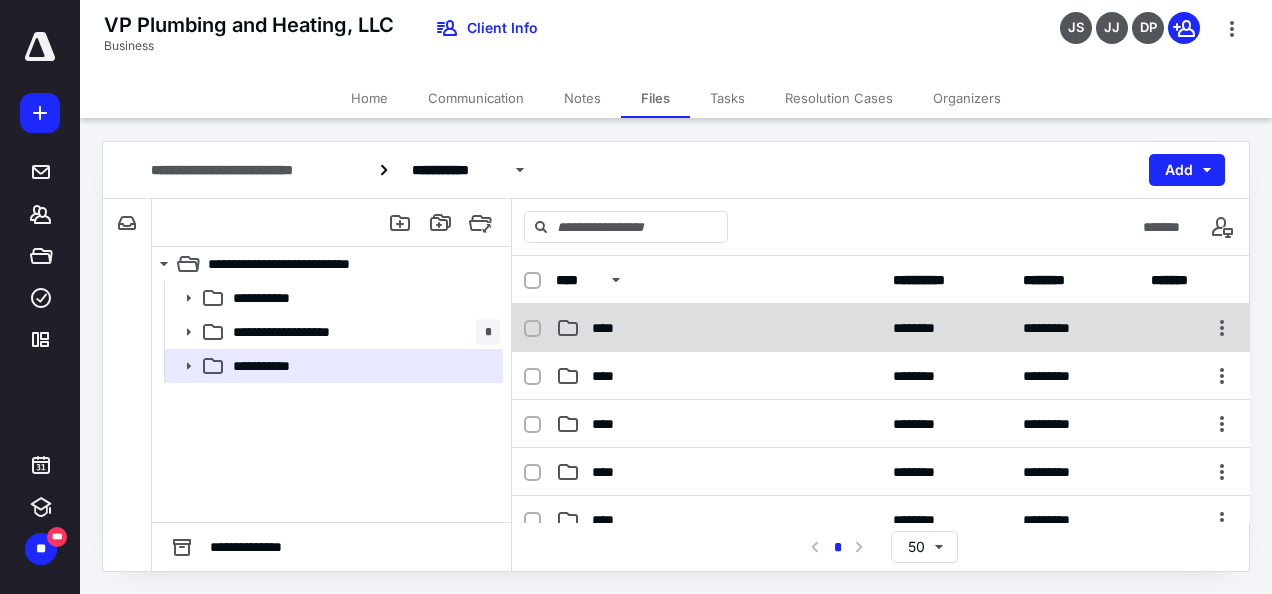 click on "****" at bounding box center (718, 328) 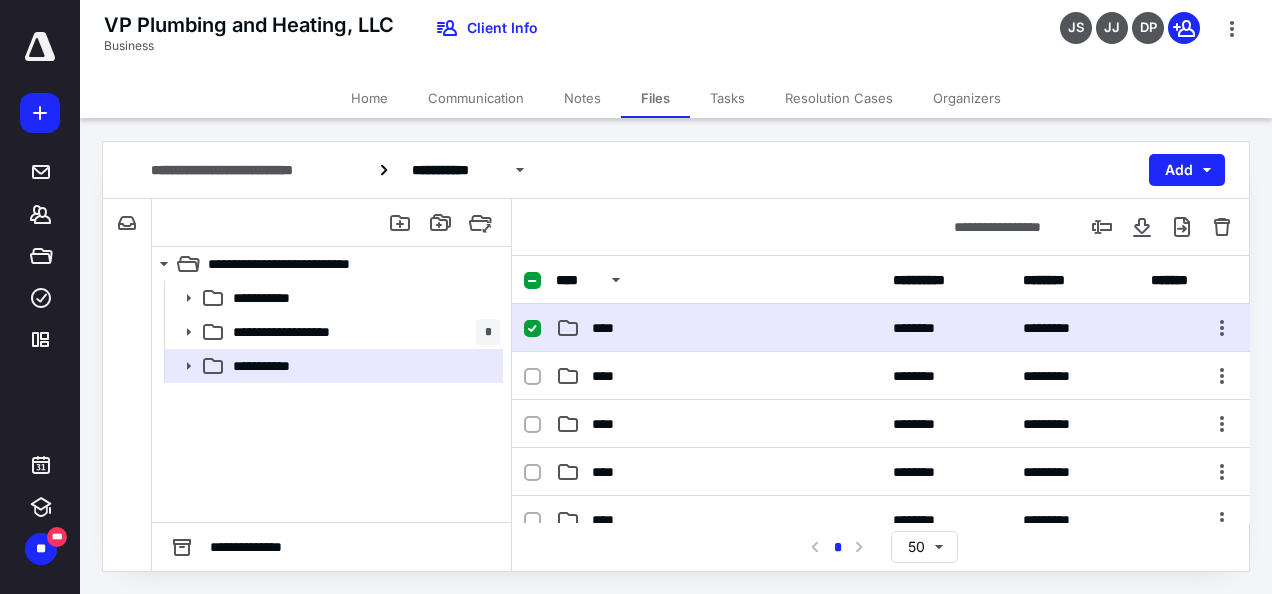 click on "****" at bounding box center [718, 328] 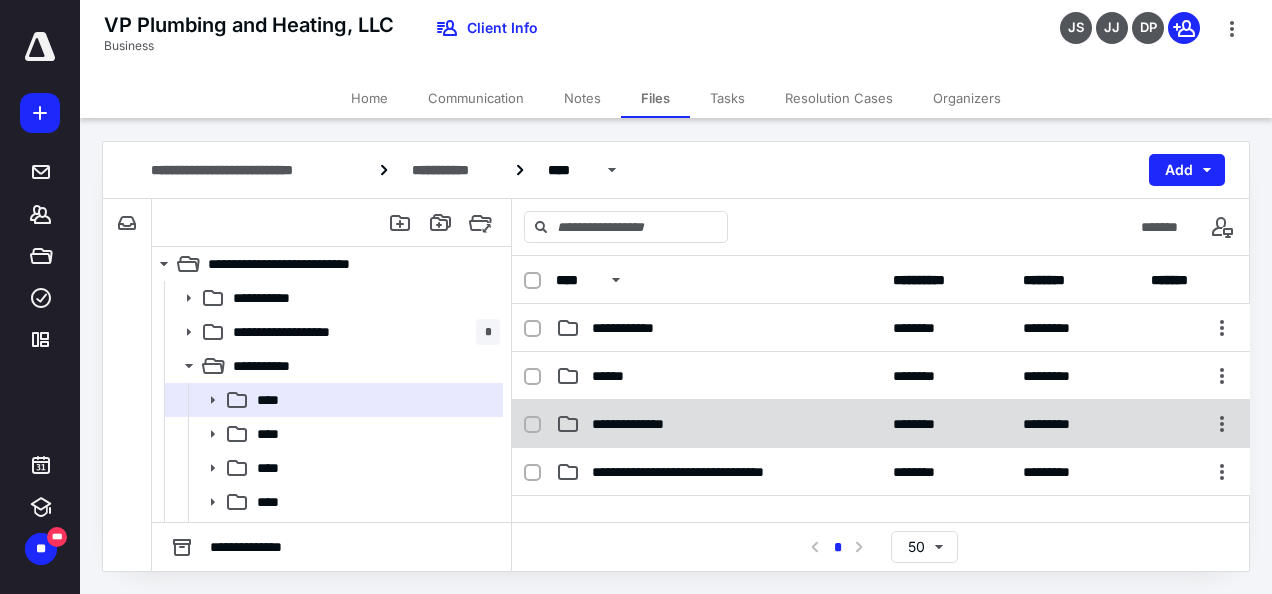 click on "**********" at bounding box center [881, 424] 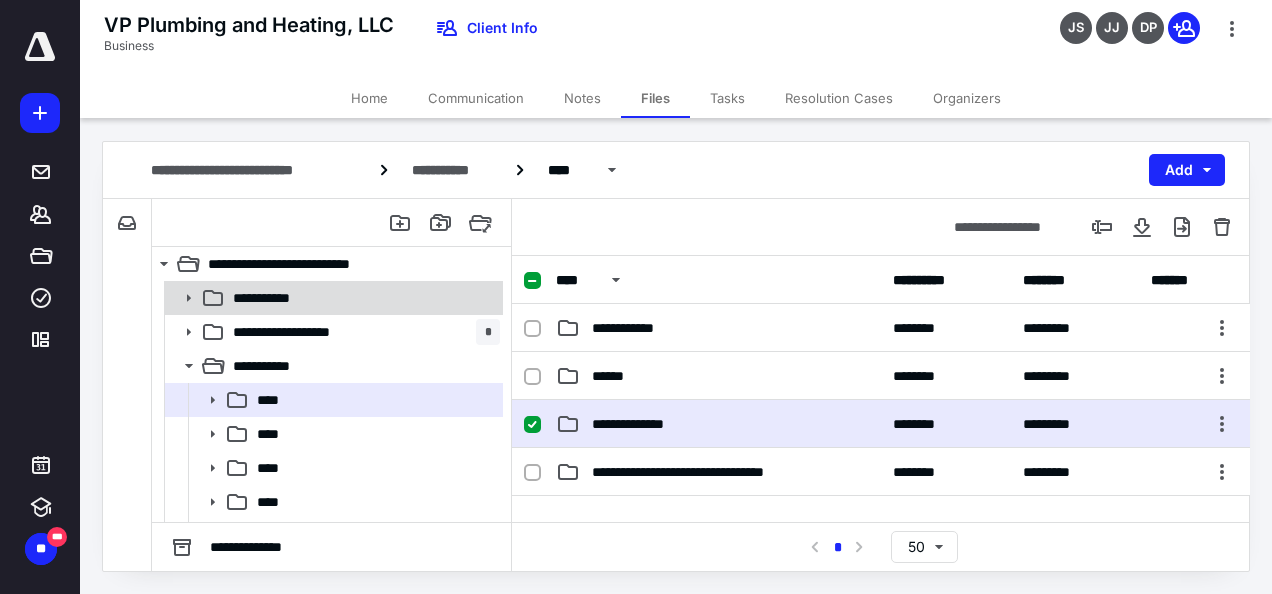 click on "**********" at bounding box center (332, 298) 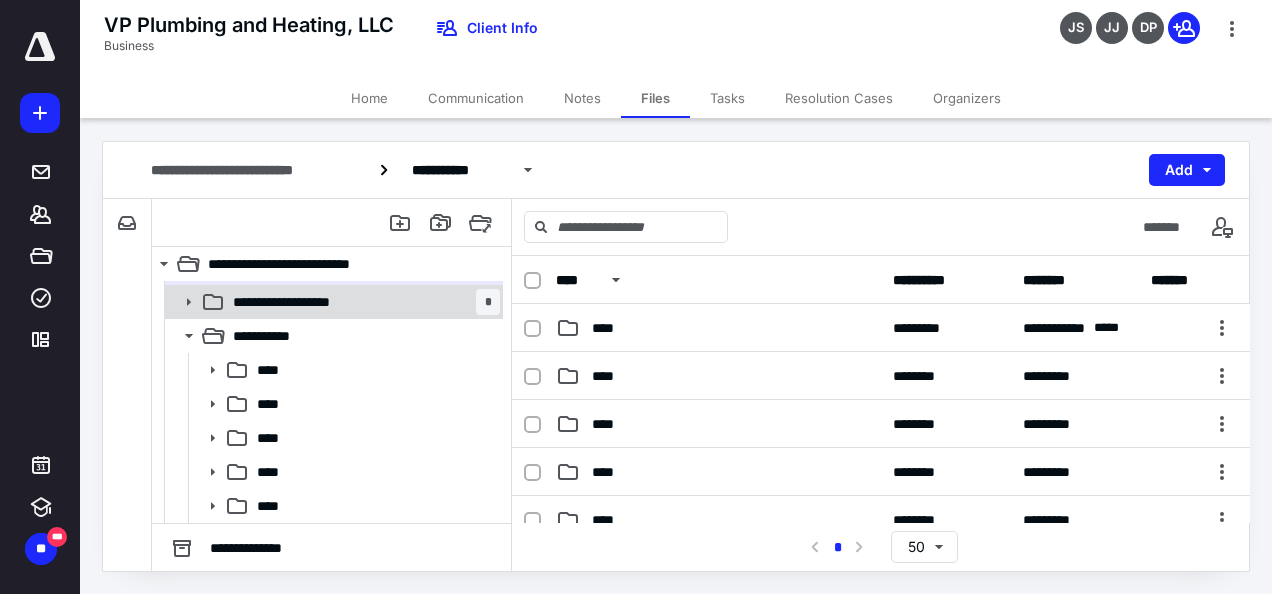 scroll, scrollTop: 0, scrollLeft: 0, axis: both 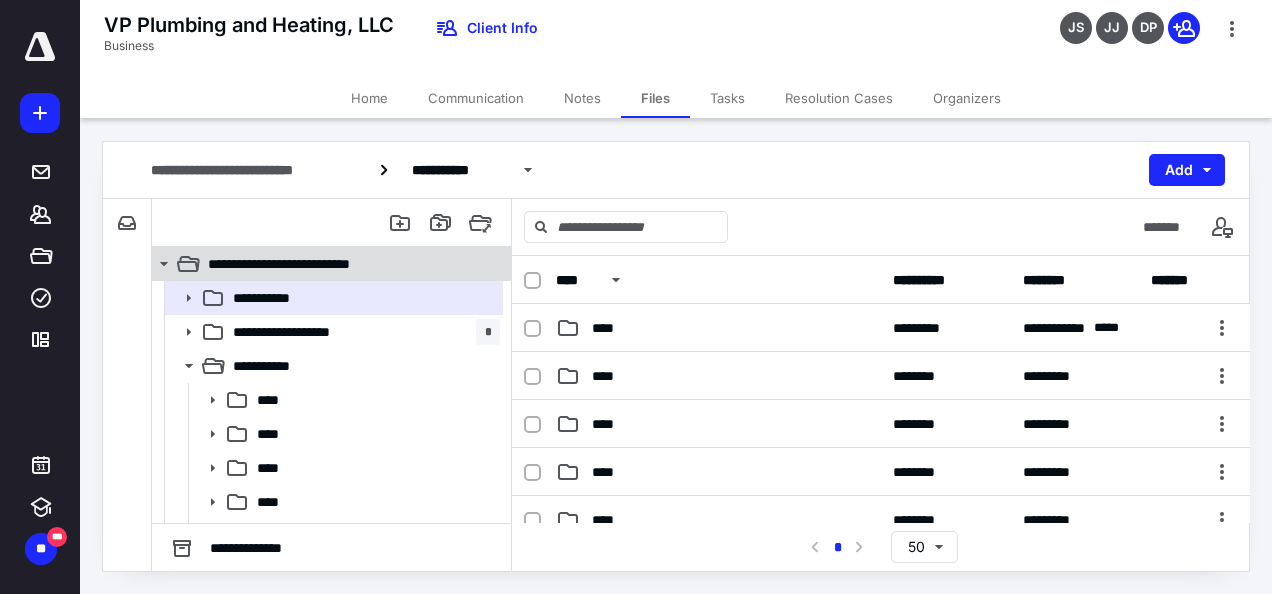 click on "**********" at bounding box center [309, 264] 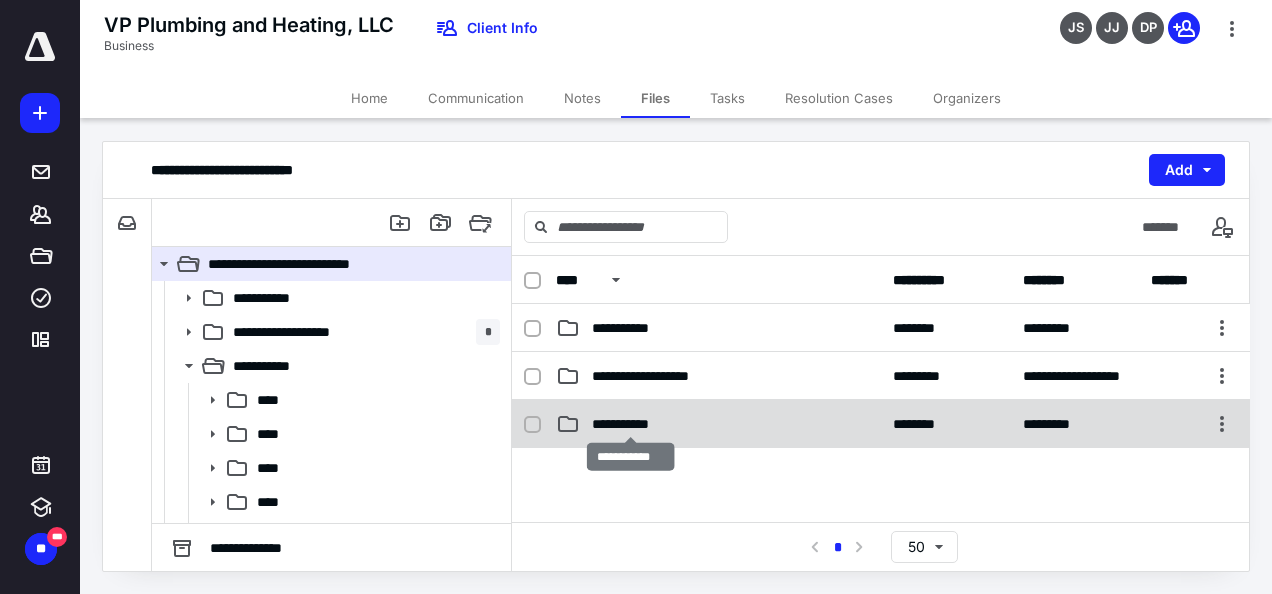click on "**********" at bounding box center [631, 424] 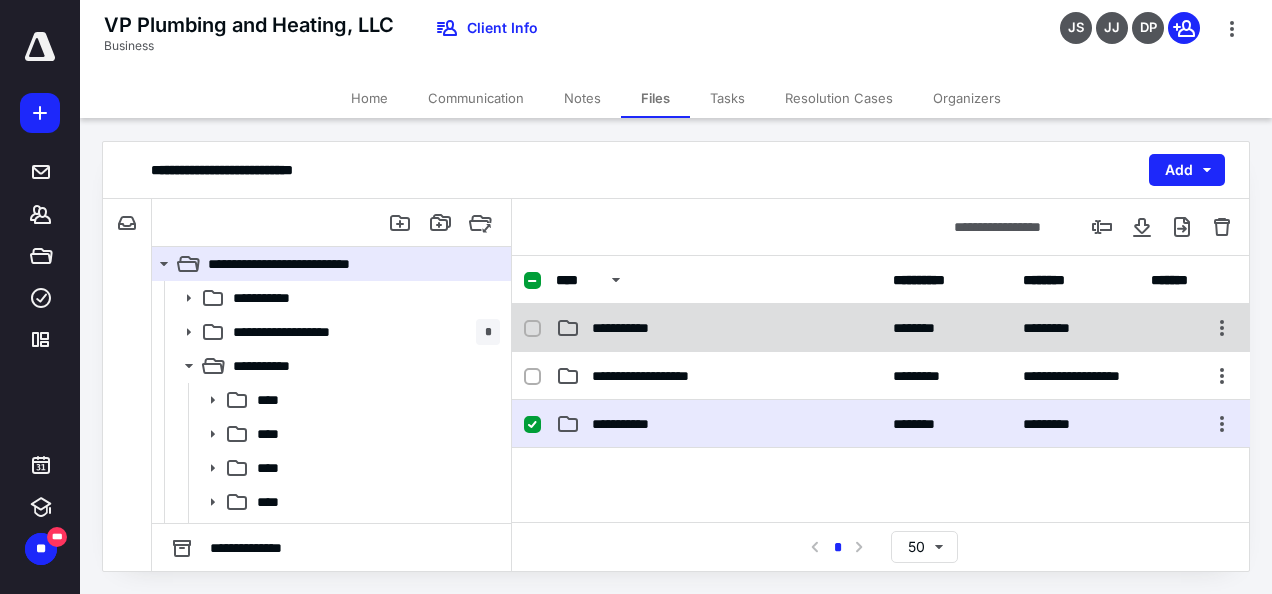 click on "**********" at bounding box center [635, 328] 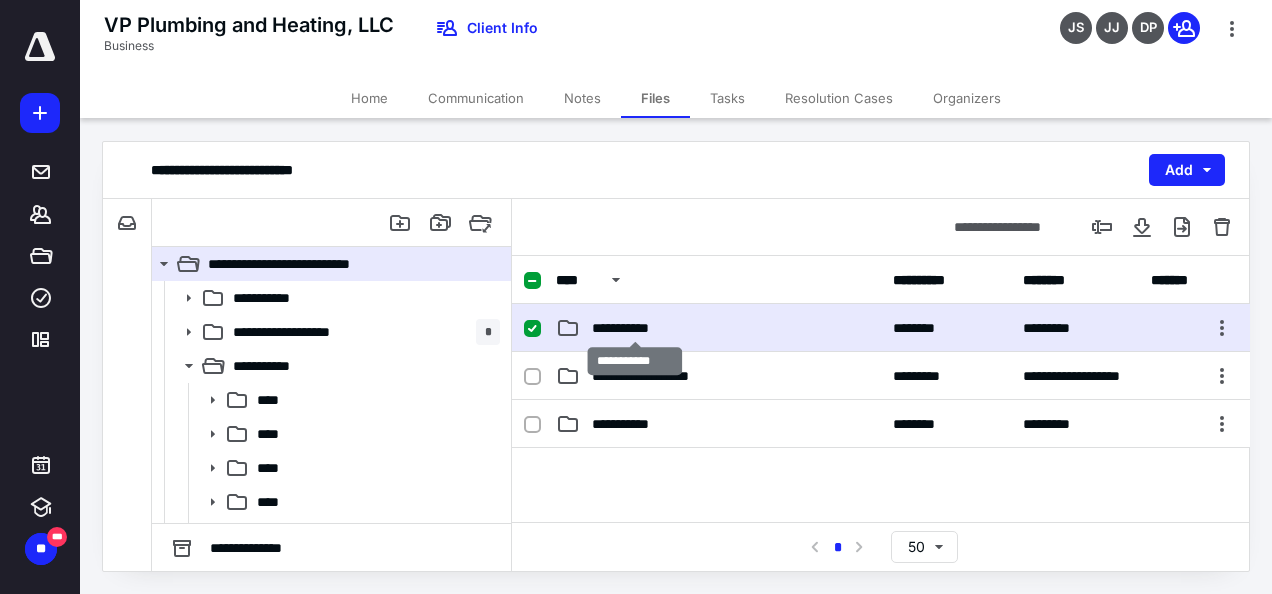 click on "**********" at bounding box center [635, 328] 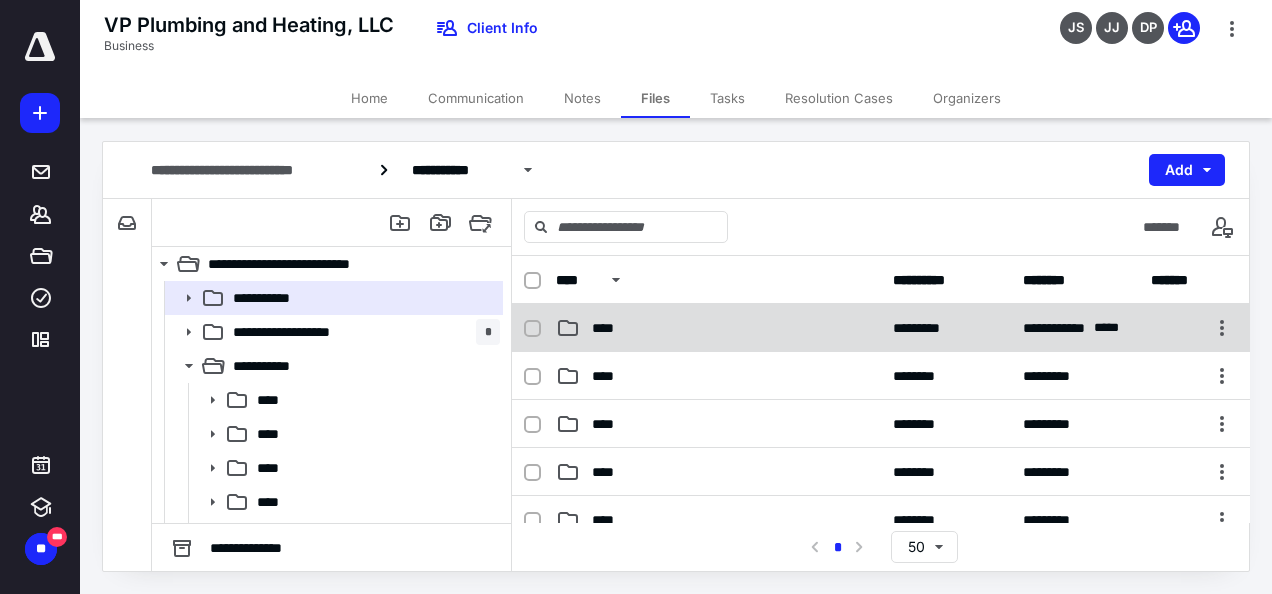 click on "****" at bounding box center (718, 328) 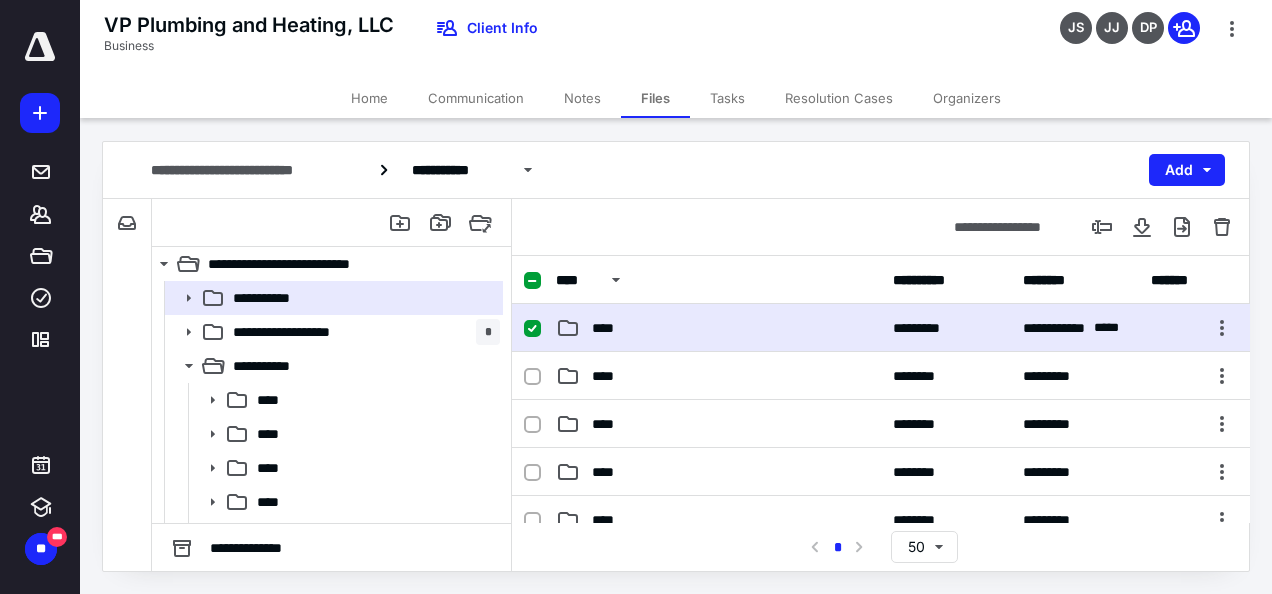 click on "****" at bounding box center [718, 328] 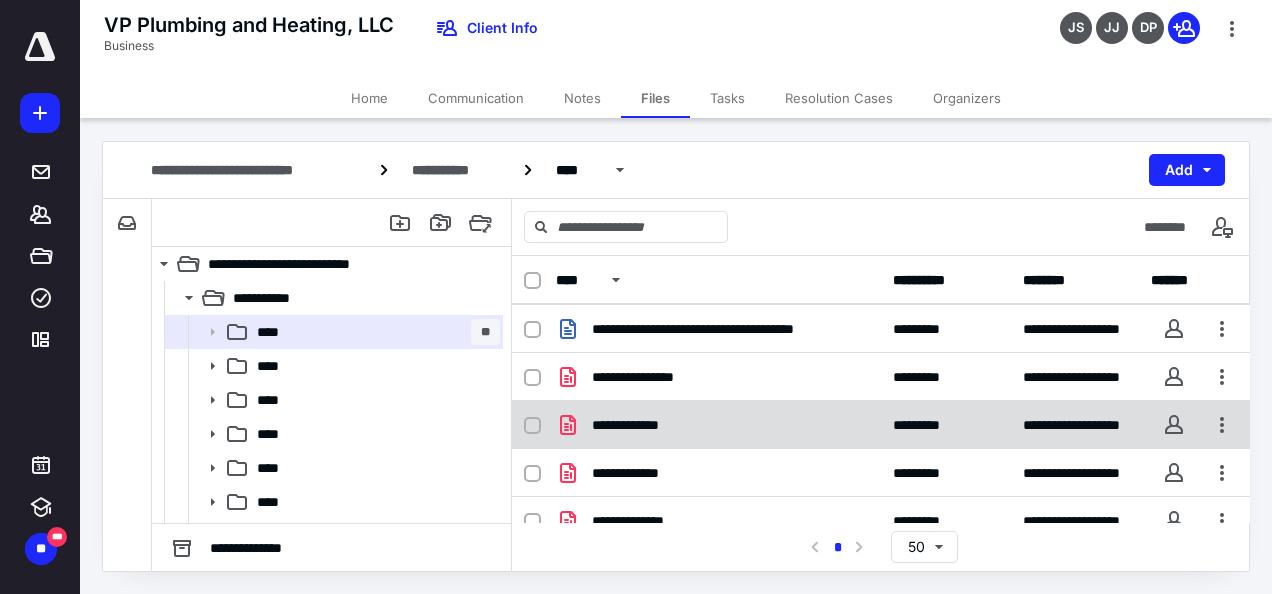 scroll, scrollTop: 200, scrollLeft: 0, axis: vertical 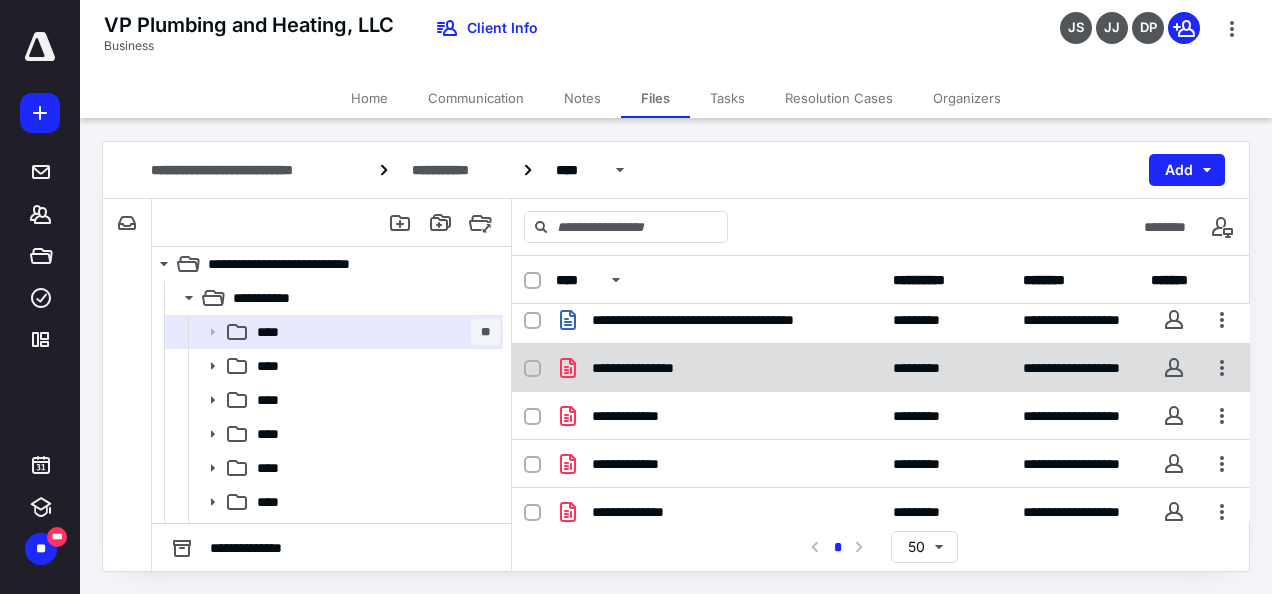 click on "**********" at bounding box center [718, 368] 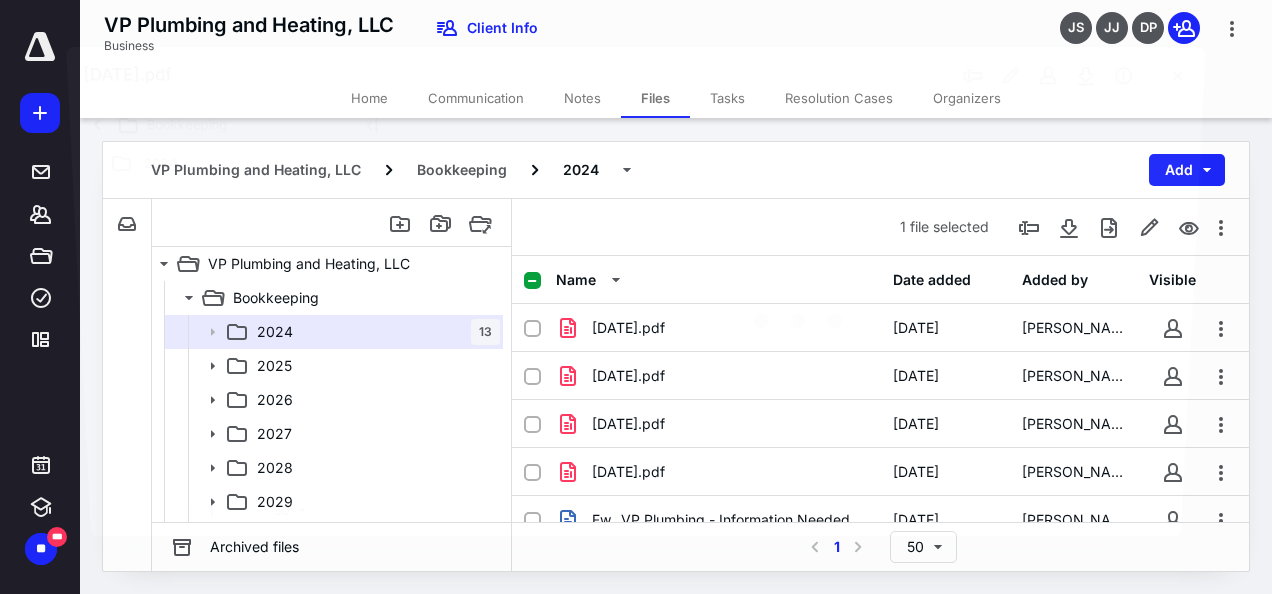 scroll, scrollTop: 200, scrollLeft: 0, axis: vertical 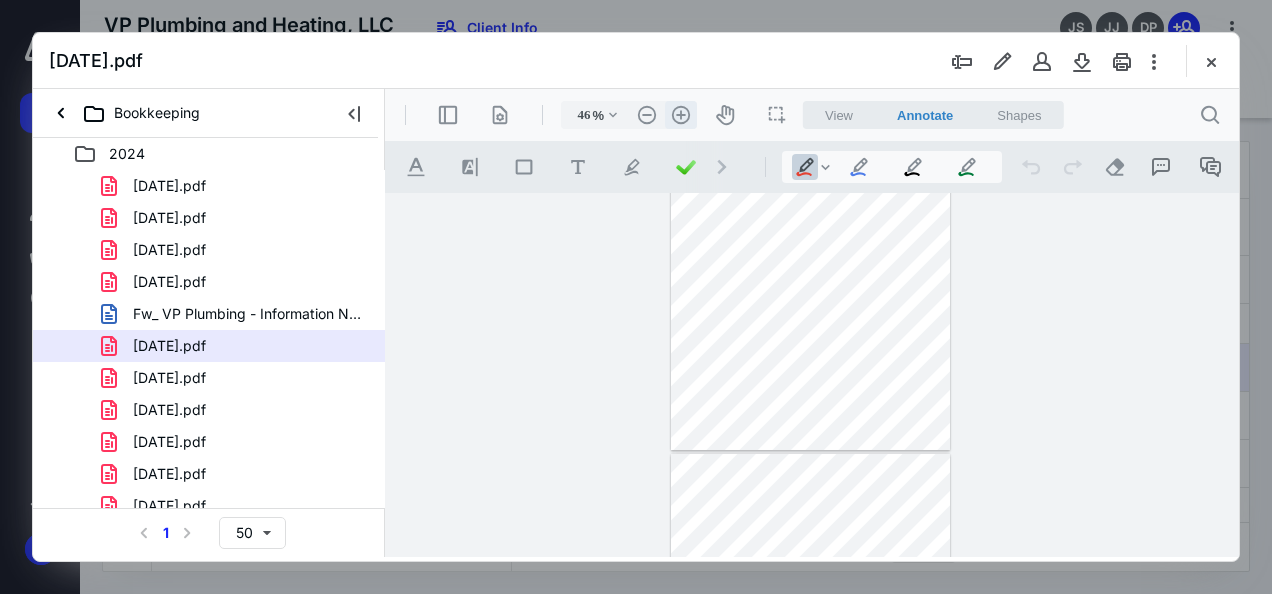 click on ".cls-1{fill:#abb0c4;} icon - header - zoom - in - line" at bounding box center [681, 115] 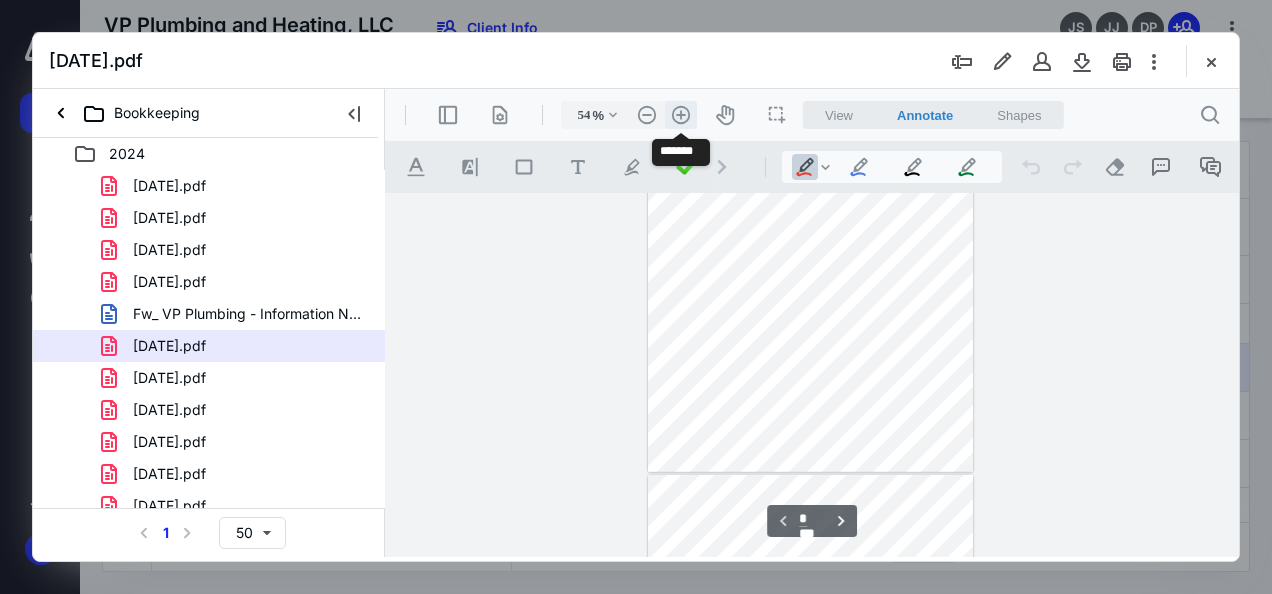 click on ".cls-1{fill:#abb0c4;} icon - header - zoom - in - line" at bounding box center (681, 115) 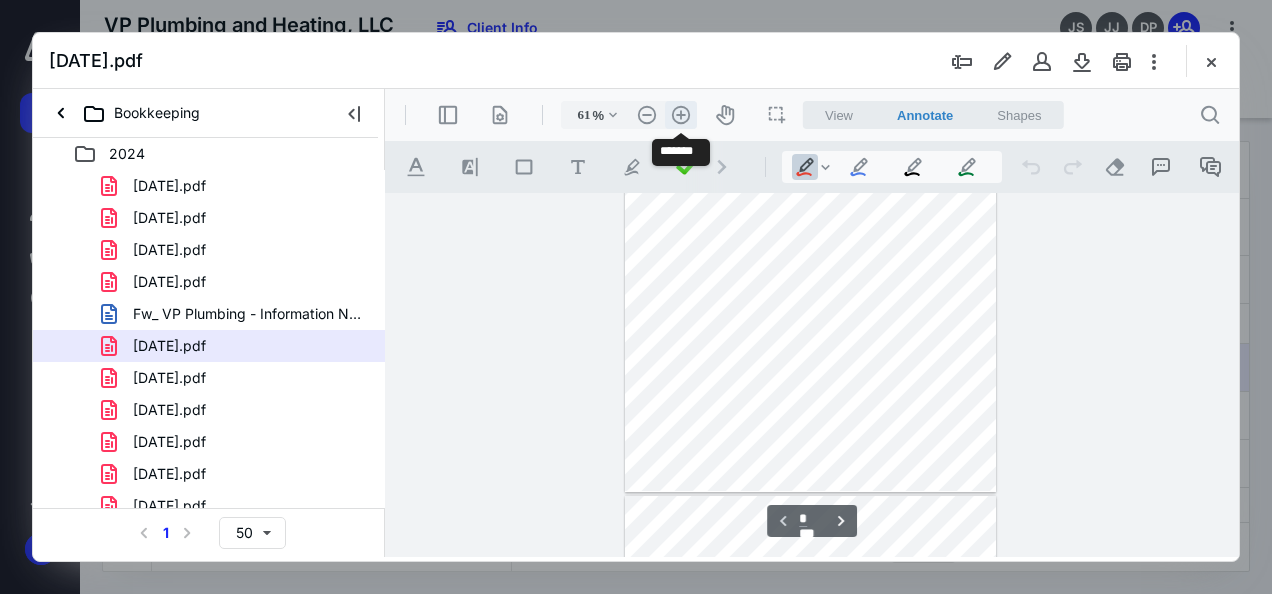 click on ".cls-1{fill:#abb0c4;} icon - header - zoom - in - line" at bounding box center [681, 115] 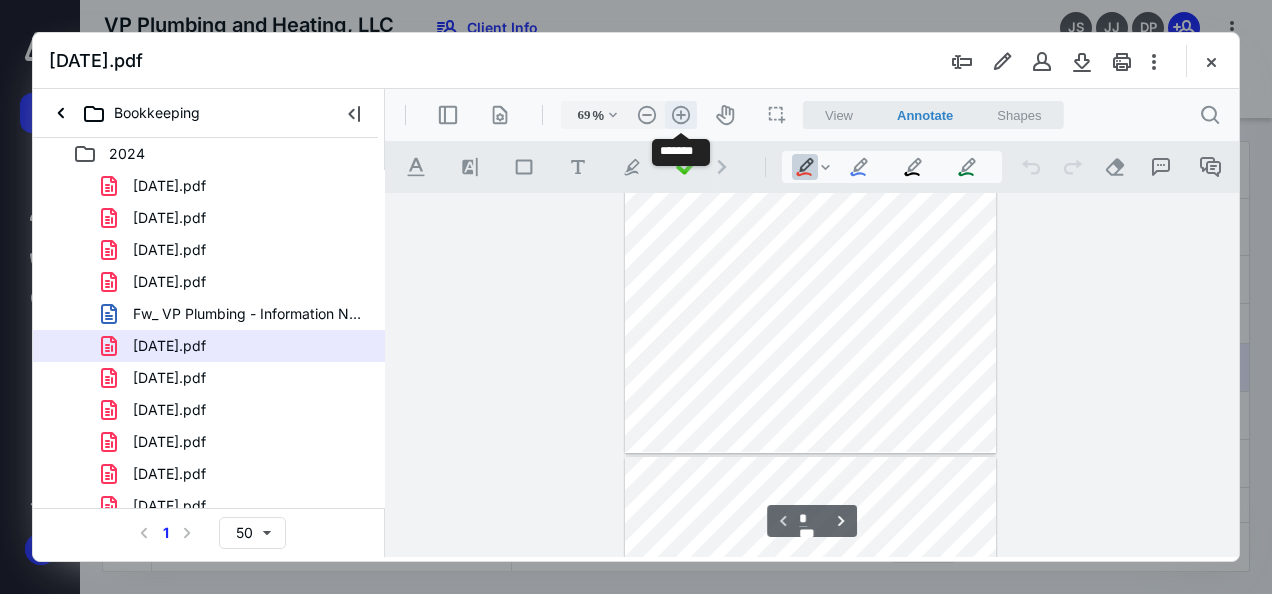 click on ".cls-1{fill:#abb0c4;} icon - header - zoom - in - line" at bounding box center [681, 115] 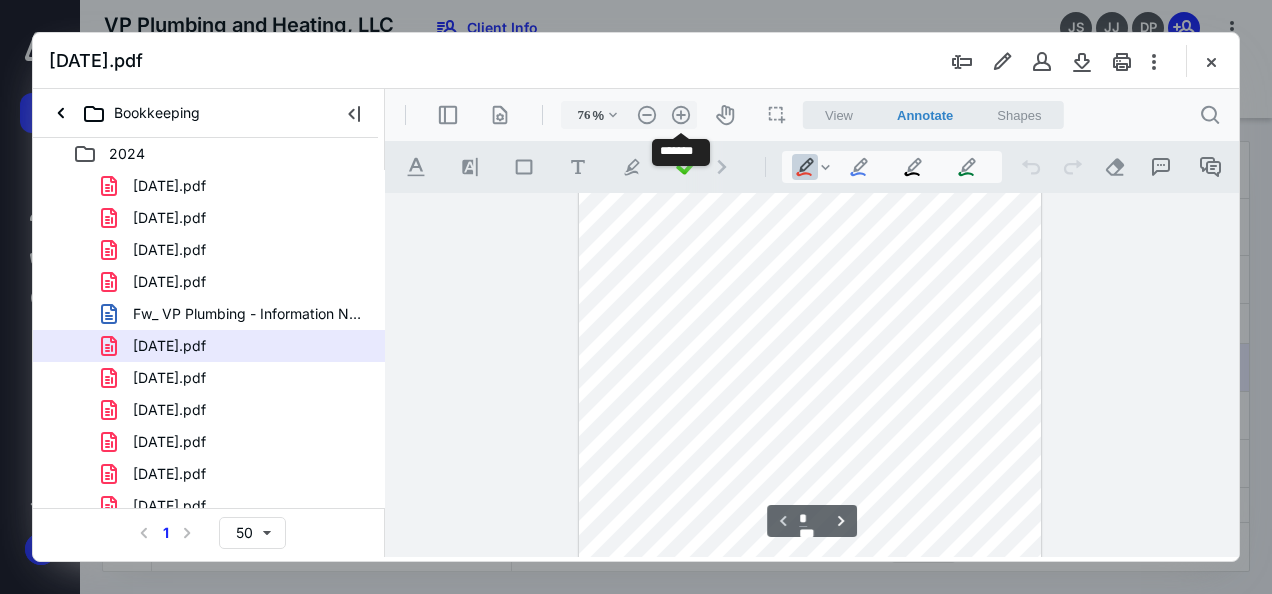 scroll, scrollTop: 260, scrollLeft: 0, axis: vertical 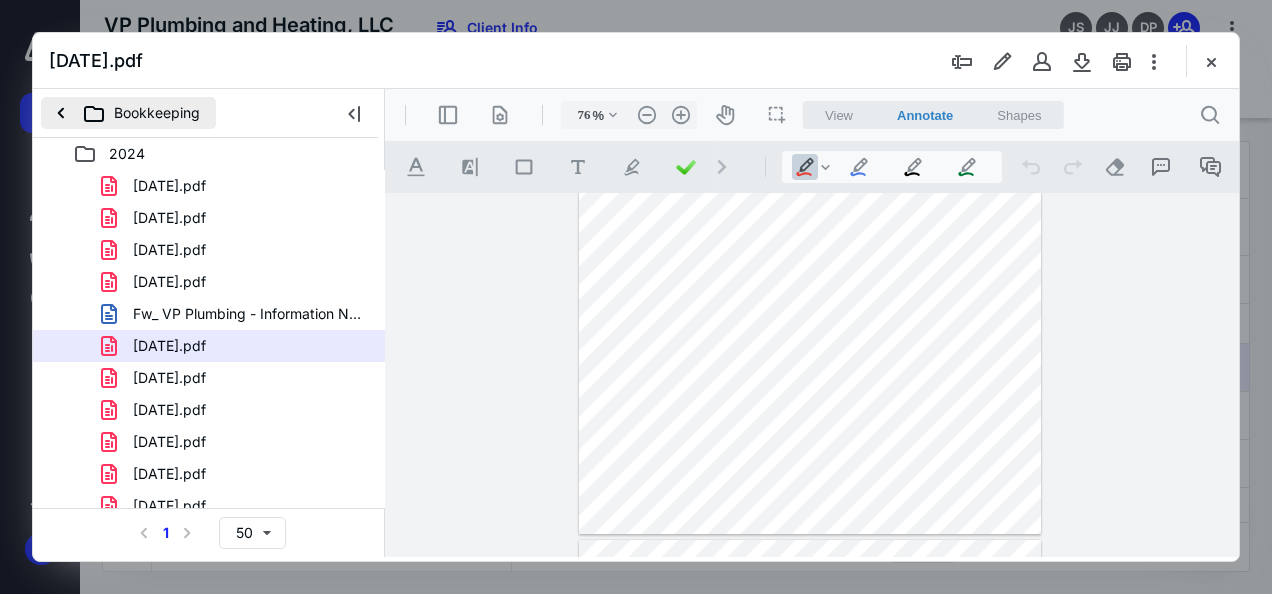 click on "Bookkeeping" at bounding box center (128, 113) 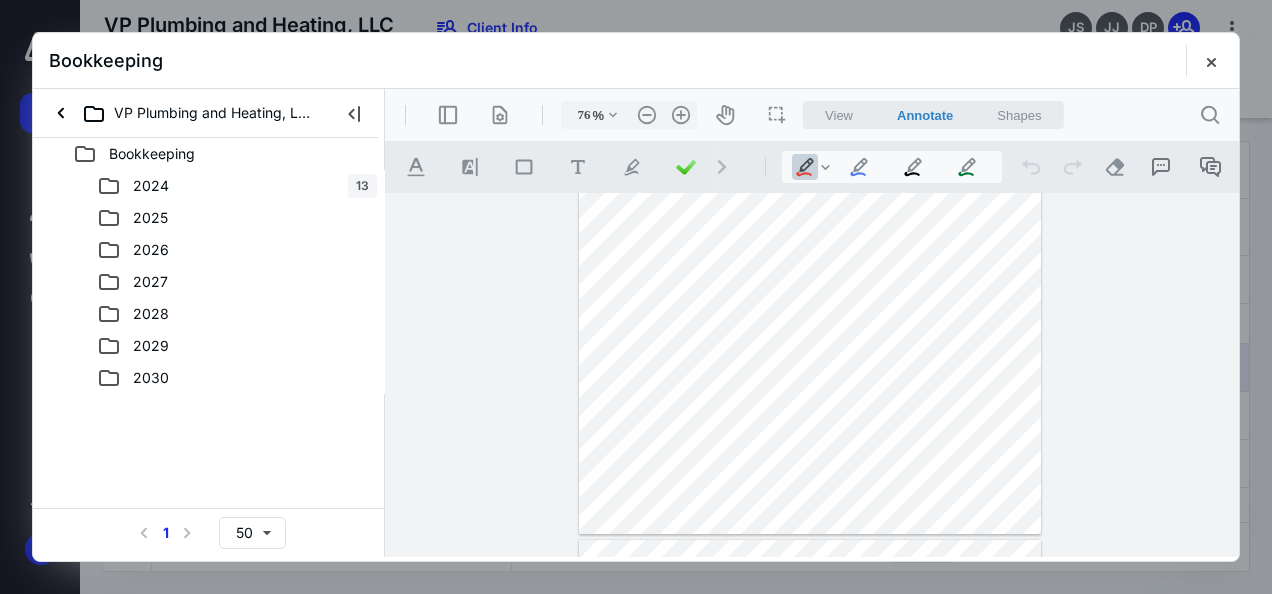 click on "Bookkeeping" at bounding box center (152, 154) 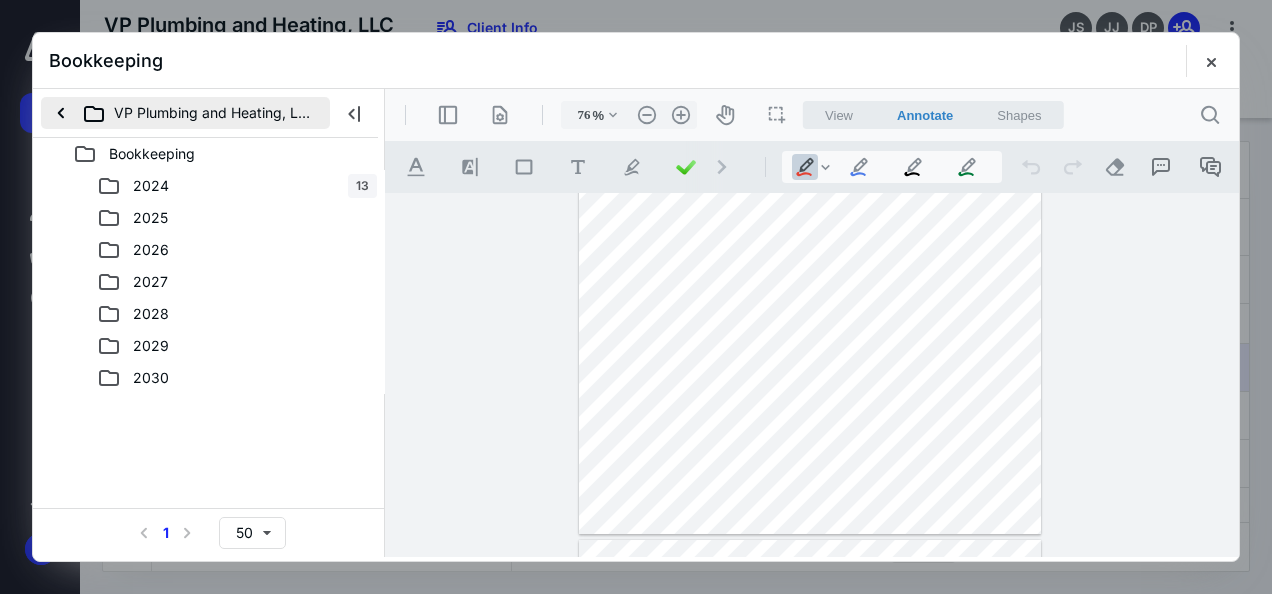 click on "VP Plumbing and Heating, LLC" at bounding box center (185, 113) 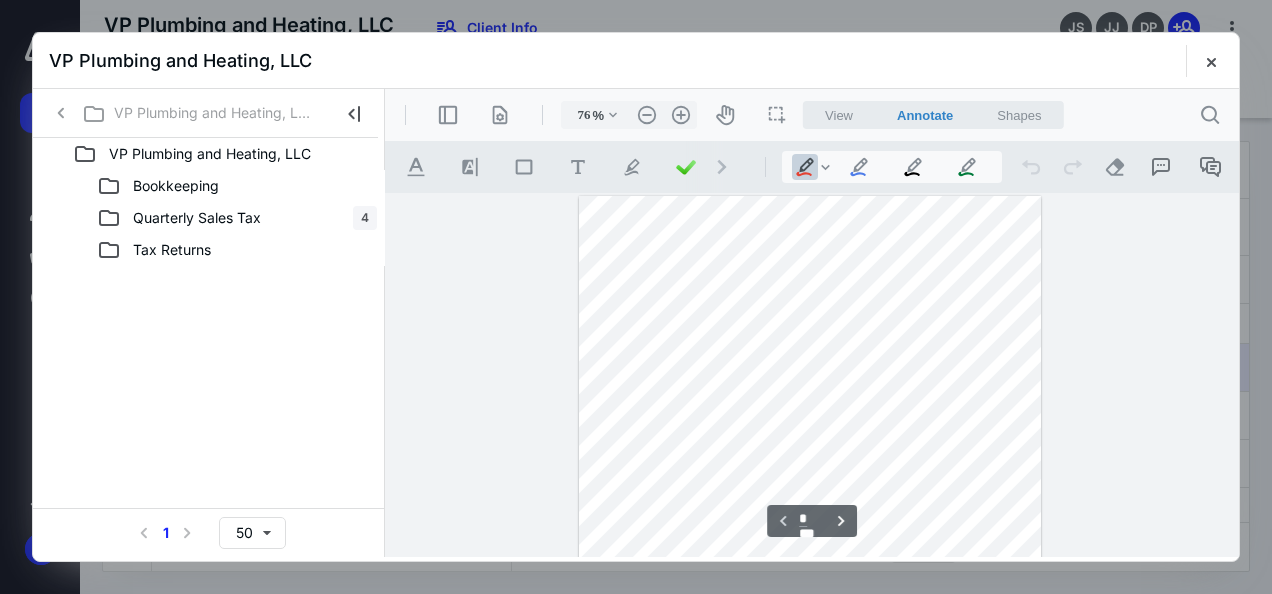 scroll, scrollTop: 0, scrollLeft: 0, axis: both 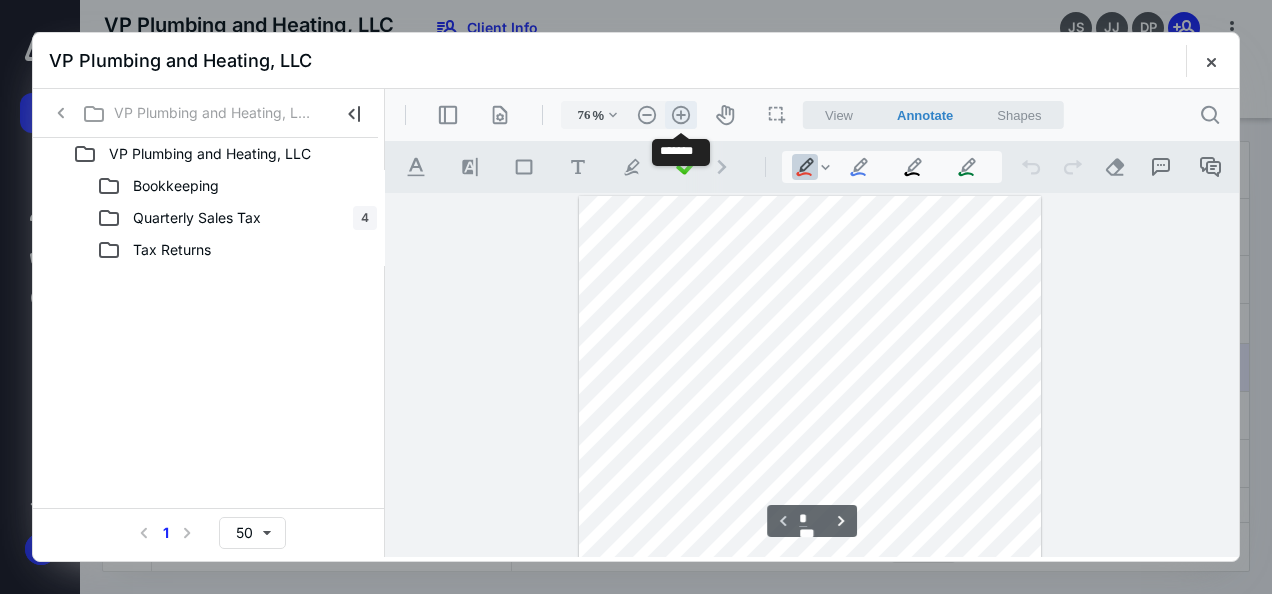 click on ".cls-1{fill:#abb0c4;} icon - header - zoom - in - line" at bounding box center (681, 115) 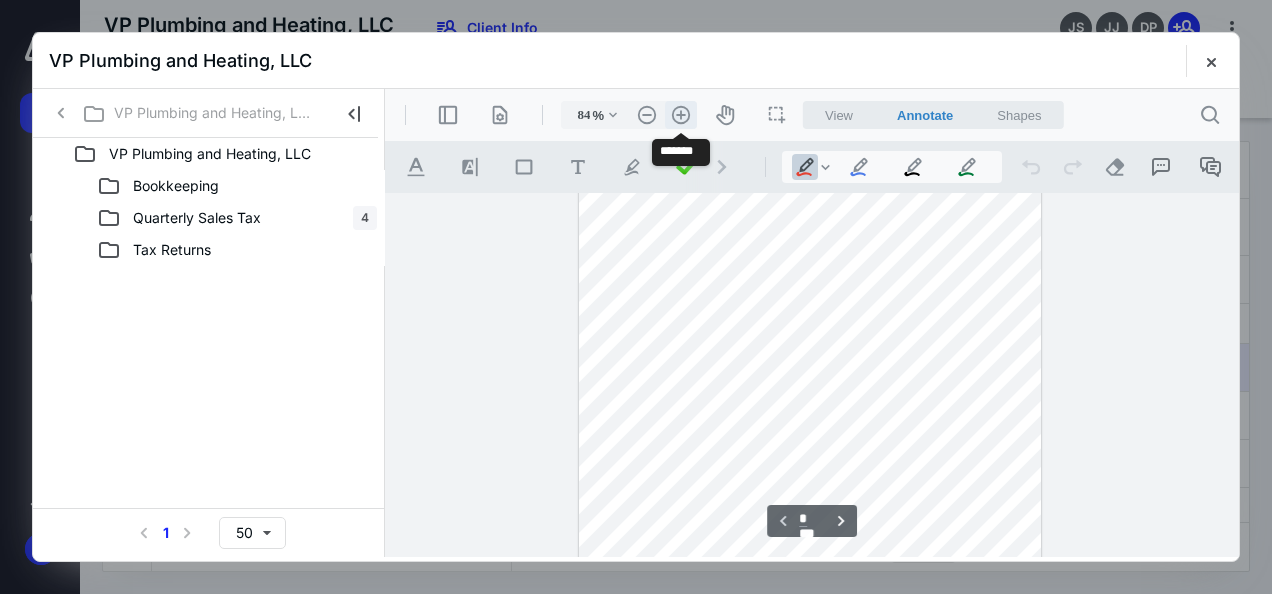 click on ".cls-1{fill:#abb0c4;} icon - header - zoom - in - line" at bounding box center [681, 115] 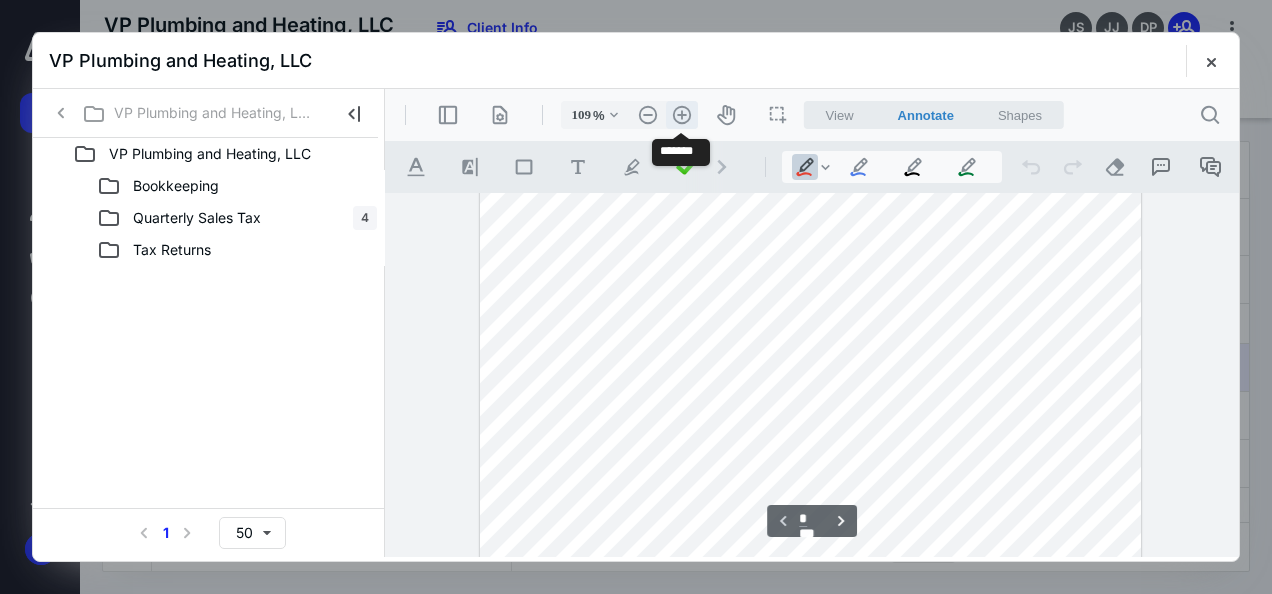 scroll, scrollTop: 56, scrollLeft: 0, axis: vertical 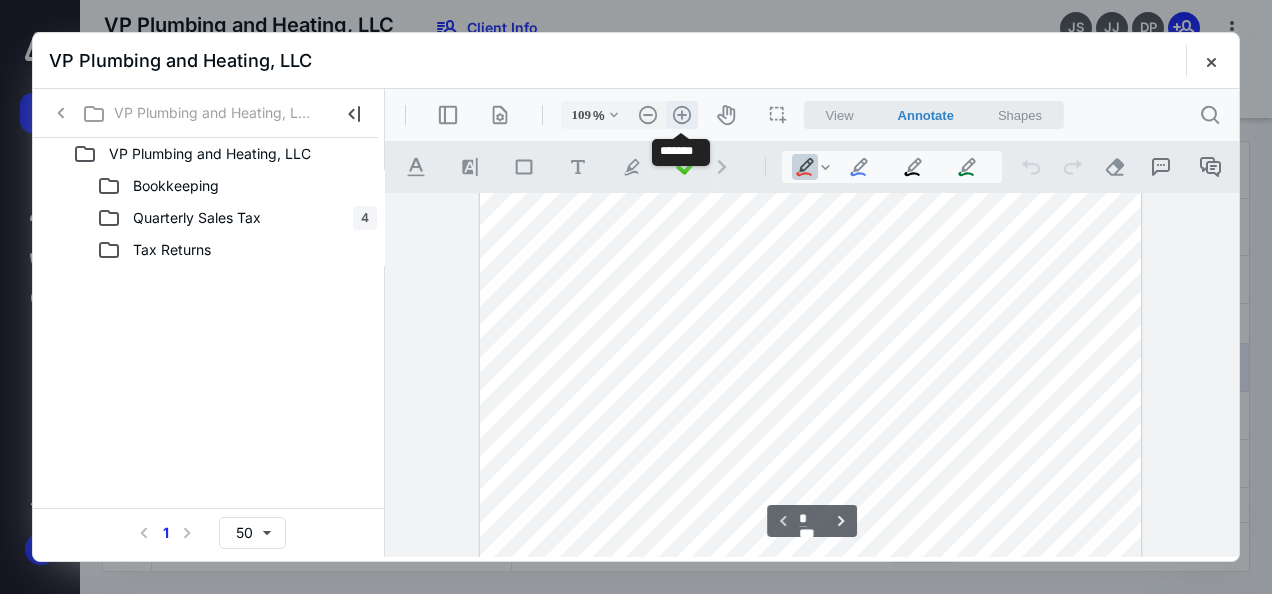 click on ".cls-1{fill:#abb0c4;} icon - header - zoom - in - line" at bounding box center [682, 115] 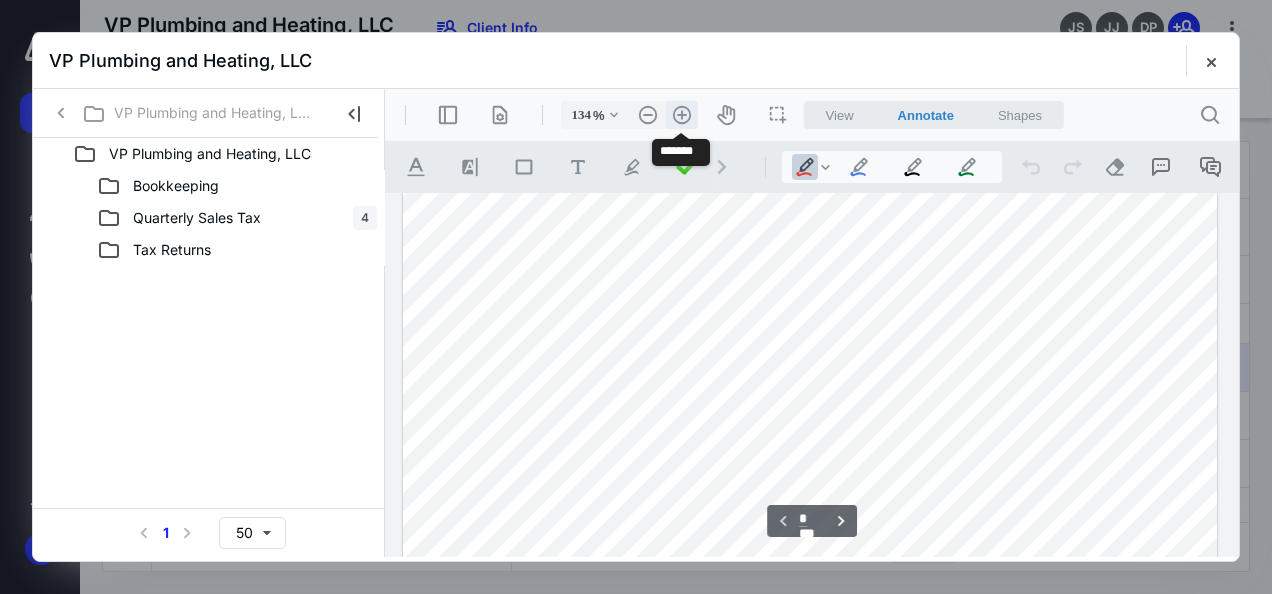 click on ".cls-1{fill:#abb0c4;} icon - header - zoom - in - line" at bounding box center [682, 115] 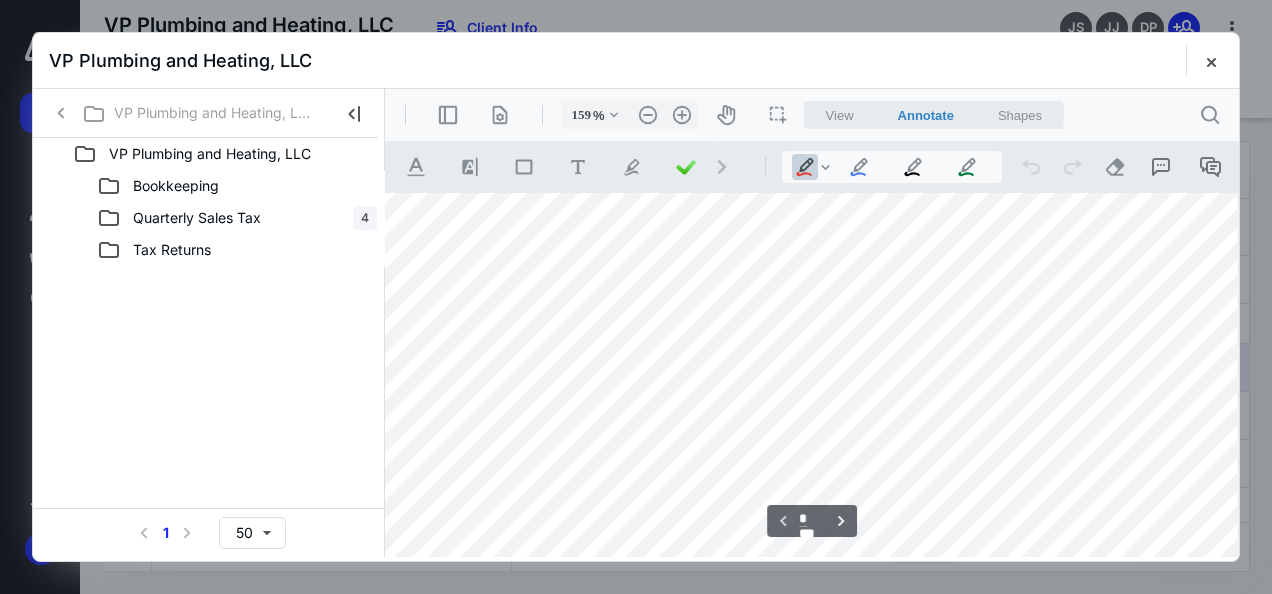 scroll, scrollTop: 42, scrollLeft: 68, axis: both 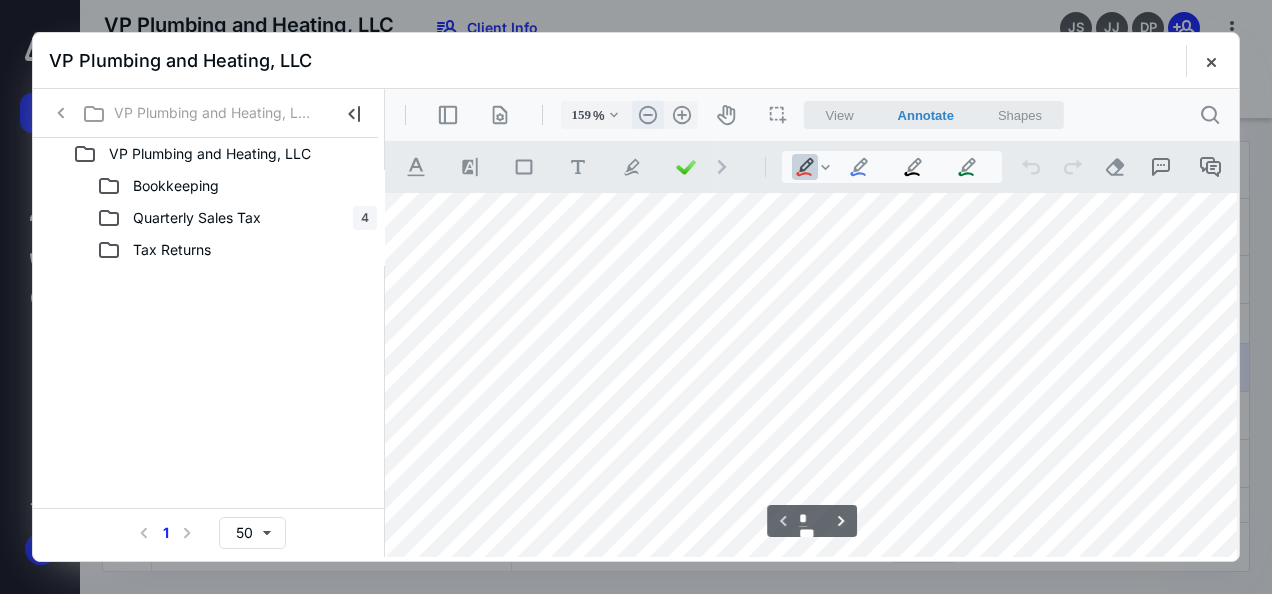 click on ".cls-1{fill:#abb0c4;} icon - header - zoom - out - line" at bounding box center [648, 115] 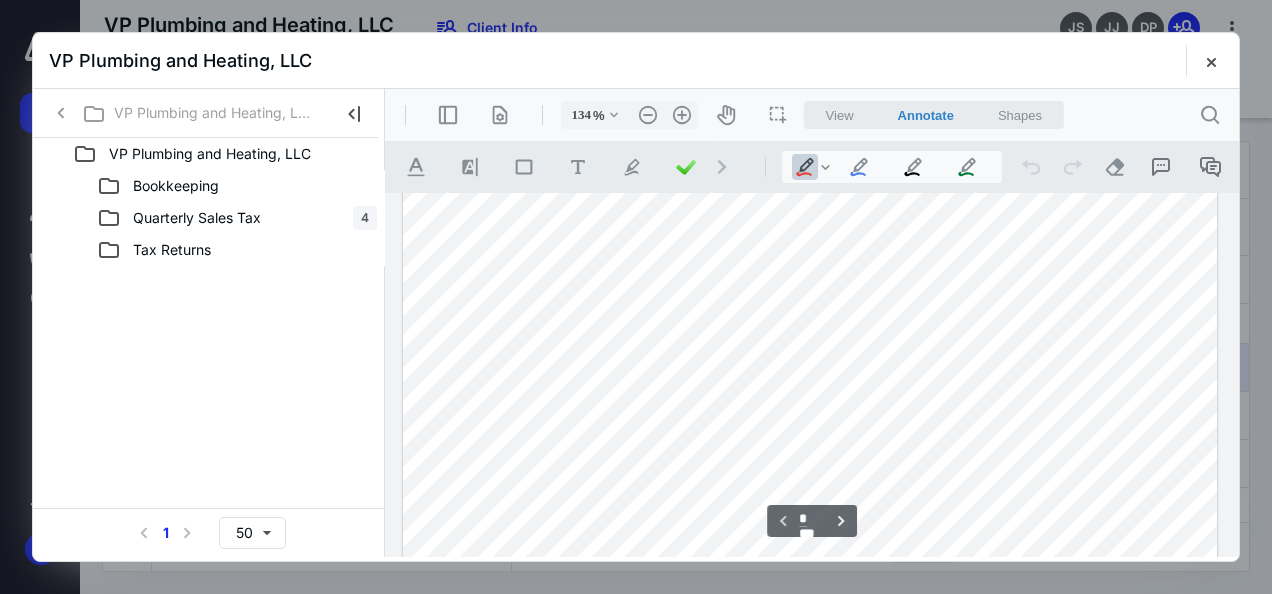 scroll, scrollTop: 215, scrollLeft: 0, axis: vertical 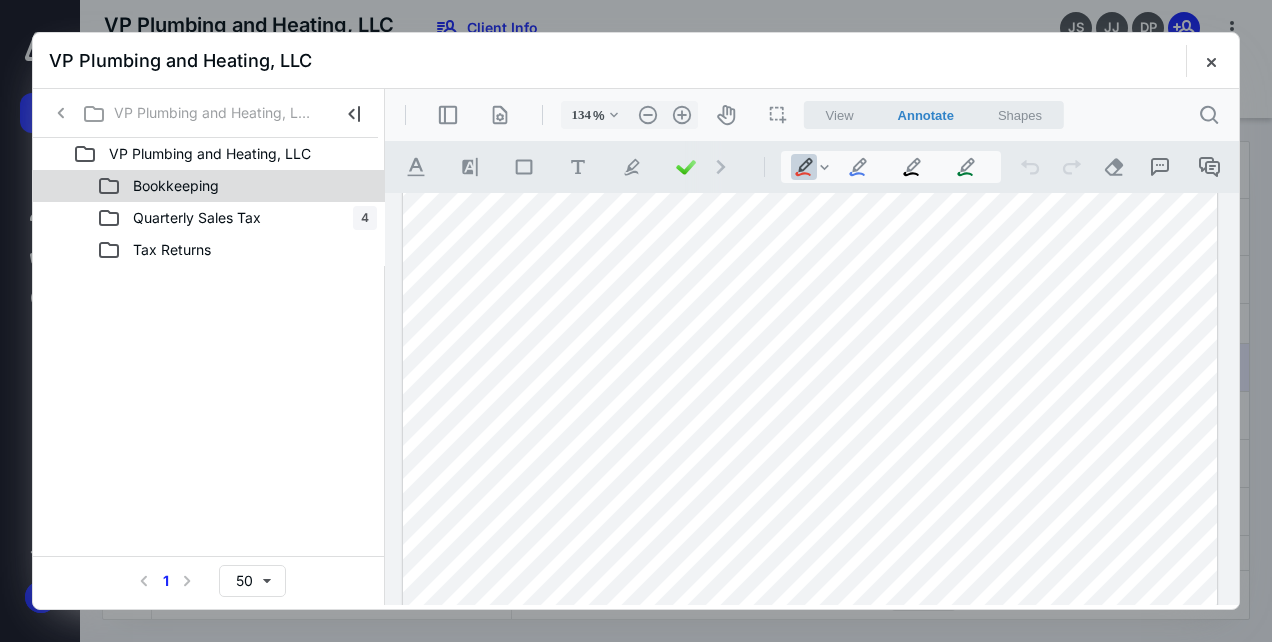 click on "Bookkeeping" at bounding box center (176, 186) 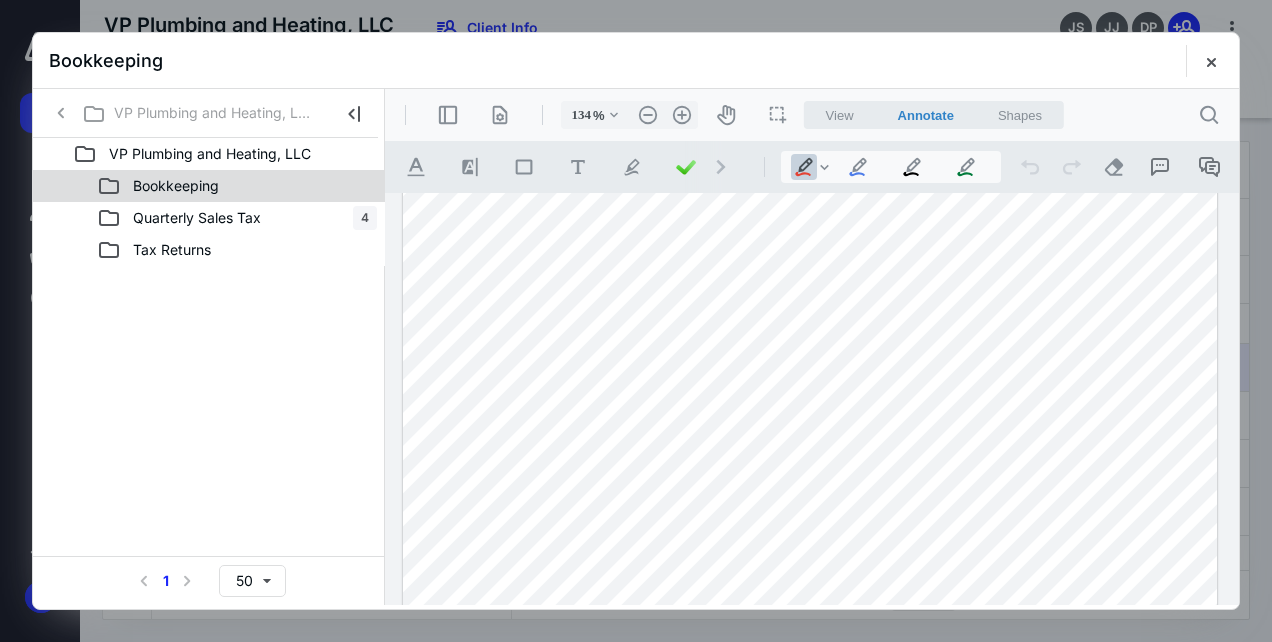 click on "Bookkeeping" at bounding box center (237, 186) 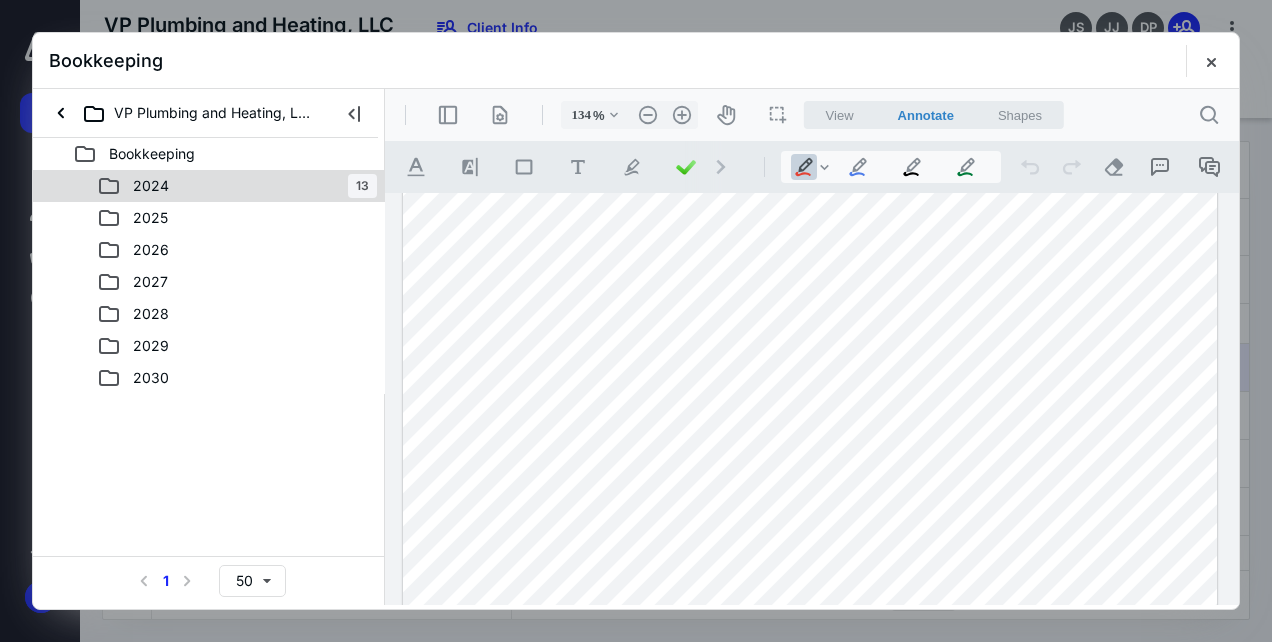click on "2024 13" at bounding box center [237, 186] 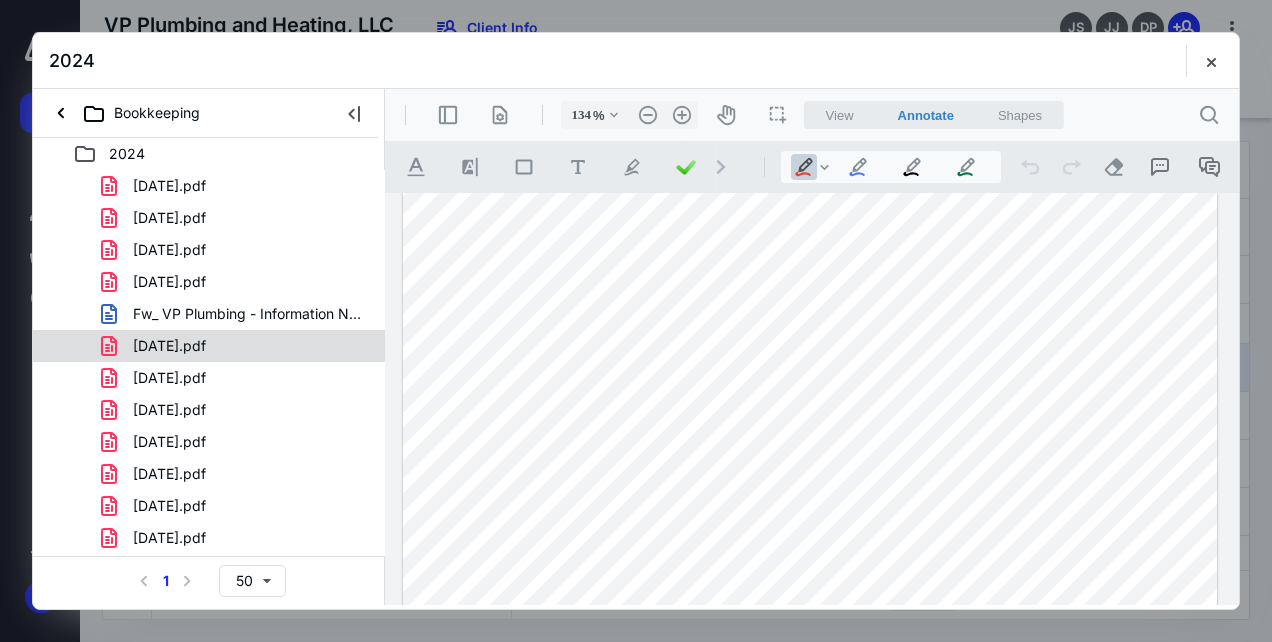 click on "[DATE].pdf" at bounding box center (169, 346) 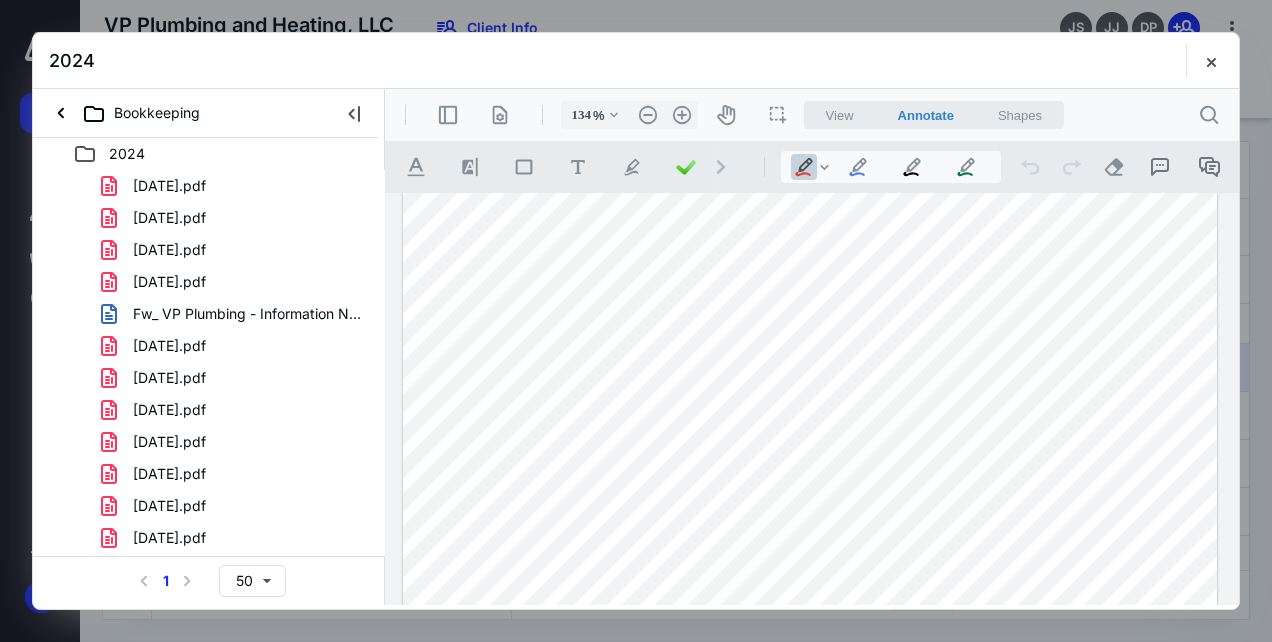 click at bounding box center [810, 525] 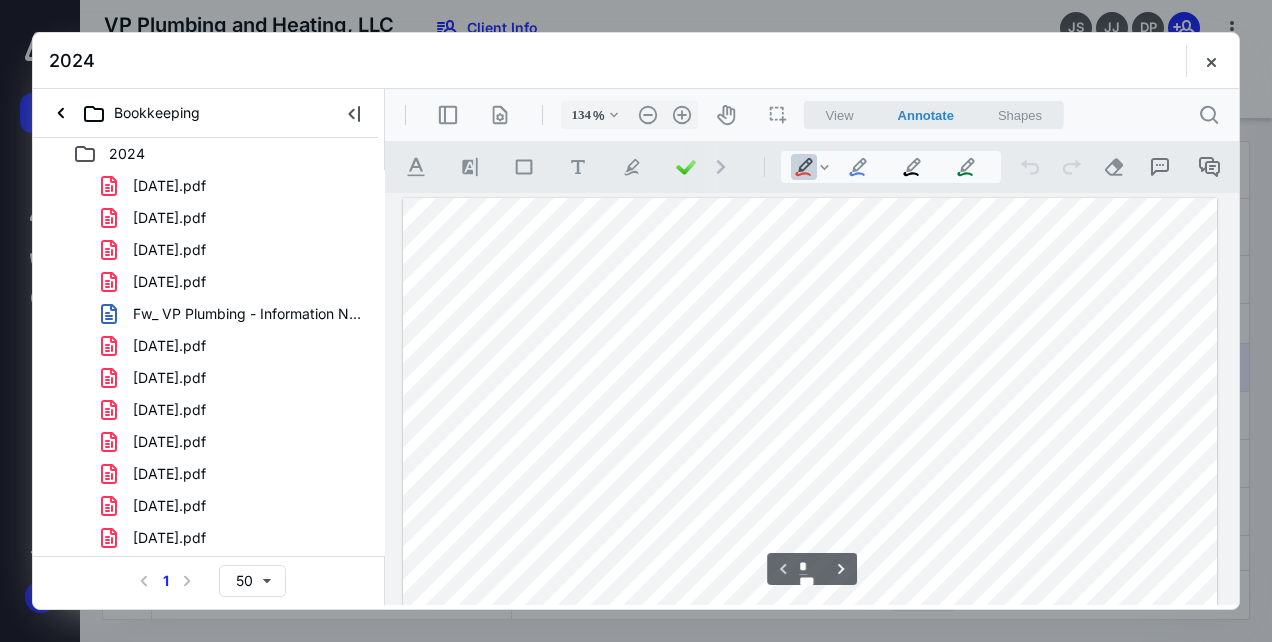 scroll, scrollTop: 100, scrollLeft: 0, axis: vertical 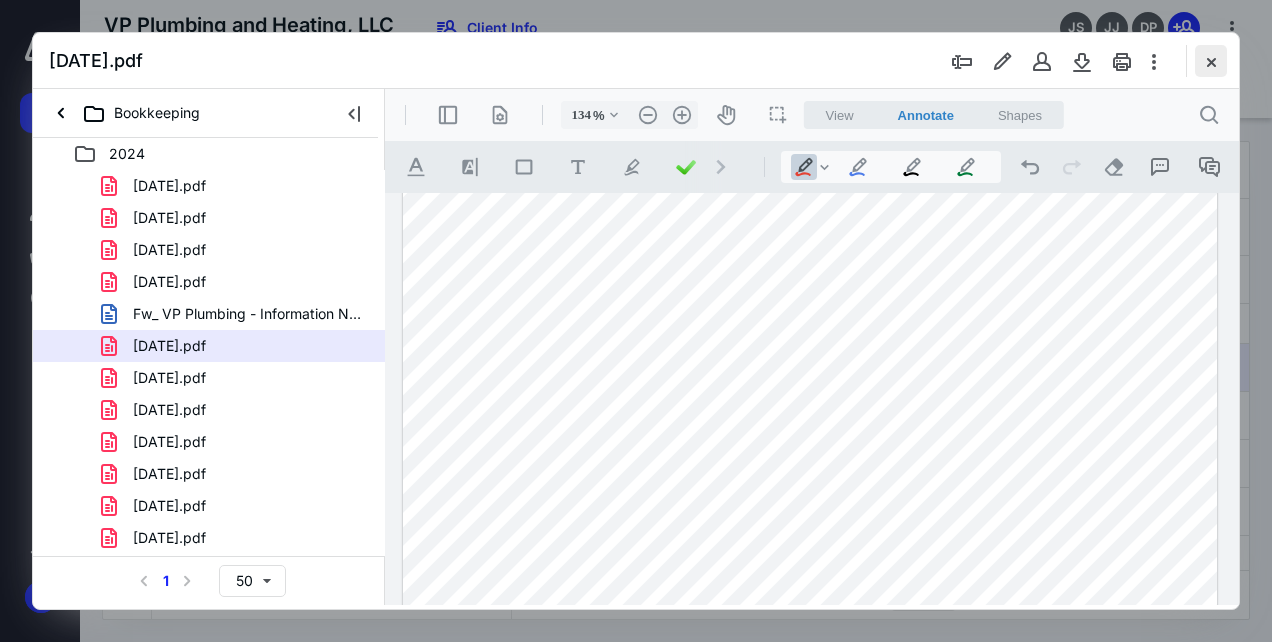 click at bounding box center (1211, 61) 